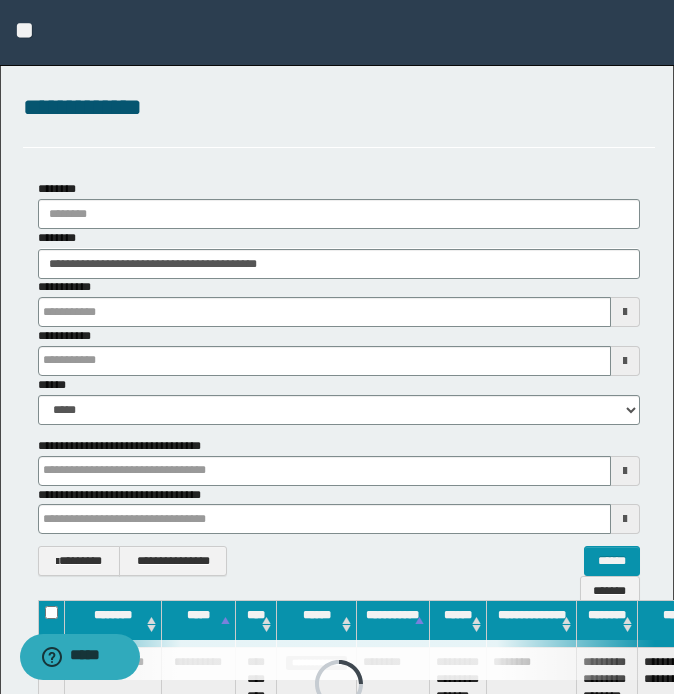 scroll, scrollTop: 0, scrollLeft: 0, axis: both 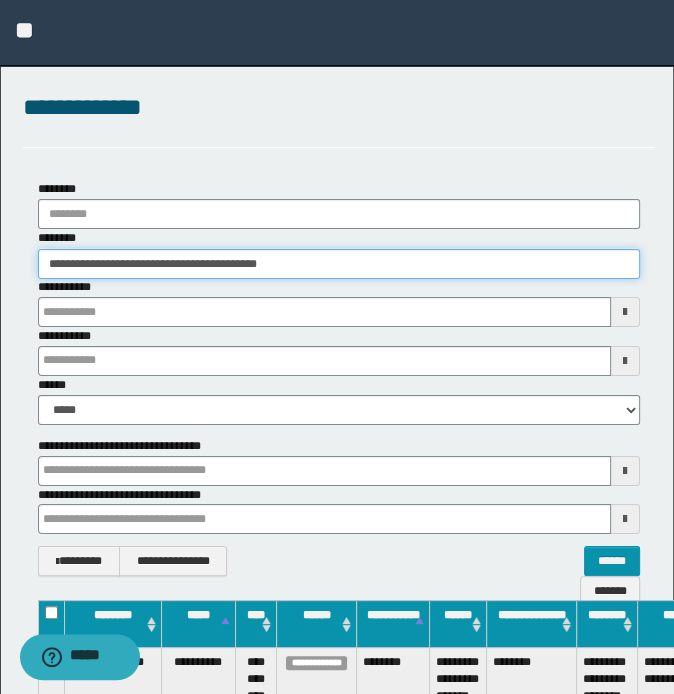 drag, startPoint x: 356, startPoint y: 262, endPoint x: -5, endPoint y: 262, distance: 361 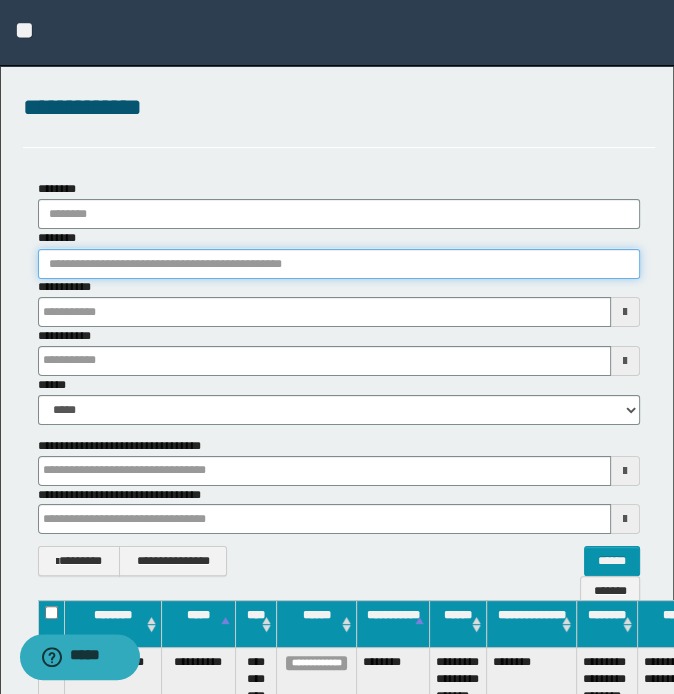 click on "********" at bounding box center [339, 264] 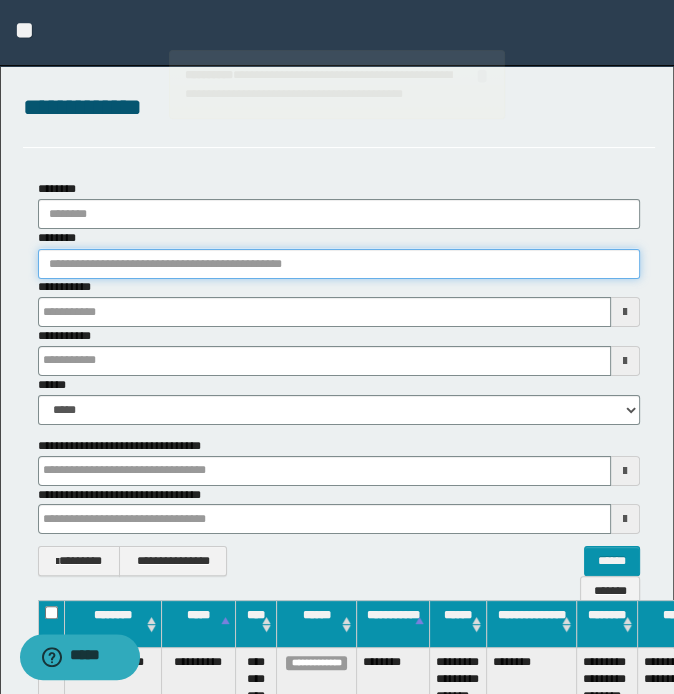 paste on "********" 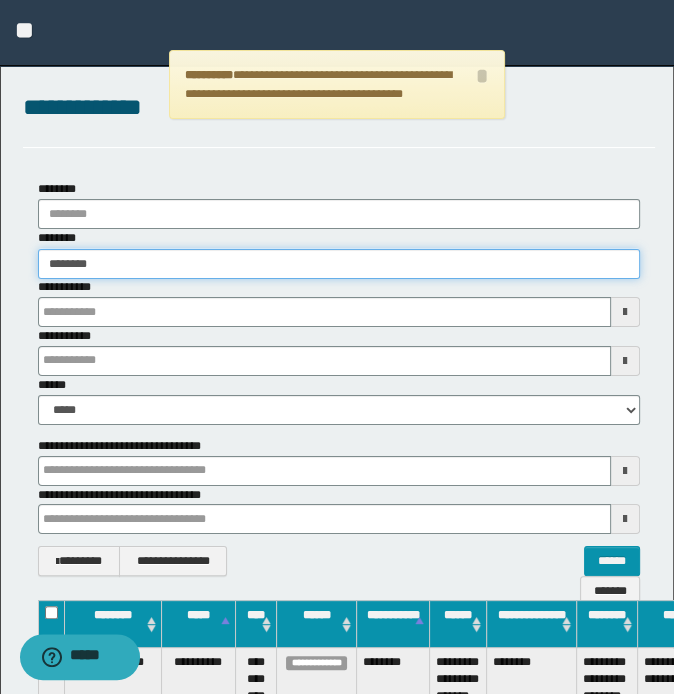 type on "********" 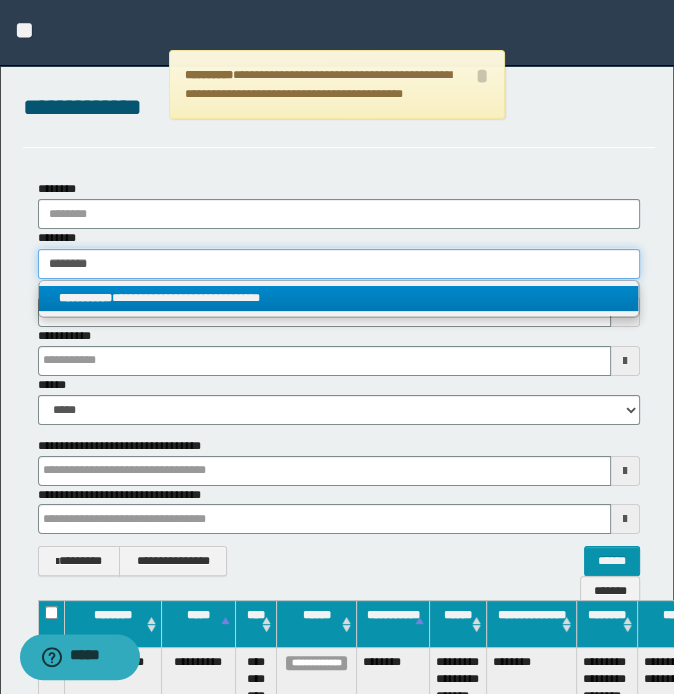 type on "********" 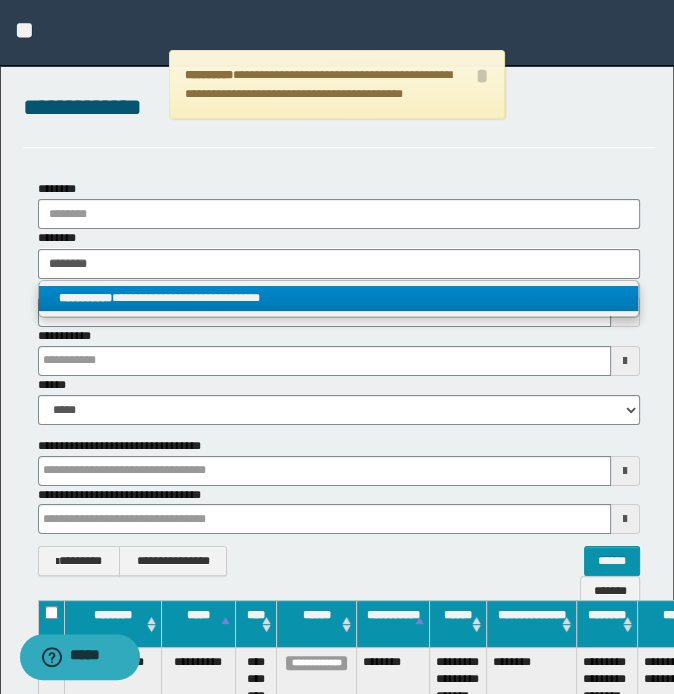 click on "**********" at bounding box center (339, 298) 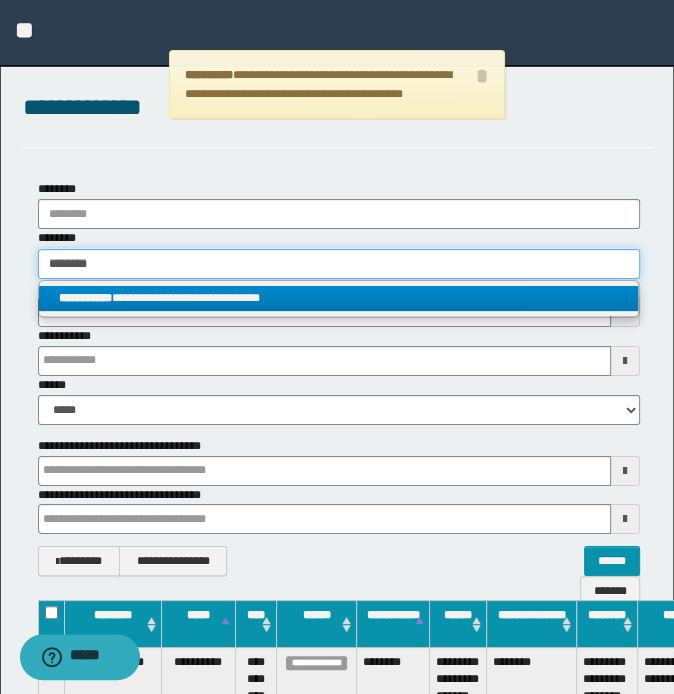 type 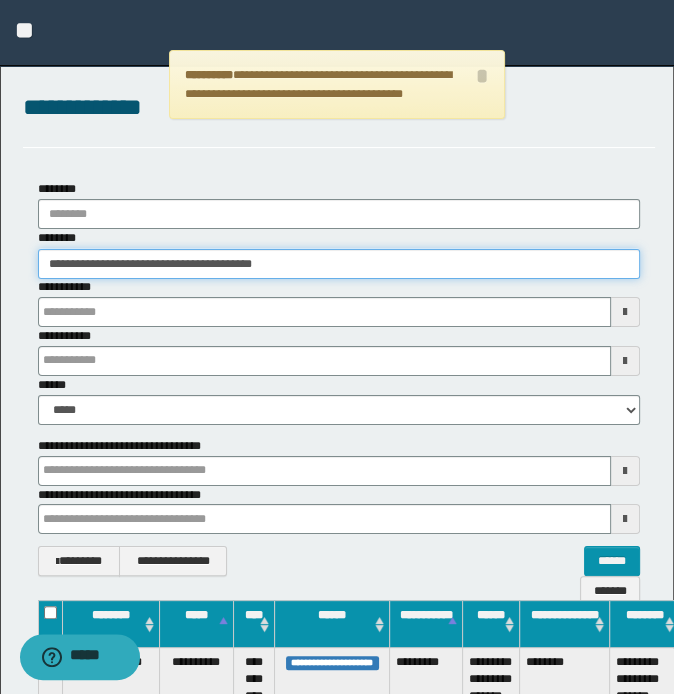 scroll, scrollTop: 0, scrollLeft: 196, axis: horizontal 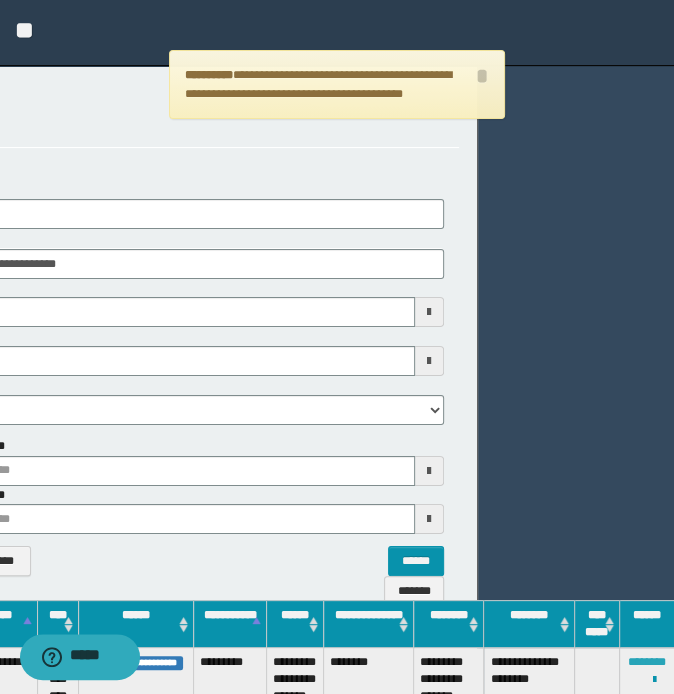 click on "********" at bounding box center [647, 662] 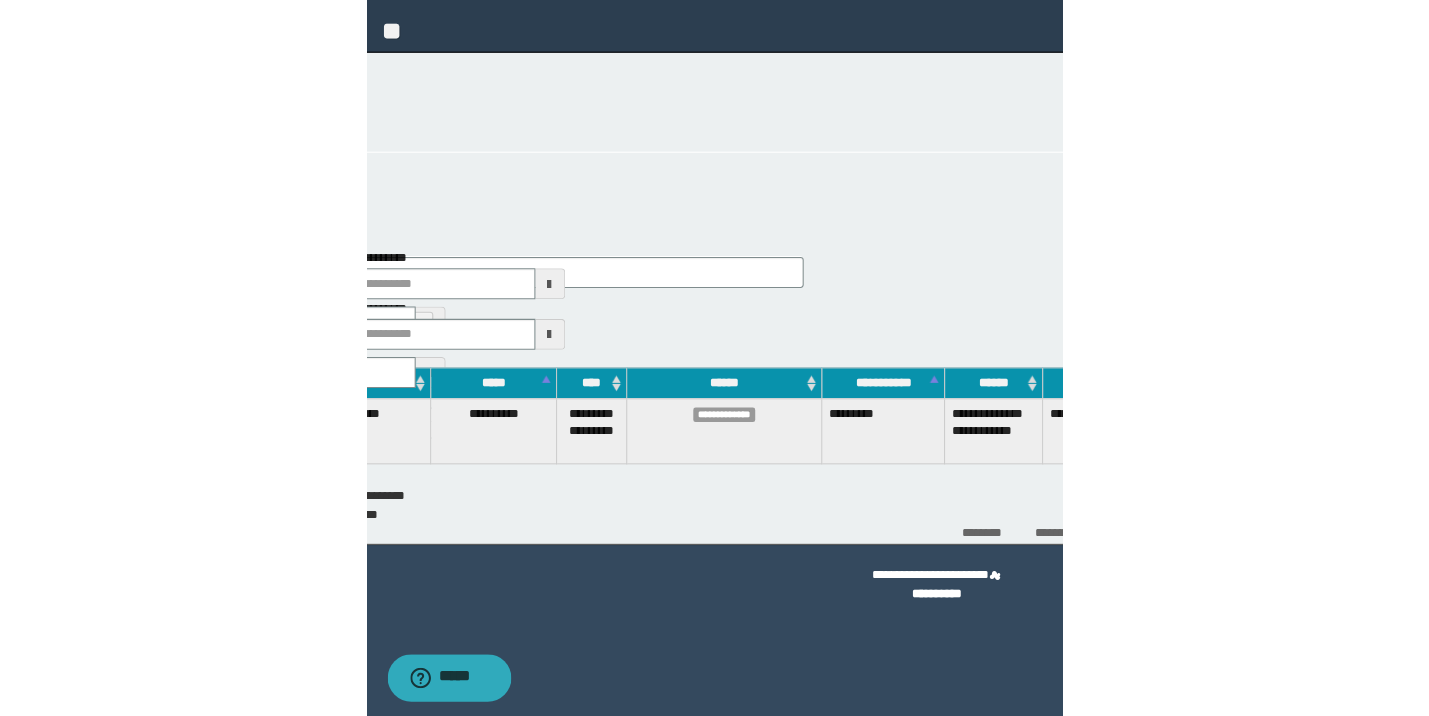 scroll, scrollTop: 0, scrollLeft: 0, axis: both 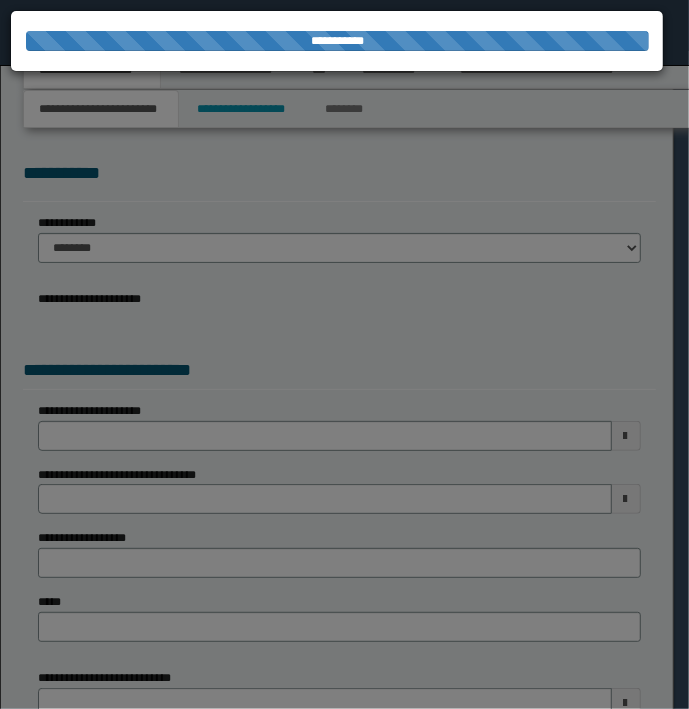 select on "*" 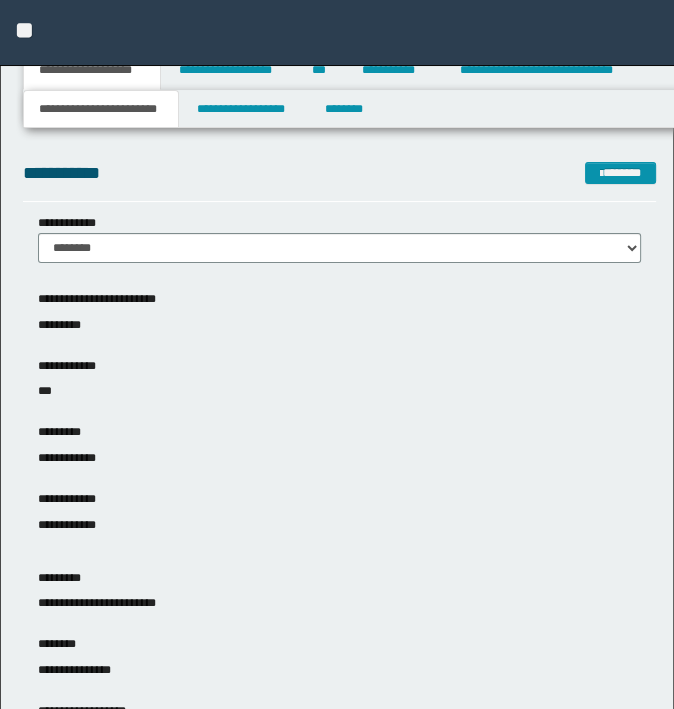 scroll, scrollTop: 0, scrollLeft: 0, axis: both 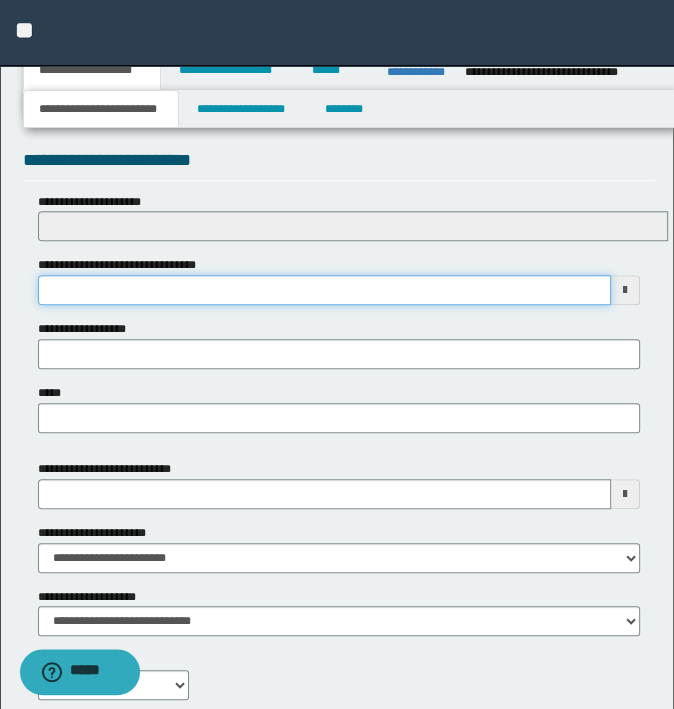 click on "**********" at bounding box center (337, -346) 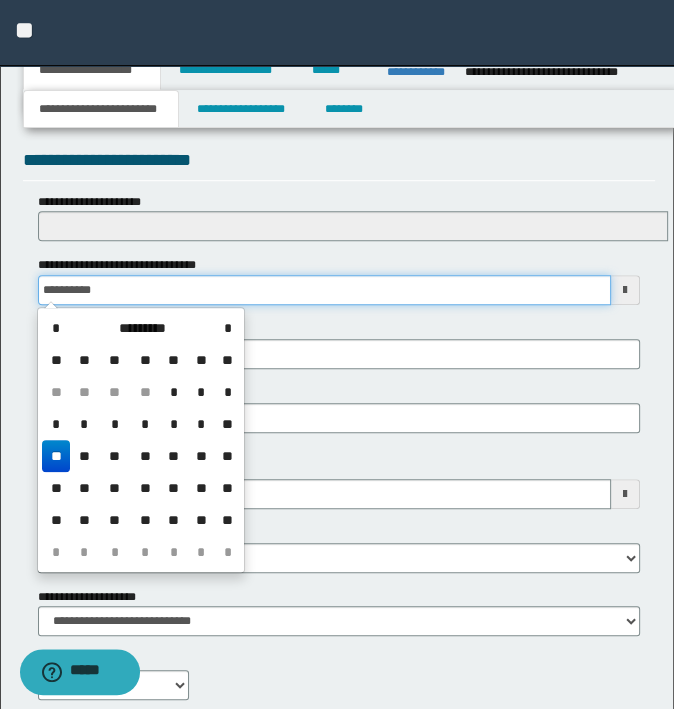 type on "**********" 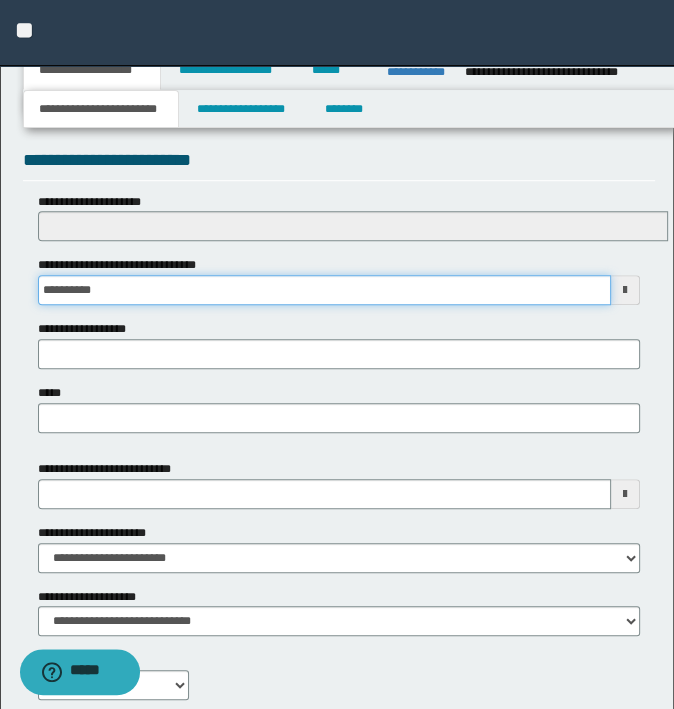 scroll, scrollTop: 953, scrollLeft: 0, axis: vertical 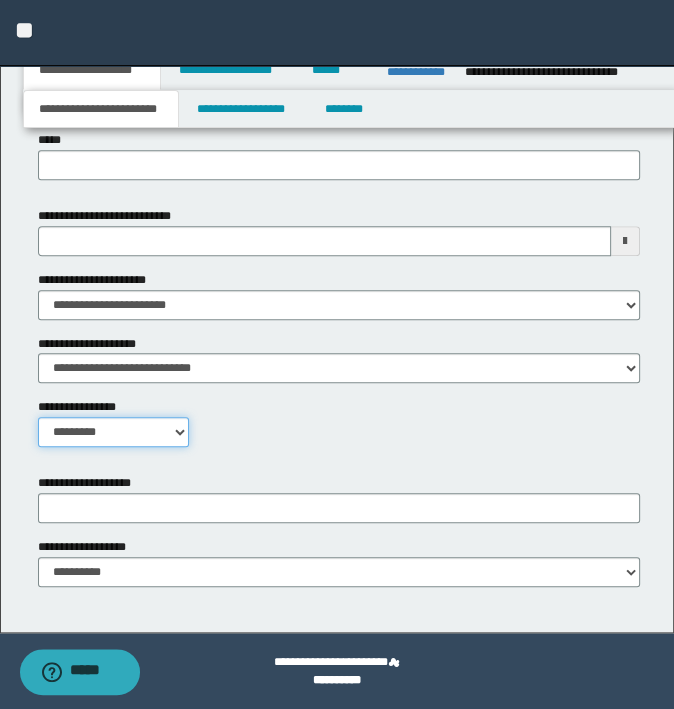 click on "**********" at bounding box center [114, 432] 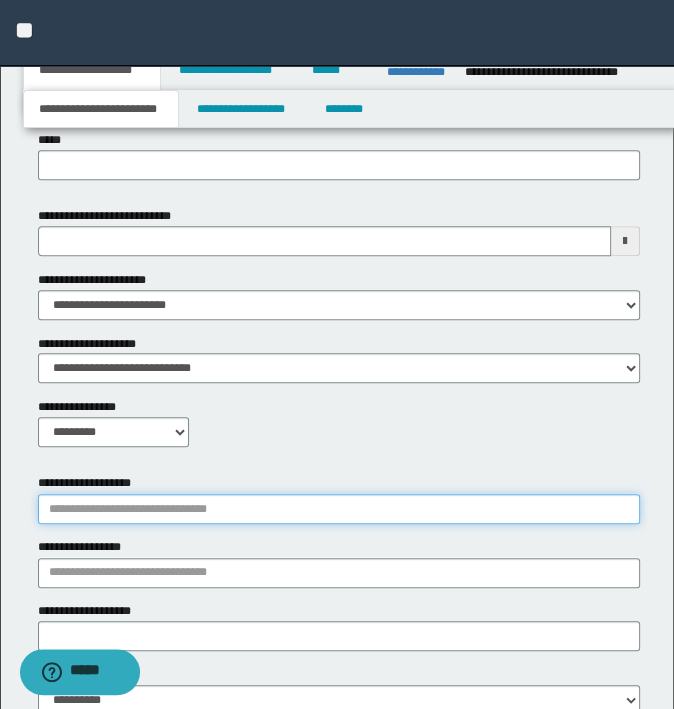 click on "**********" at bounding box center [339, 509] 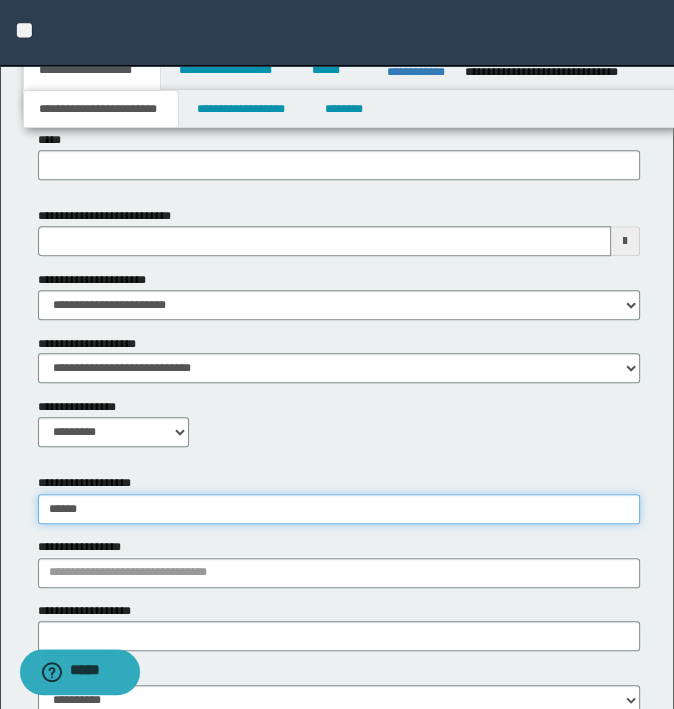 type on "*******" 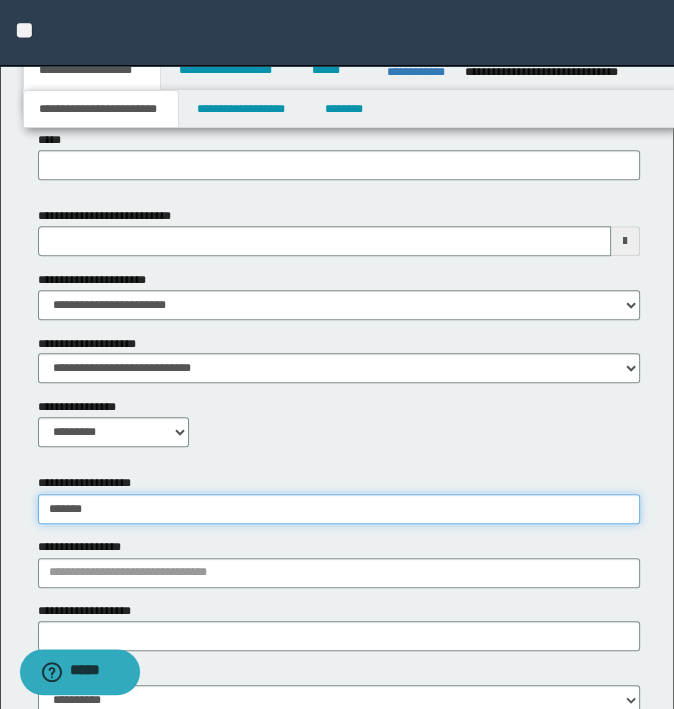 type on "*********" 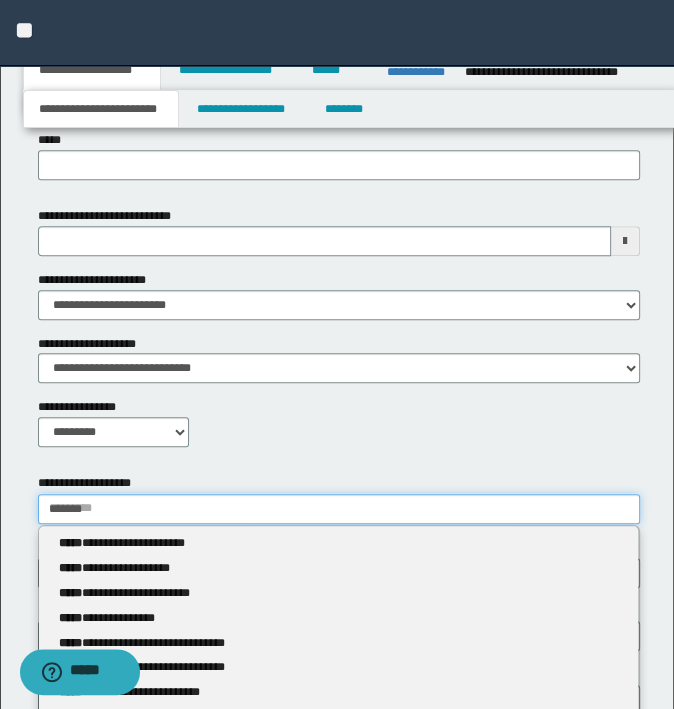 type 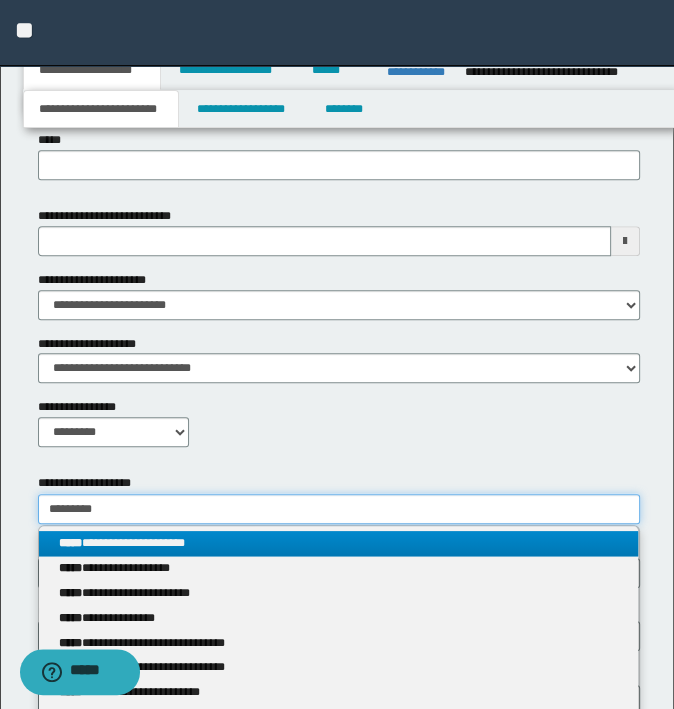 type on "*********" 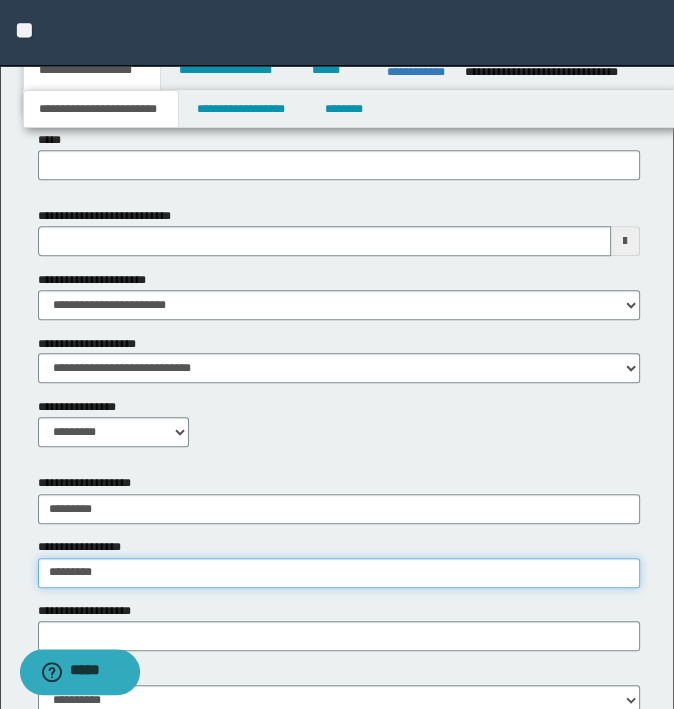 type on "**********" 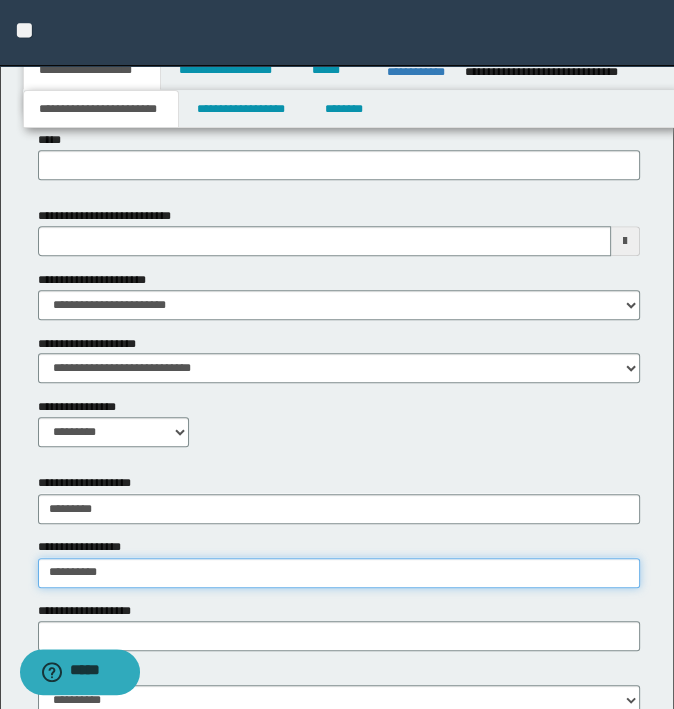 type on "**********" 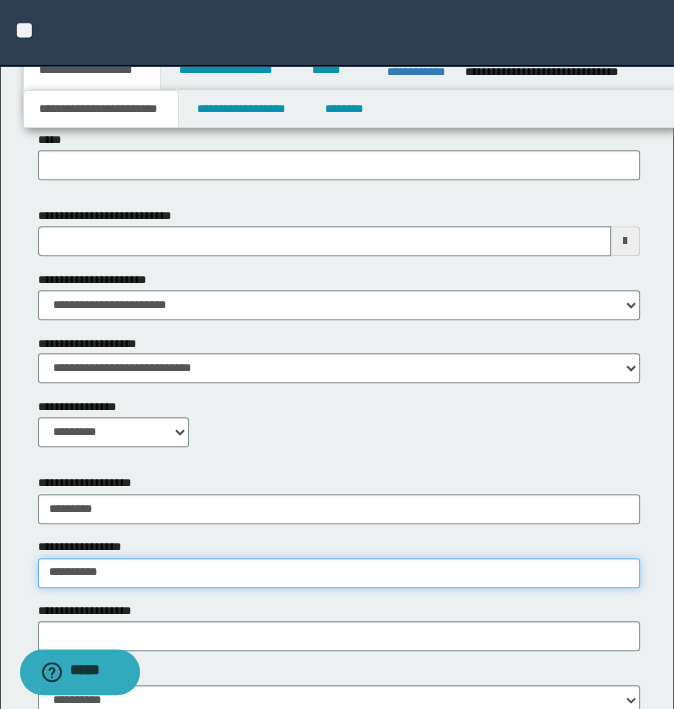type 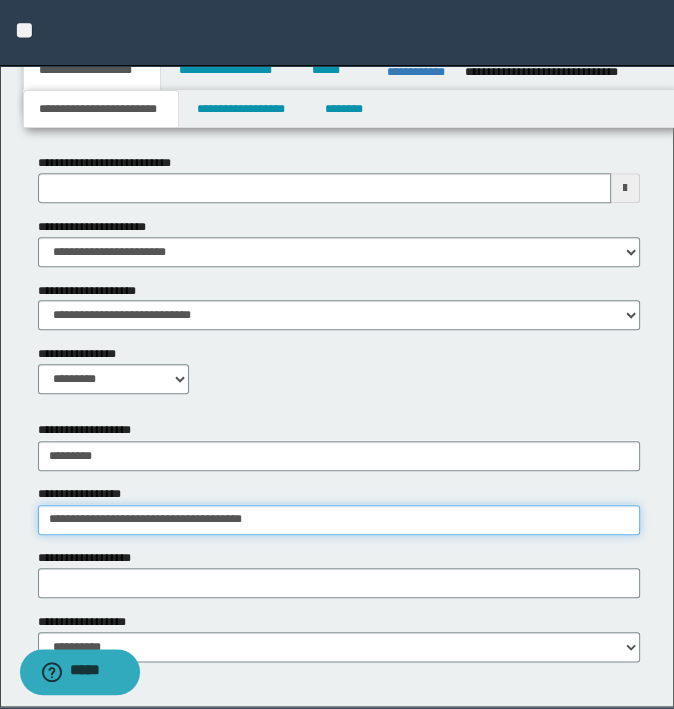 scroll, scrollTop: 1081, scrollLeft: 0, axis: vertical 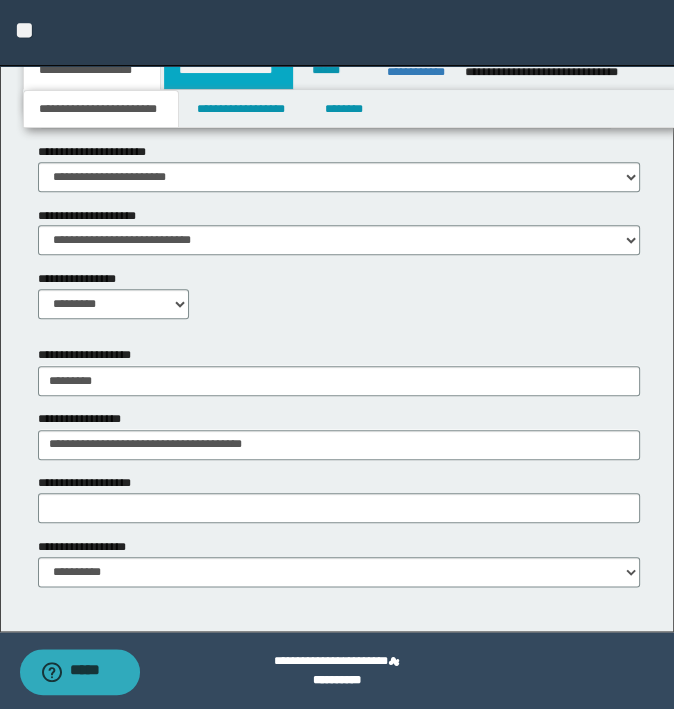 click on "**********" at bounding box center (228, 70) 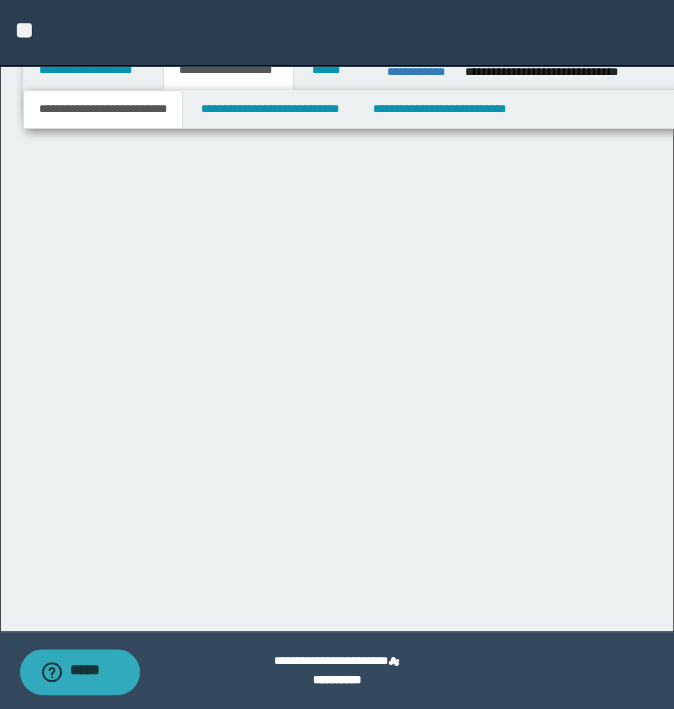 scroll, scrollTop: 0, scrollLeft: 0, axis: both 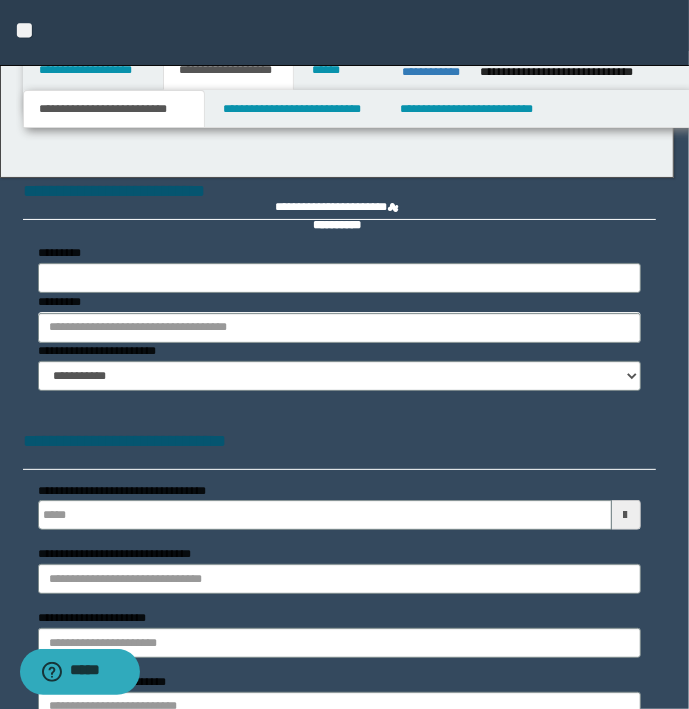 type 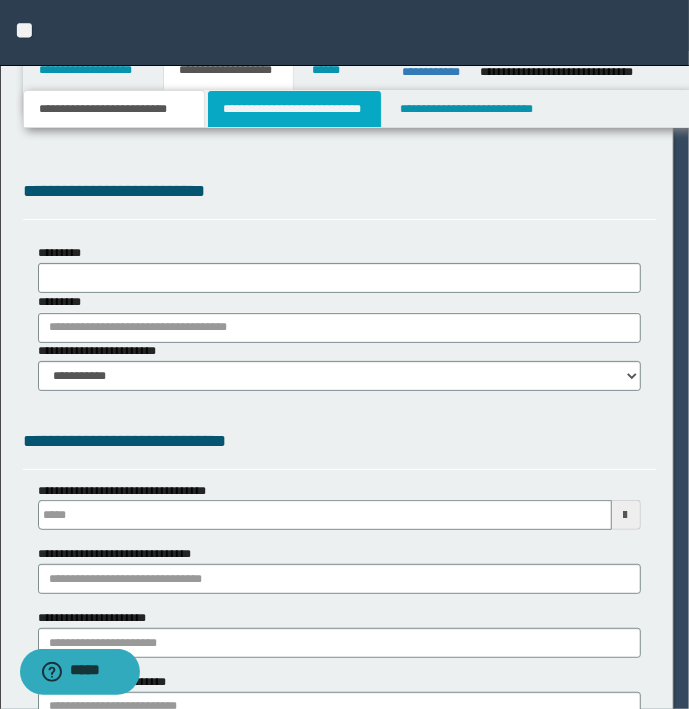 select on "*" 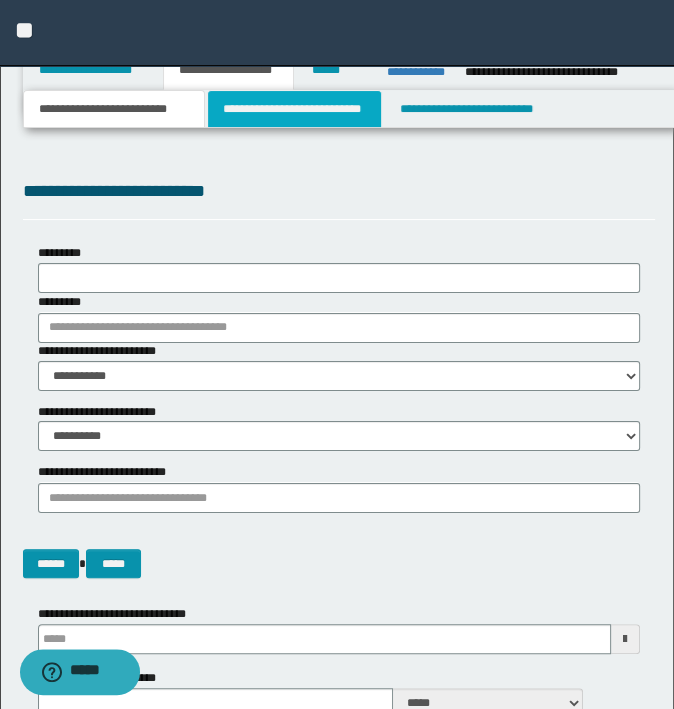 click on "**********" at bounding box center [294, 109] 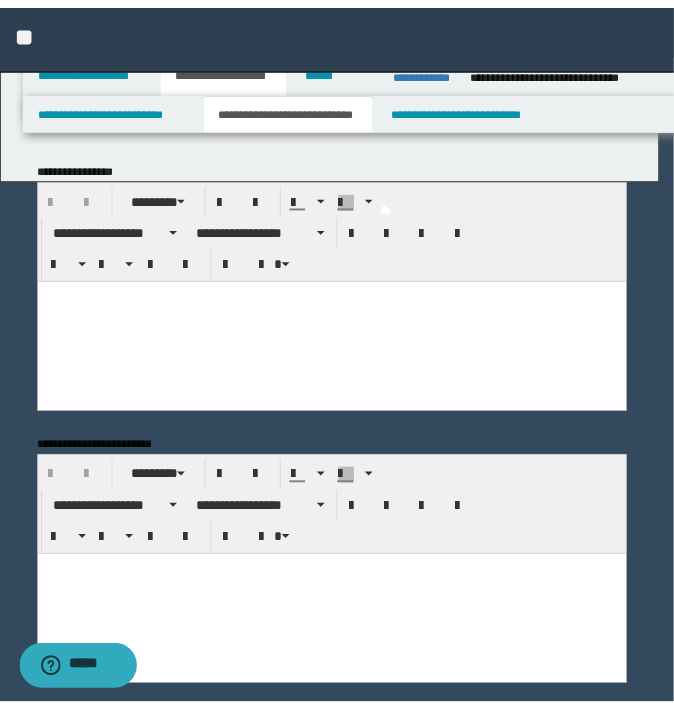scroll, scrollTop: 0, scrollLeft: 0, axis: both 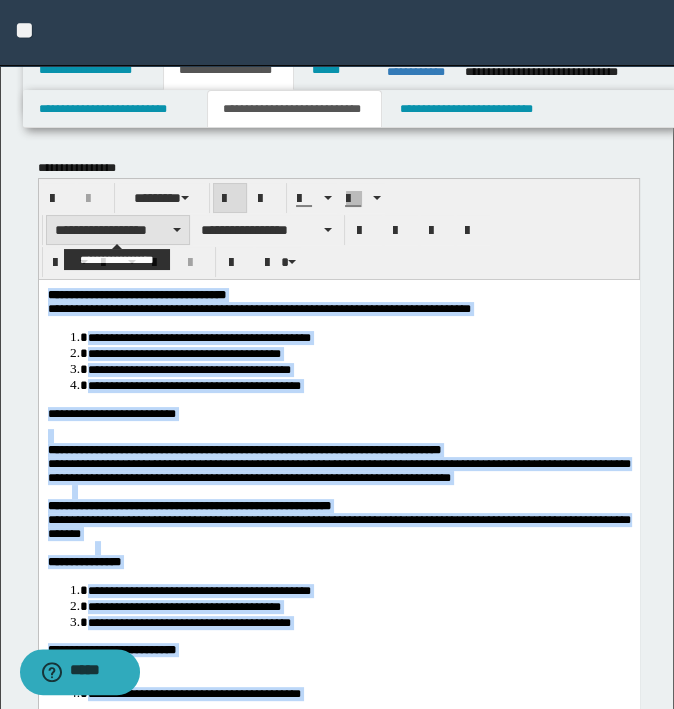 click on "**********" at bounding box center (118, 230) 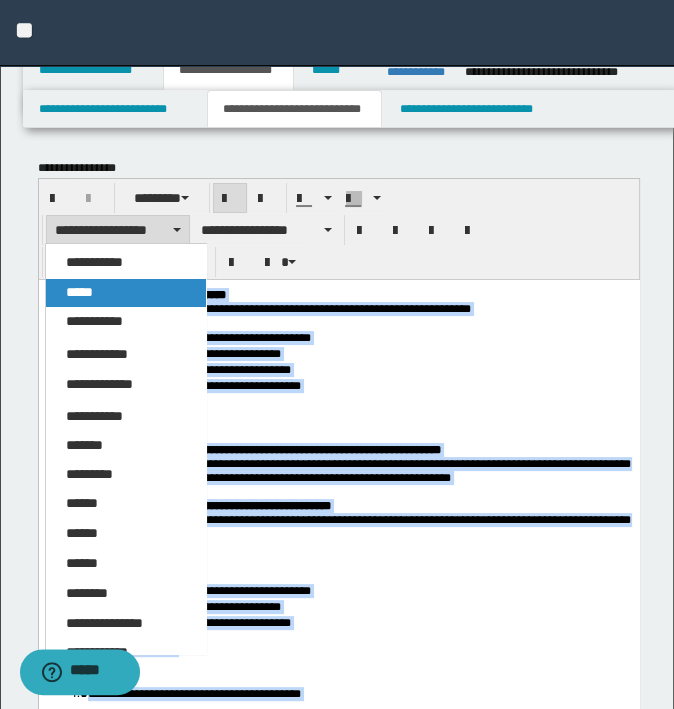 click on "*****" at bounding box center (126, 293) 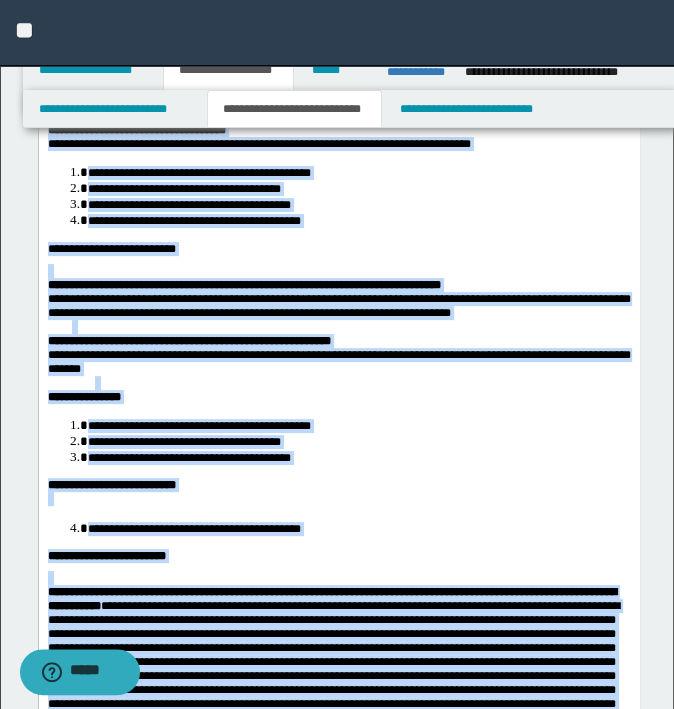 scroll, scrollTop: 0, scrollLeft: 0, axis: both 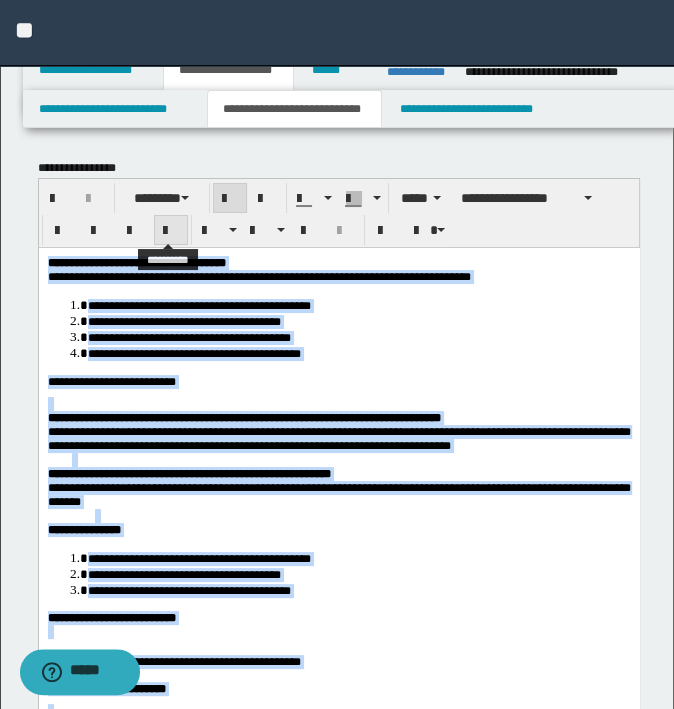 click at bounding box center (171, 231) 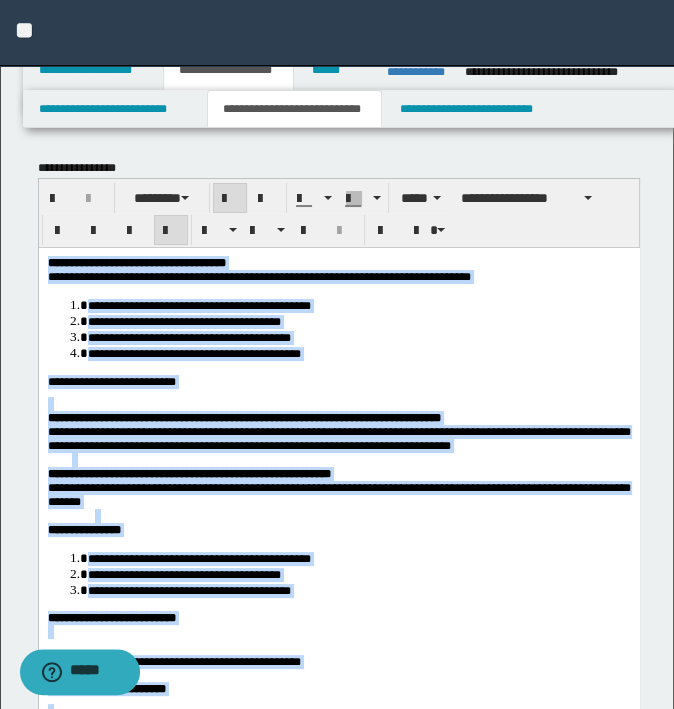click at bounding box center (338, 403) 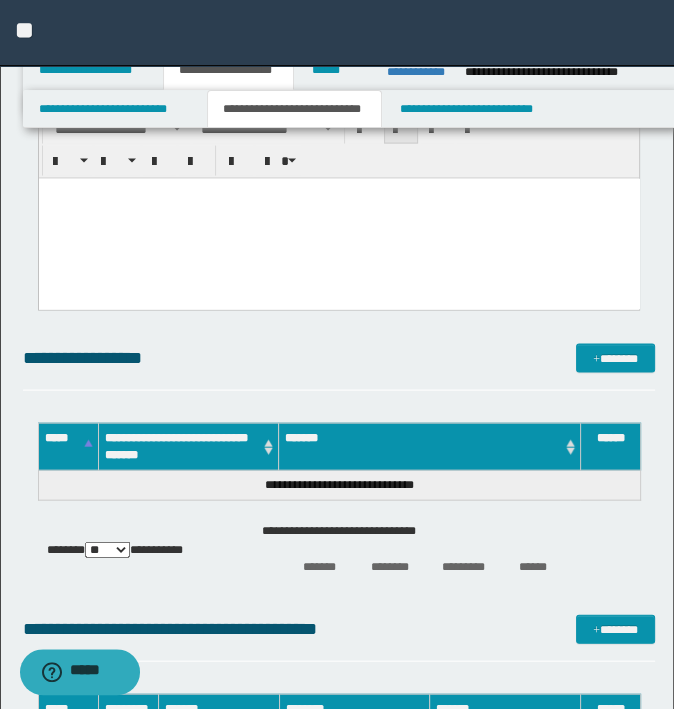 scroll, scrollTop: 2200, scrollLeft: 0, axis: vertical 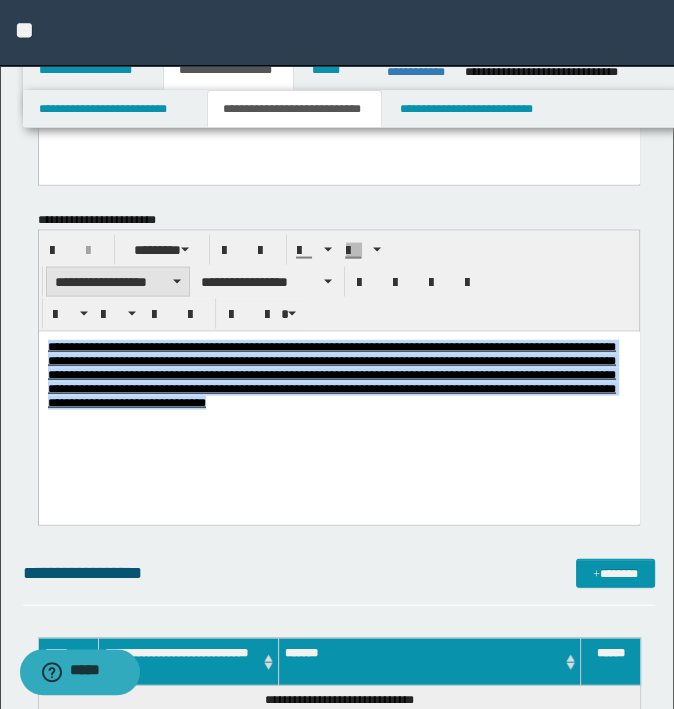click on "**********" at bounding box center [118, 282] 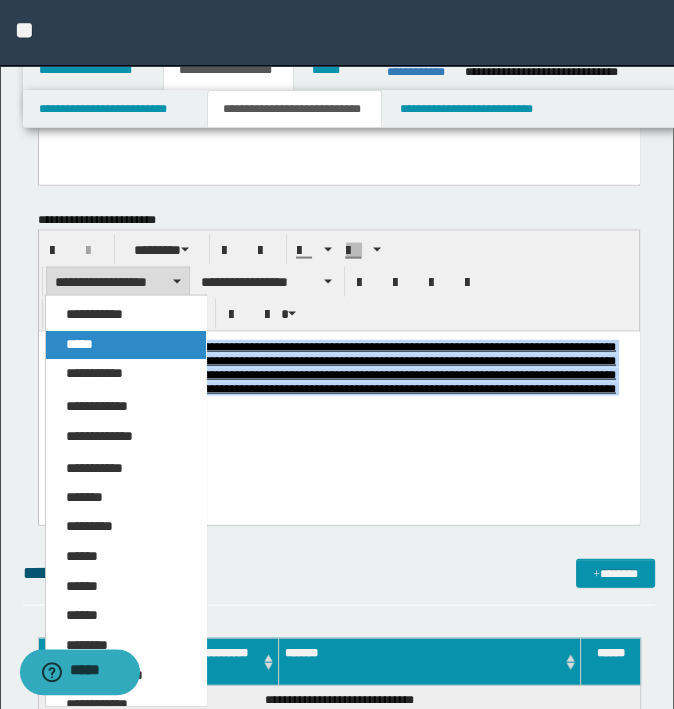 click on "*****" at bounding box center [126, 345] 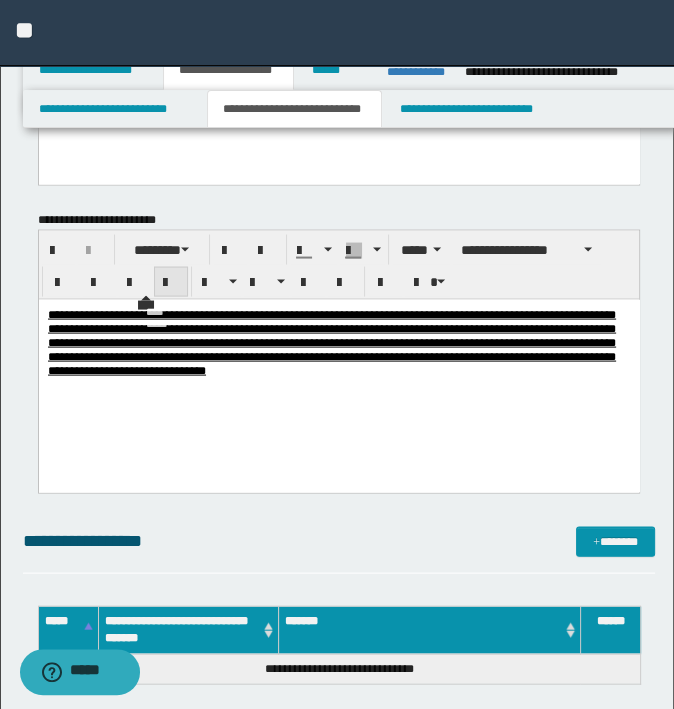 click at bounding box center (171, 282) 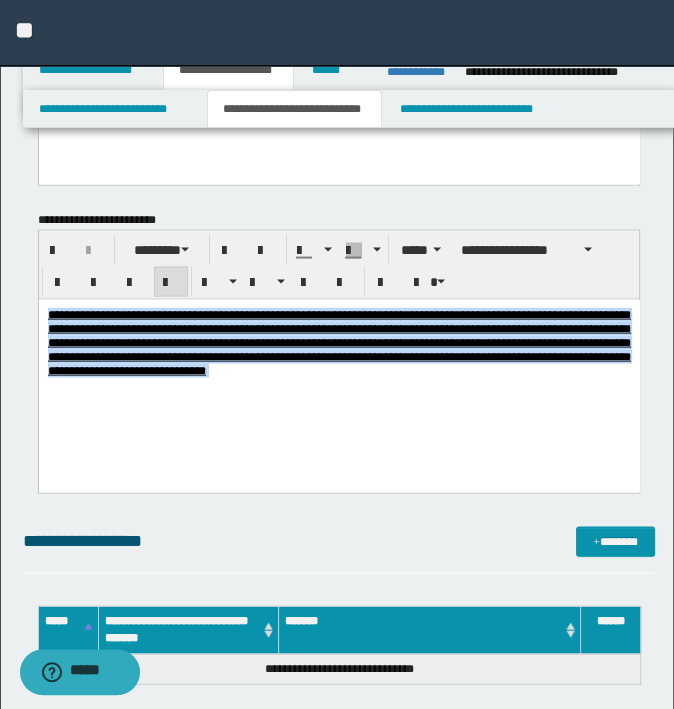 click on "**********" at bounding box center (338, 368) 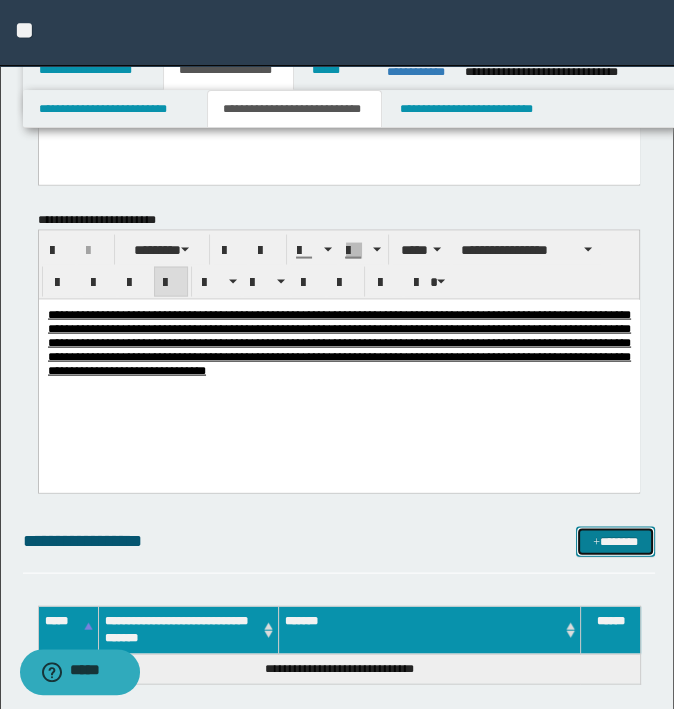drag, startPoint x: 578, startPoint y: 529, endPoint x: 601, endPoint y: 532, distance: 23.194826 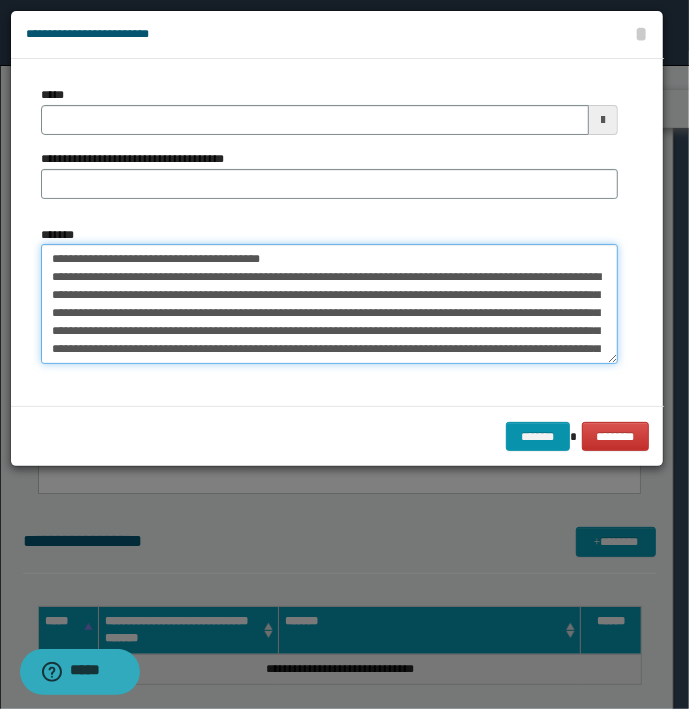 click on "*******" at bounding box center [329, 304] 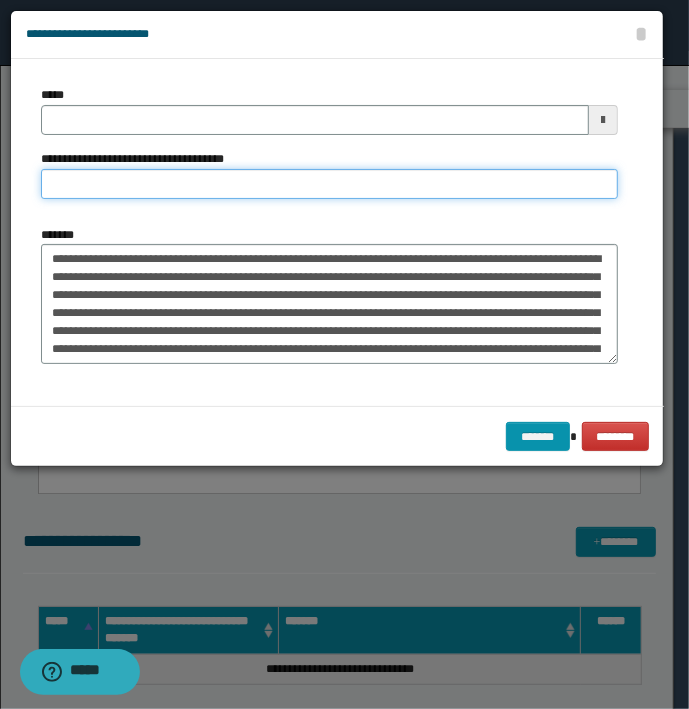 type on "**********" 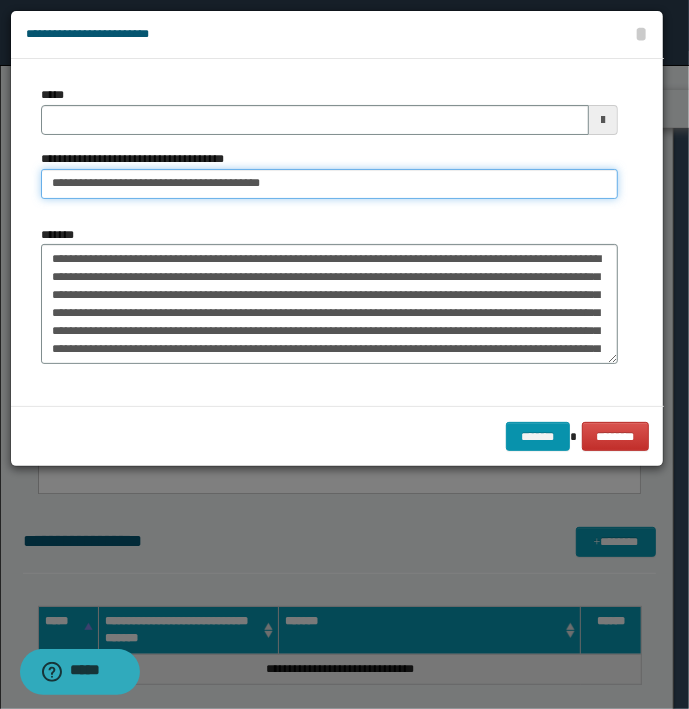 type 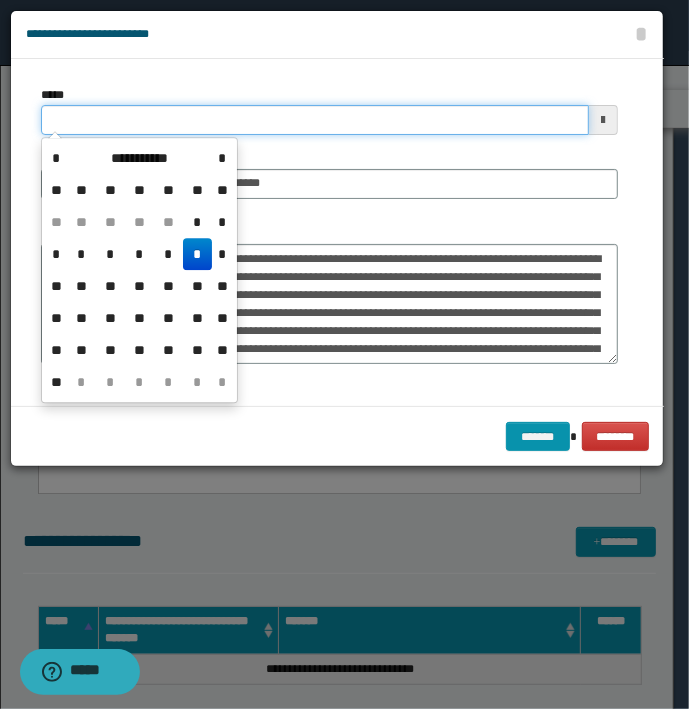 click on "*****" at bounding box center [315, 120] 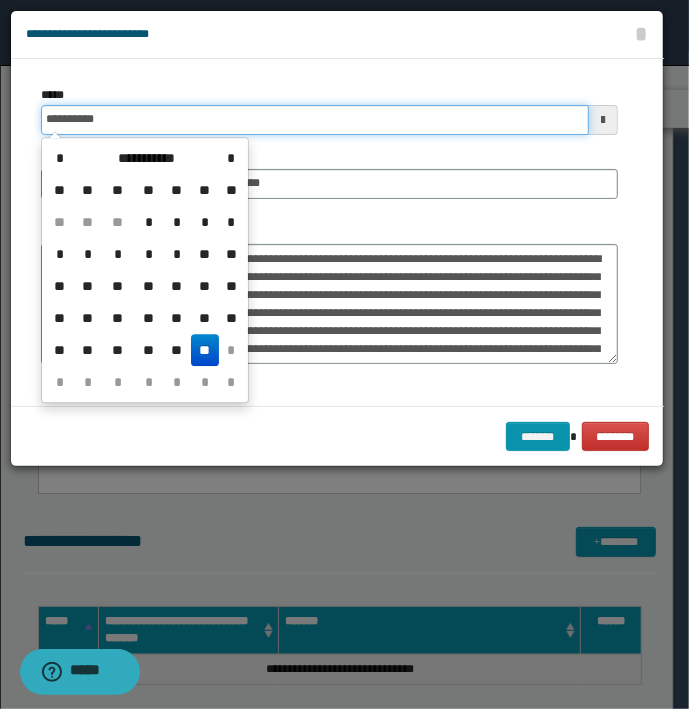 type on "**********" 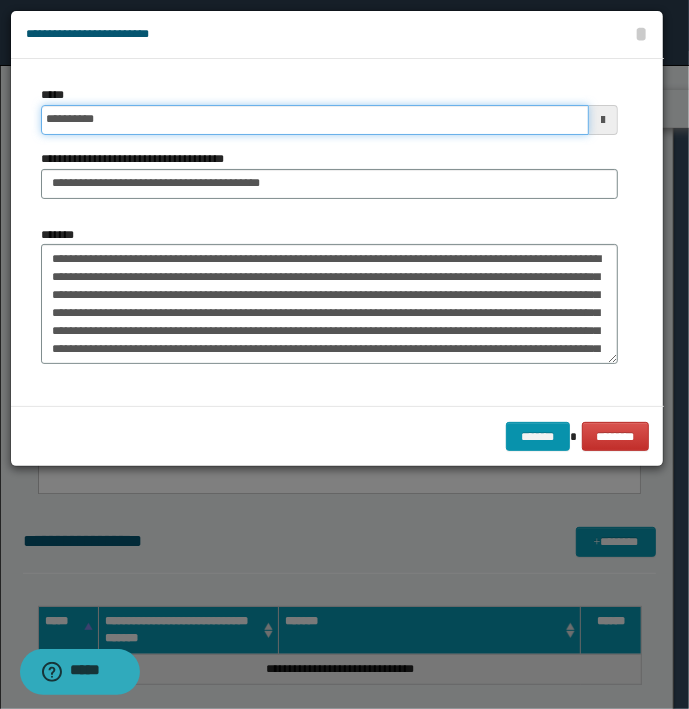 click on "*******" at bounding box center [538, 437] 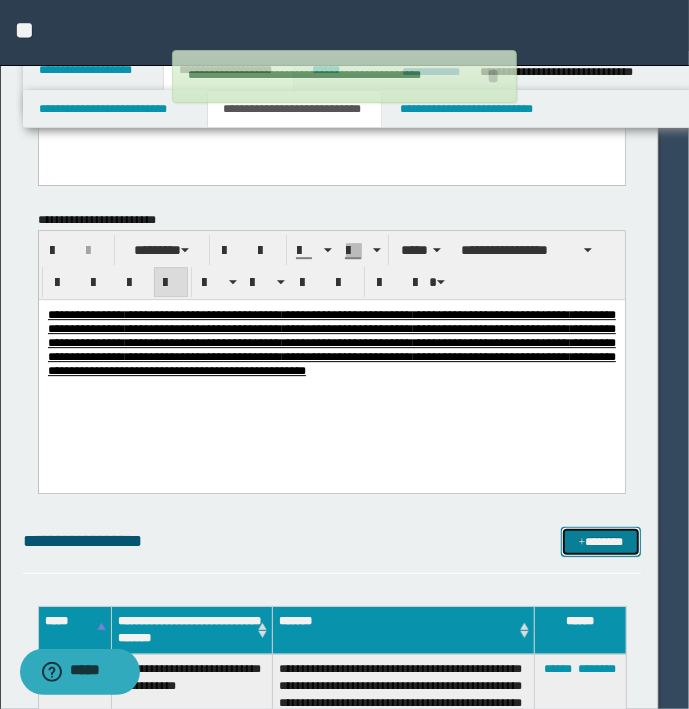 type 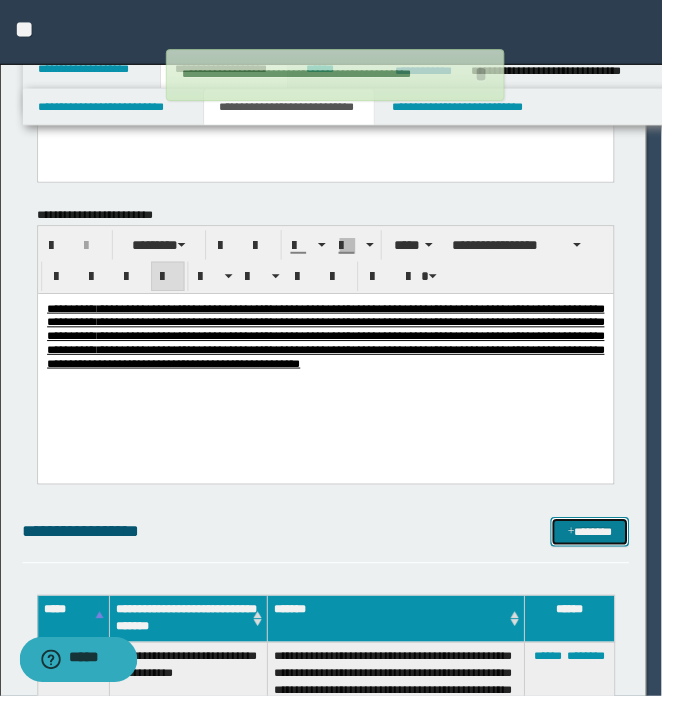 click on "*******" at bounding box center (600, 542) 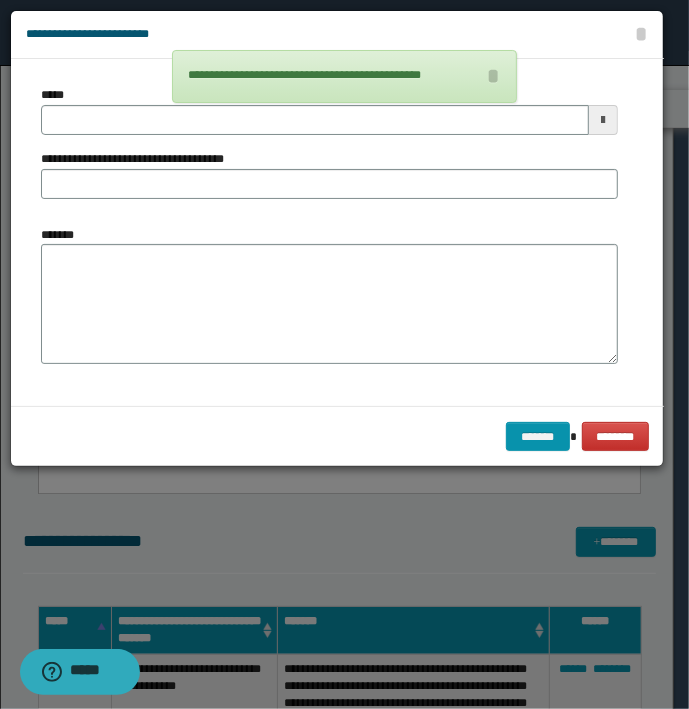 type 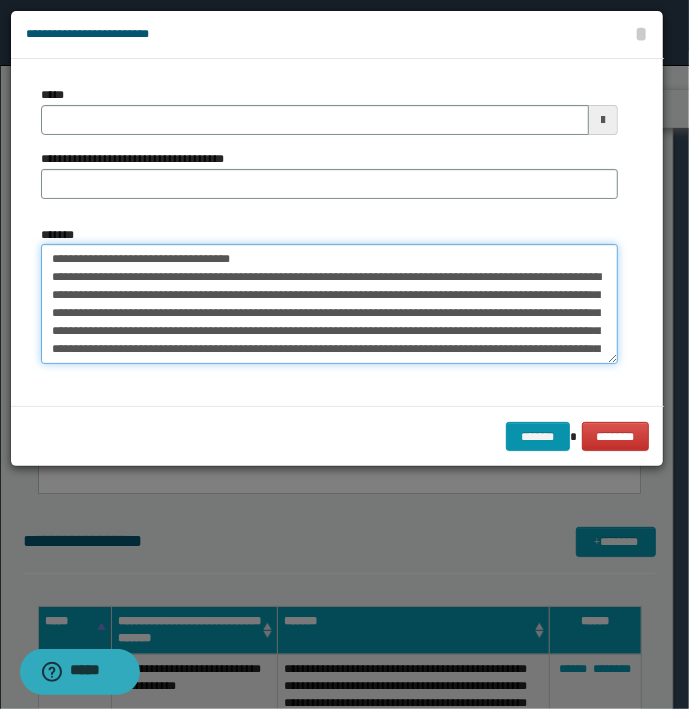 click on "*******" at bounding box center [329, 304] 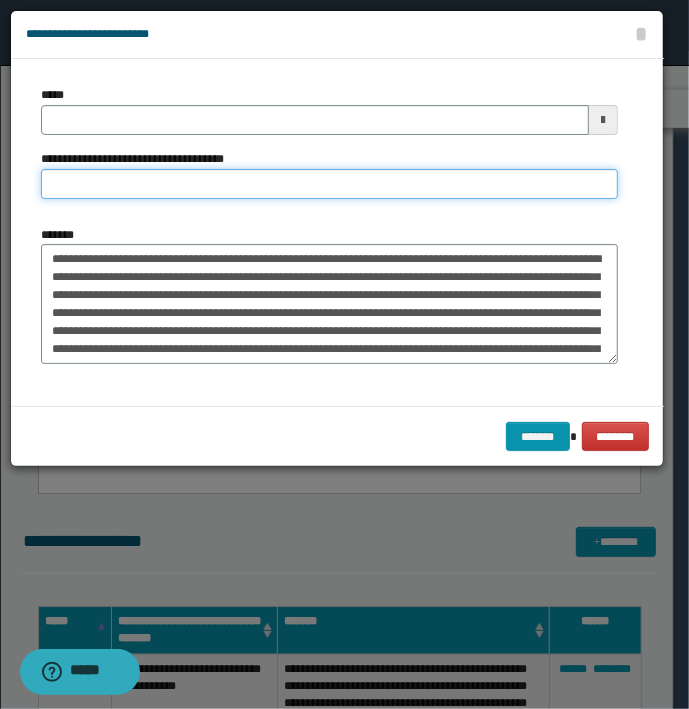 type on "**********" 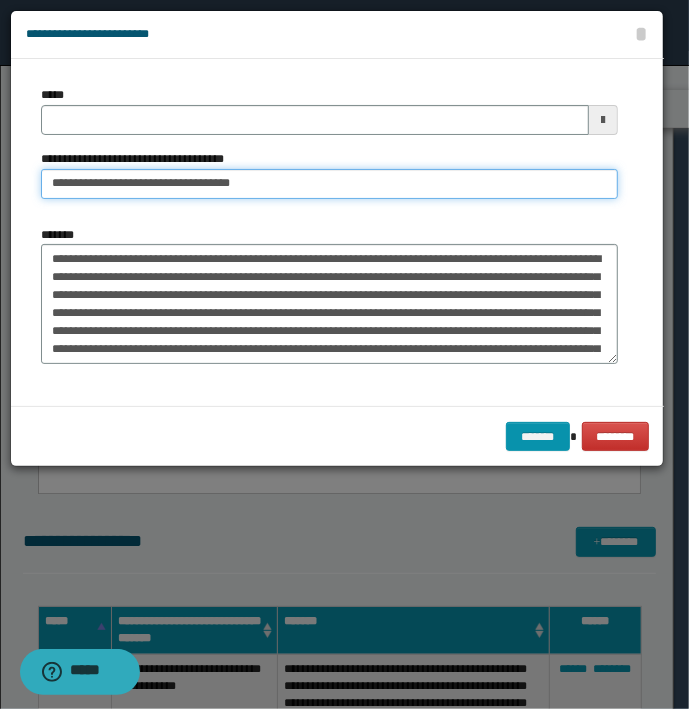 type 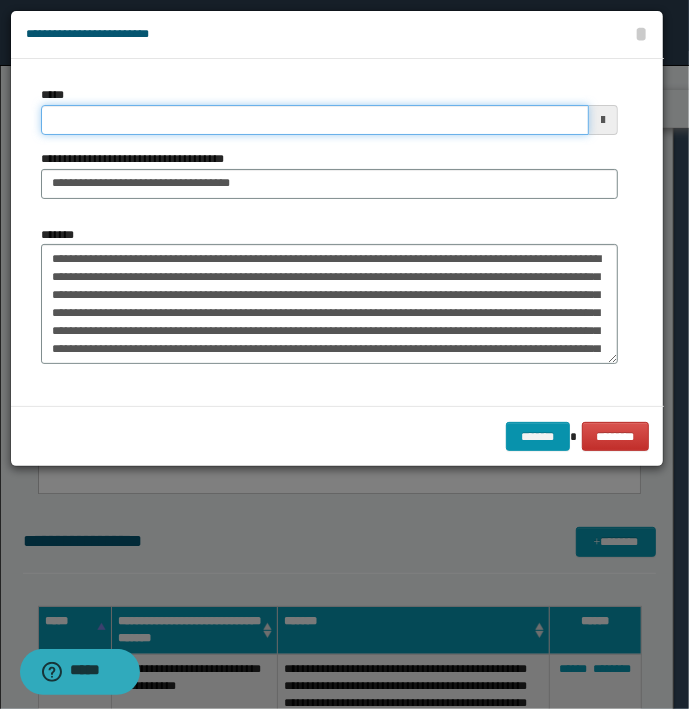 click on "*****" at bounding box center [315, 120] 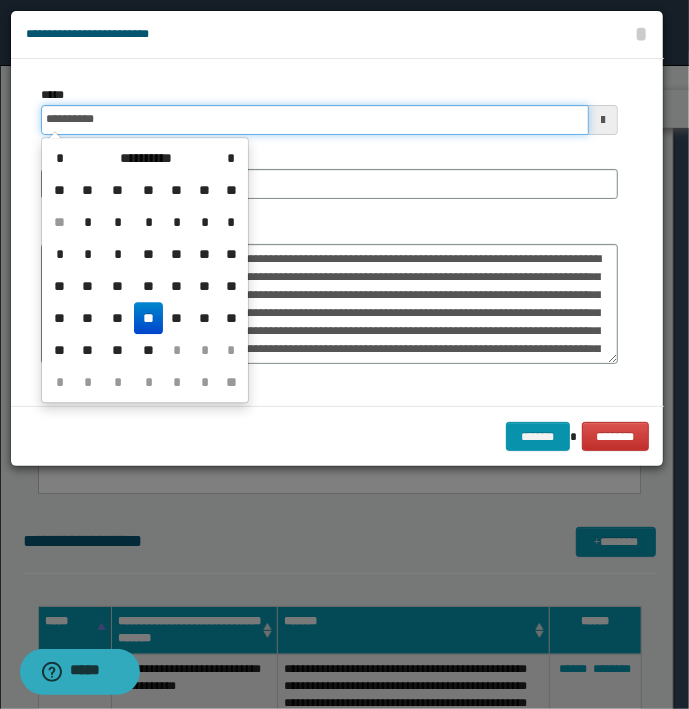 type on "**********" 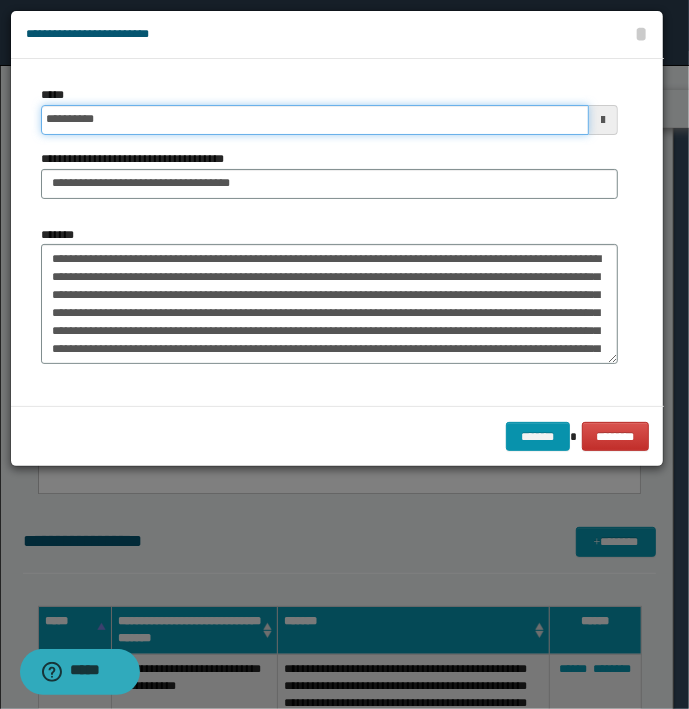 click on "*******" at bounding box center [538, 437] 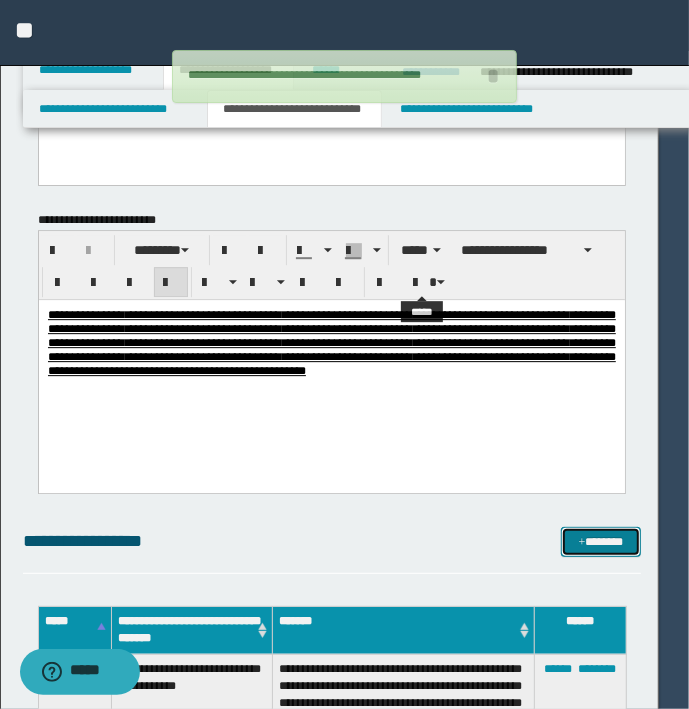 type 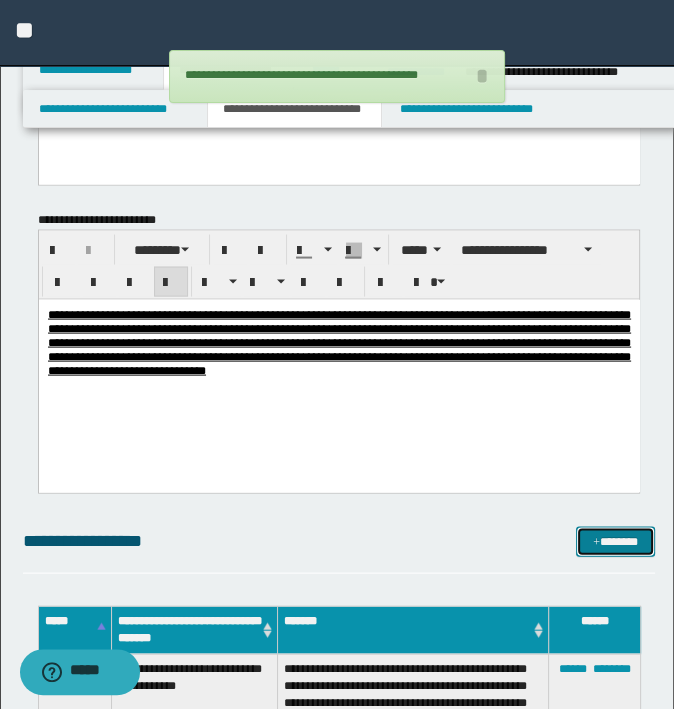 click on "*******" at bounding box center [615, 542] 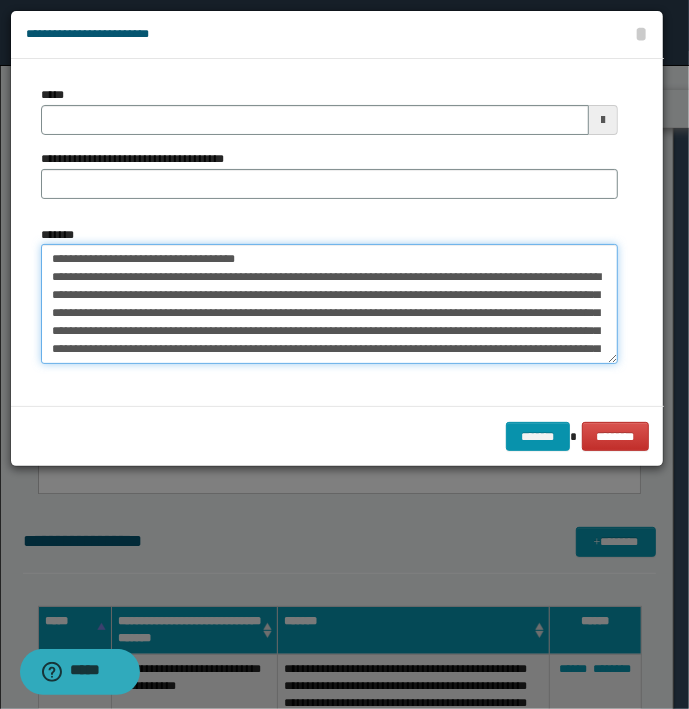 click on "*******" at bounding box center (329, 304) 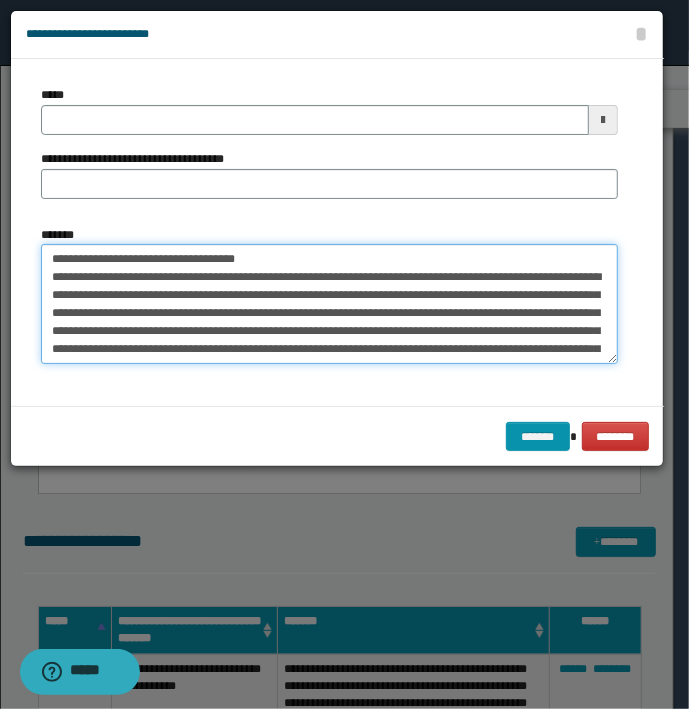 type on "**********" 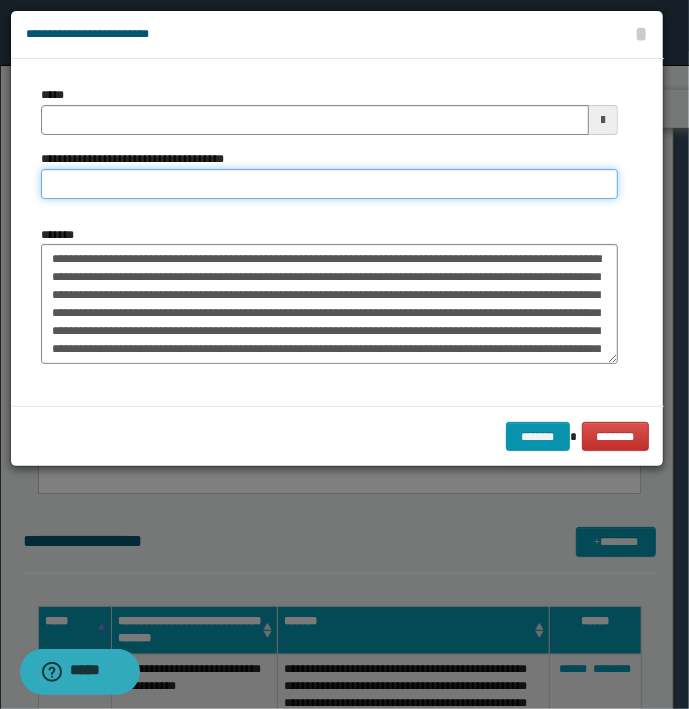 type on "**********" 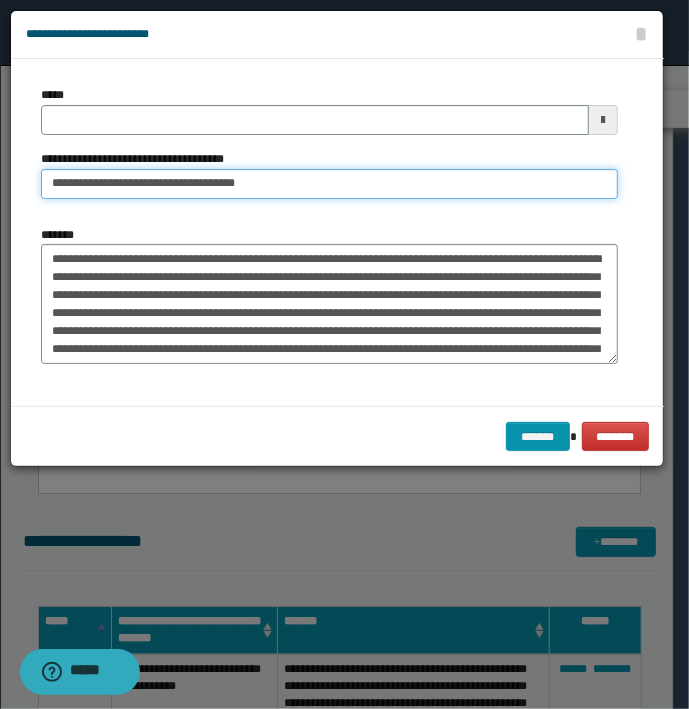 type 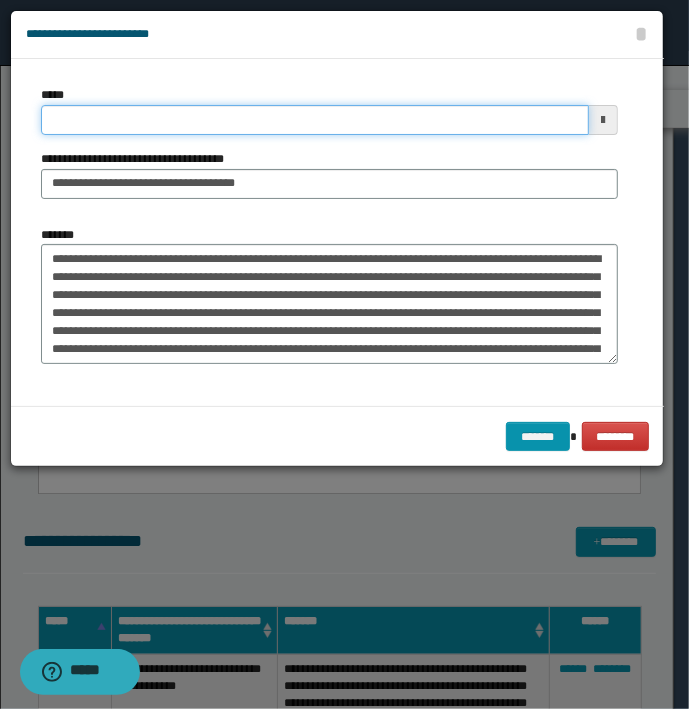 click on "*****" at bounding box center (315, 120) 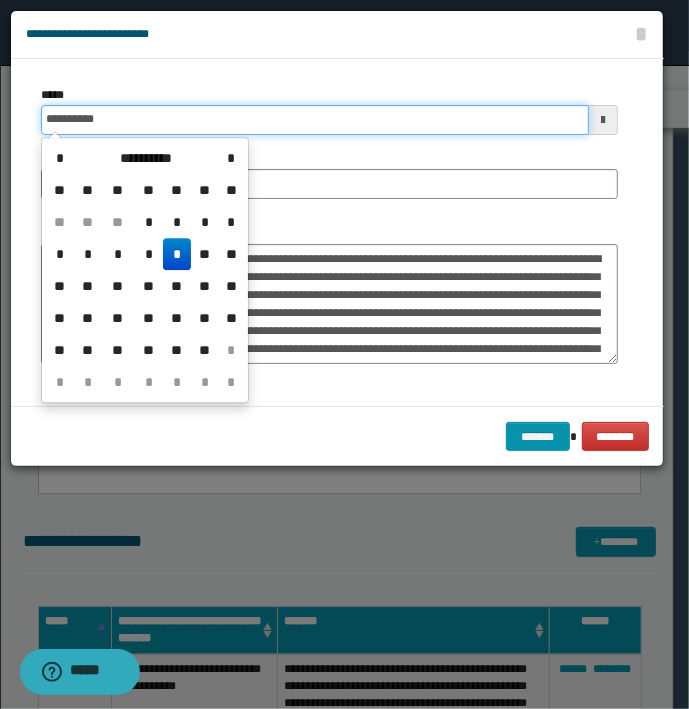 type on "**********" 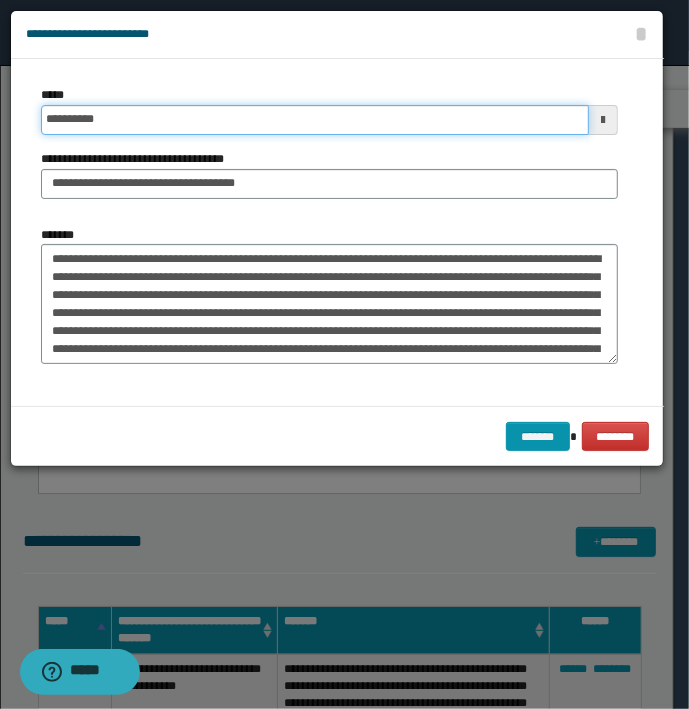 click on "*******" at bounding box center (538, 437) 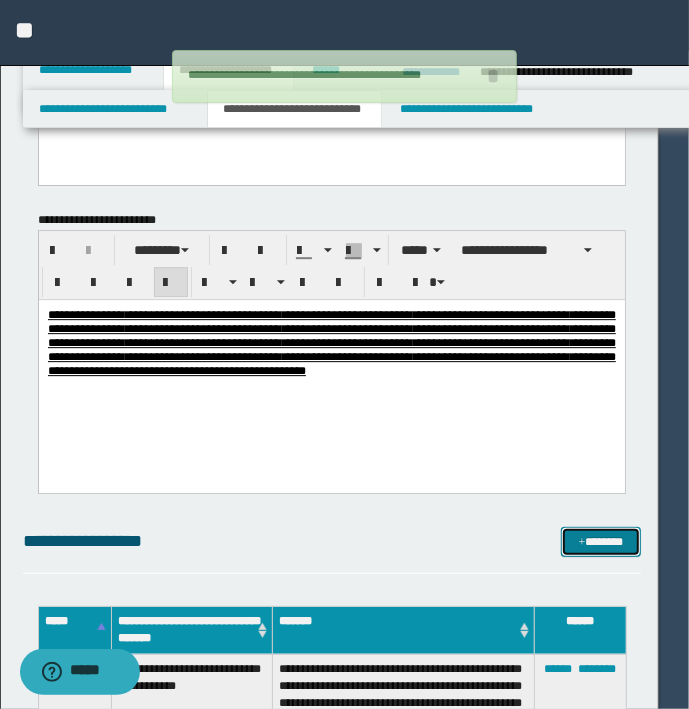 type 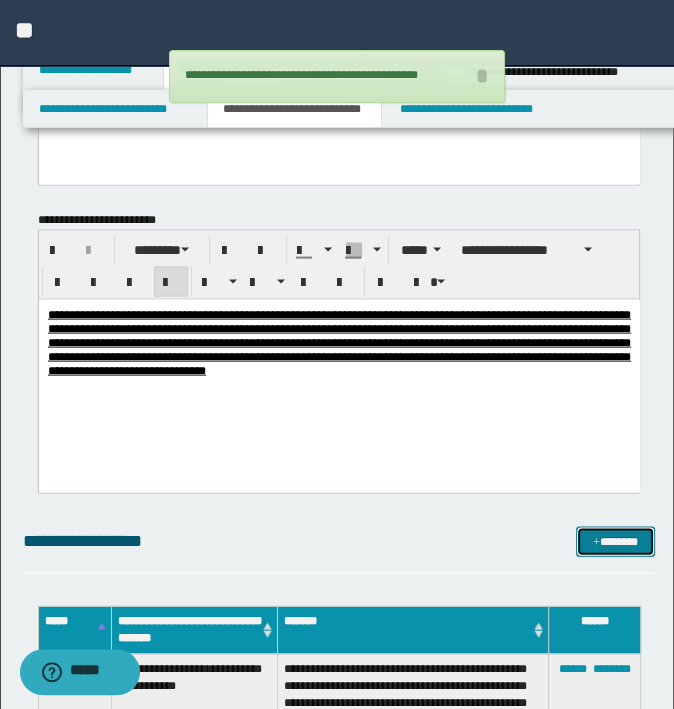 click on "*******" at bounding box center (615, 542) 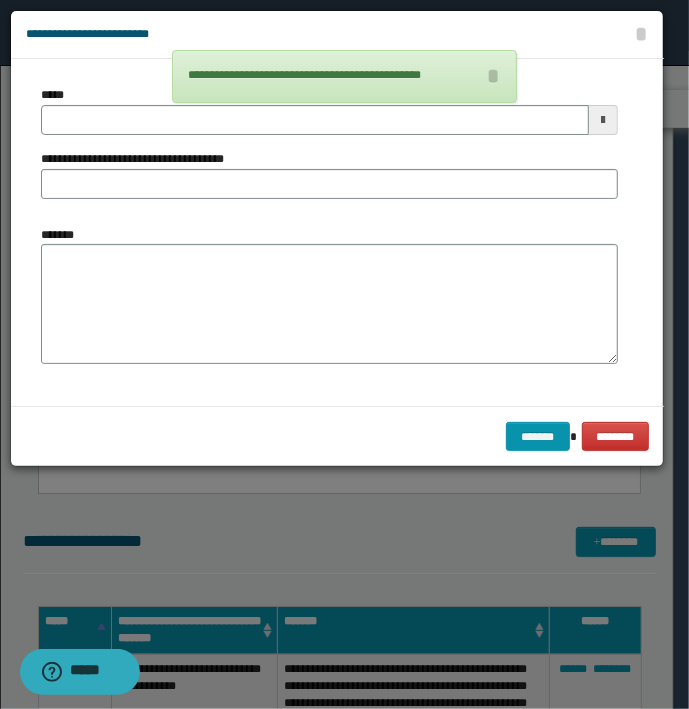 type 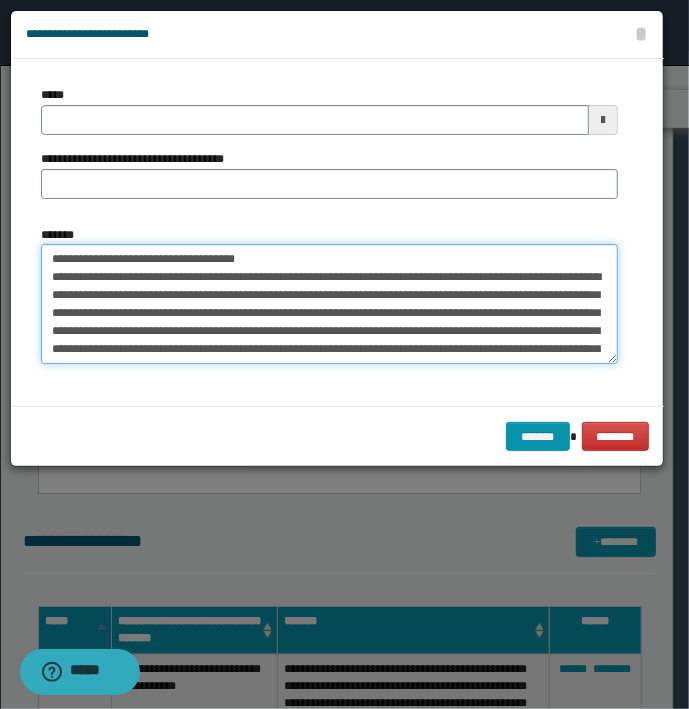 click on "**********" at bounding box center [329, 304] 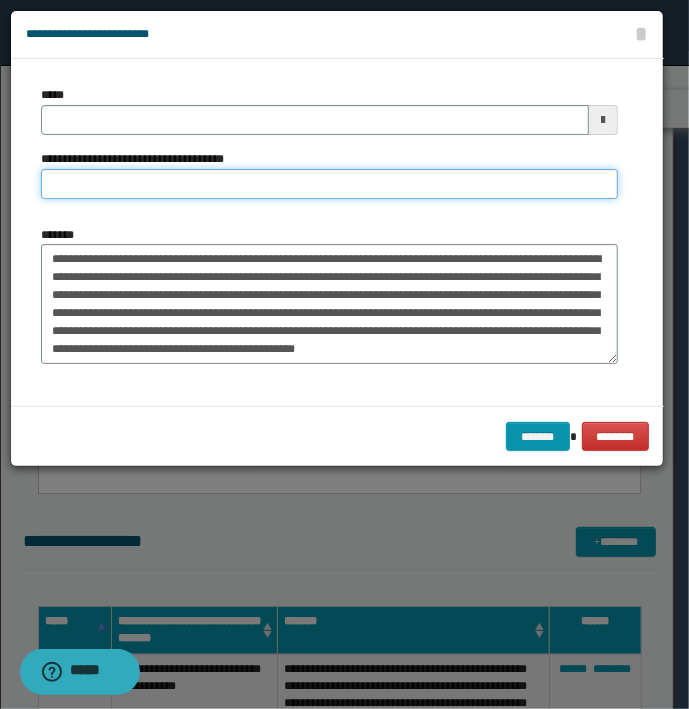 type on "**********" 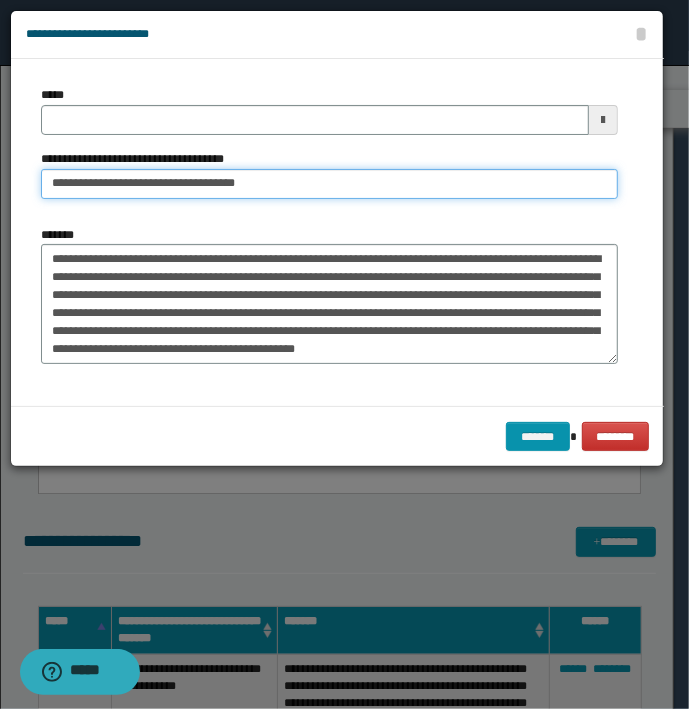 type 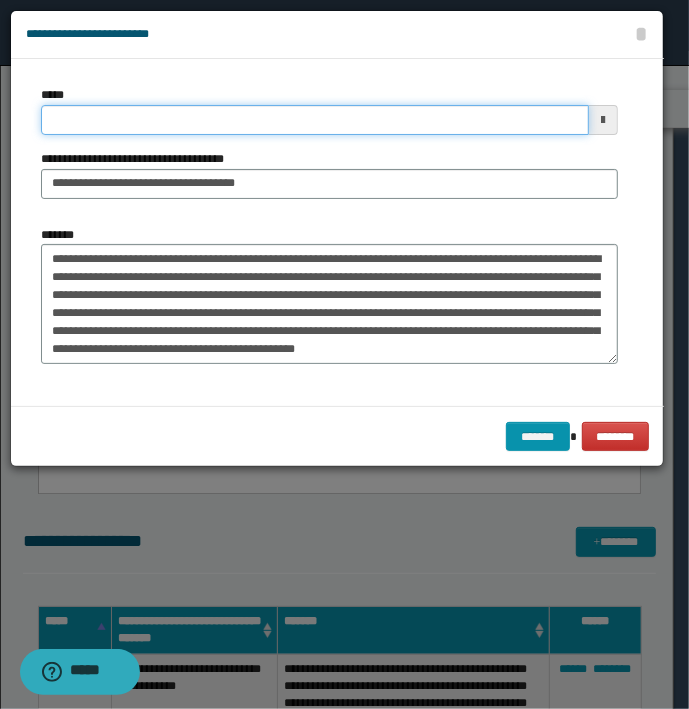 click on "*****" at bounding box center (315, 120) 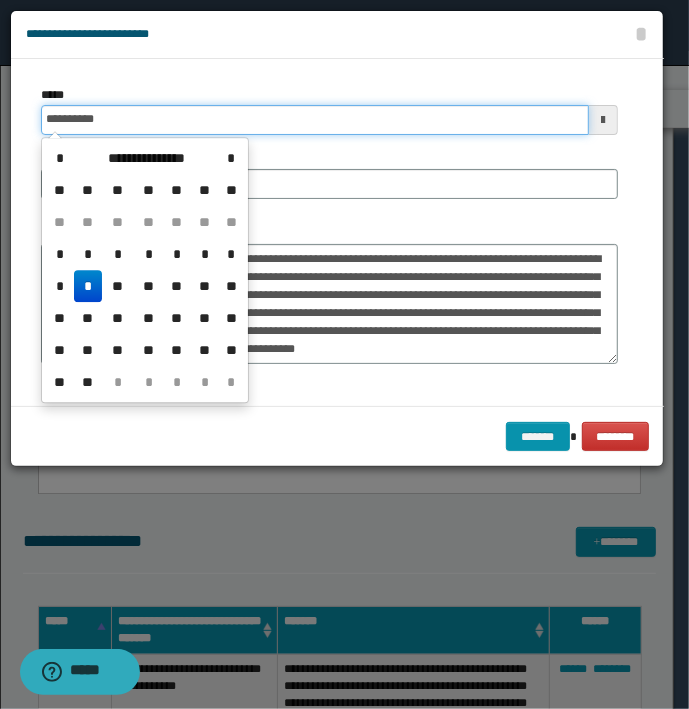 type on "**********" 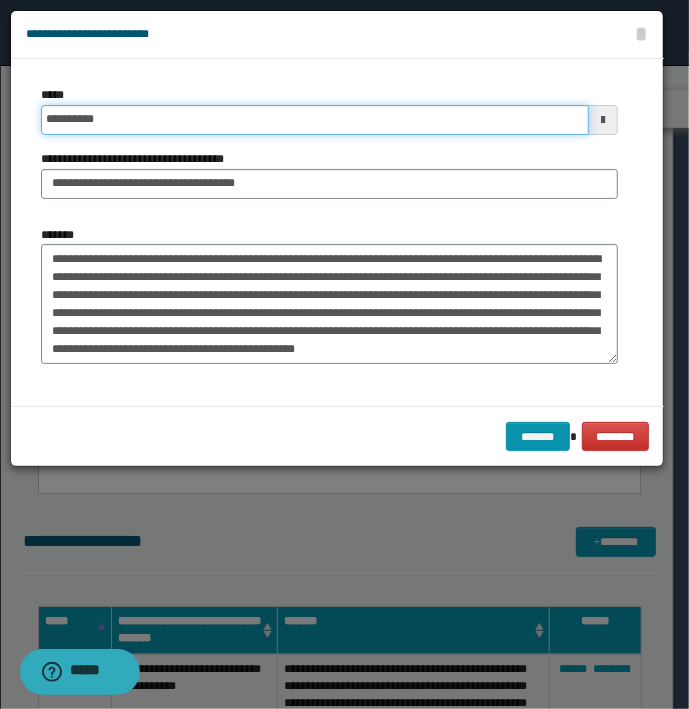click on "*******" at bounding box center [538, 437] 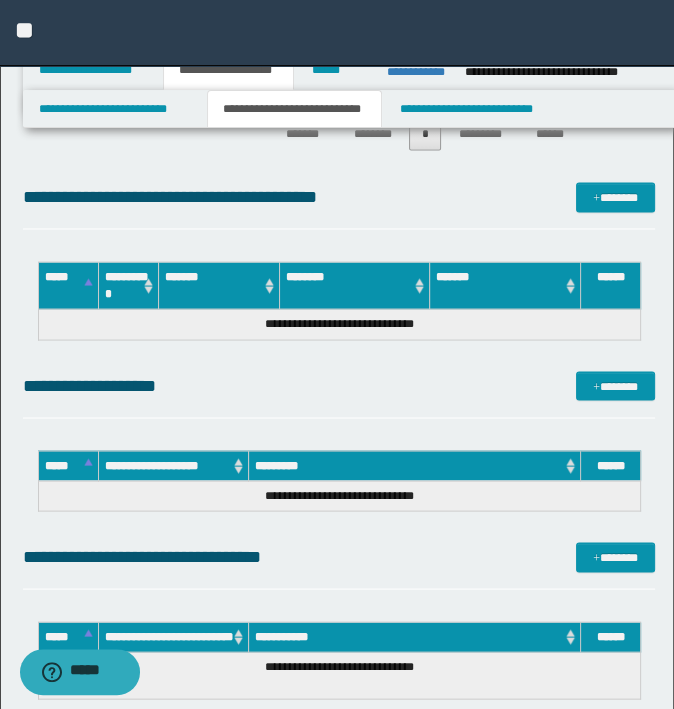 scroll, scrollTop: 6400, scrollLeft: 0, axis: vertical 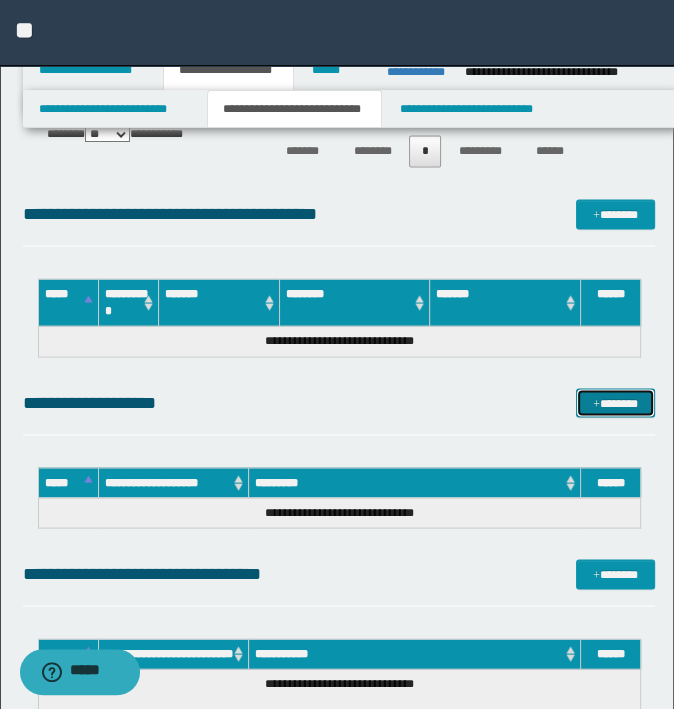 drag, startPoint x: 614, startPoint y: 406, endPoint x: 688, endPoint y: 401, distance: 74.168724 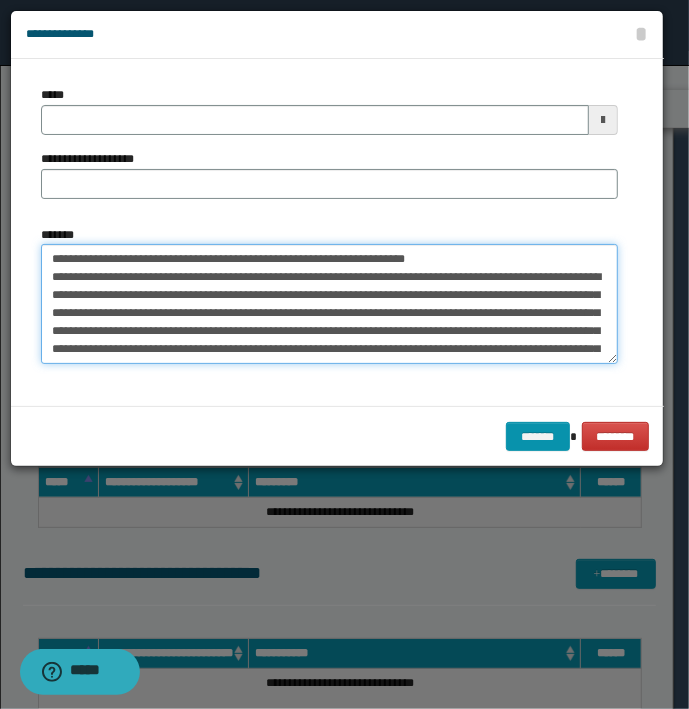 click on "**********" at bounding box center (329, 304) 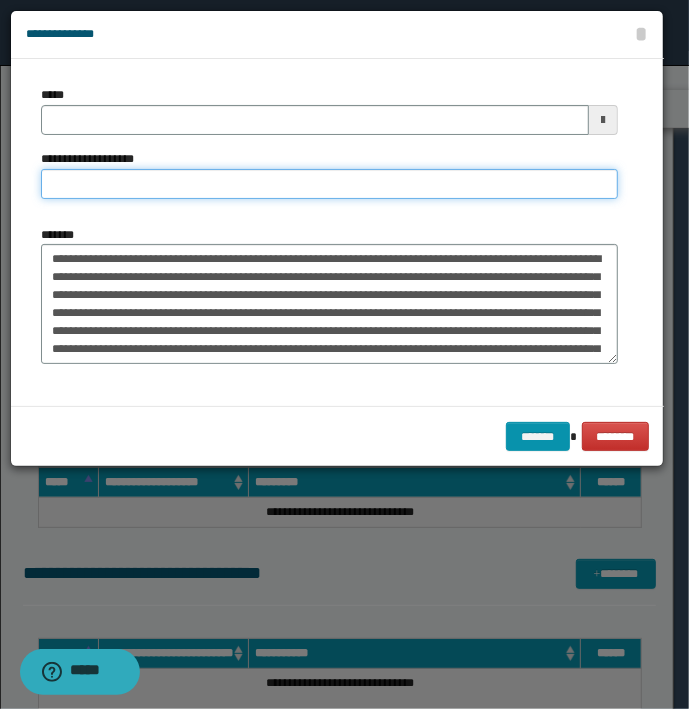 type on "**********" 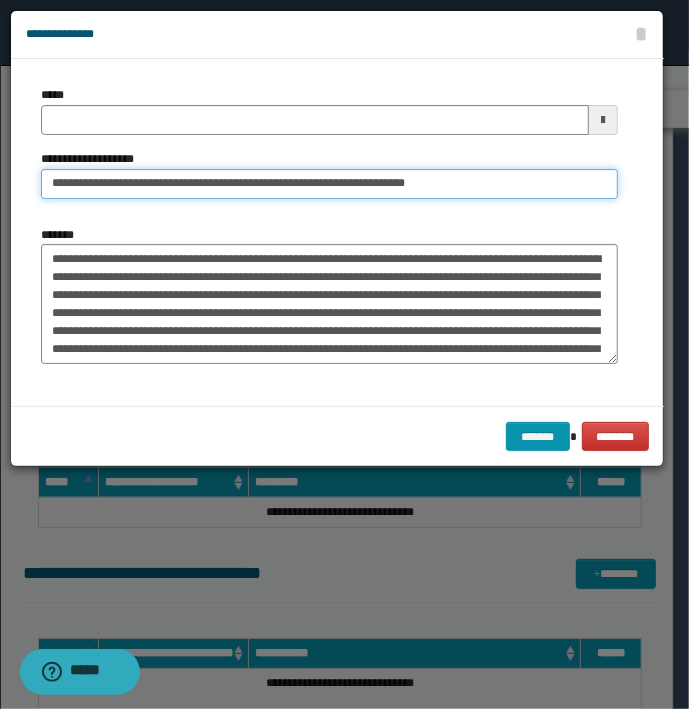 type 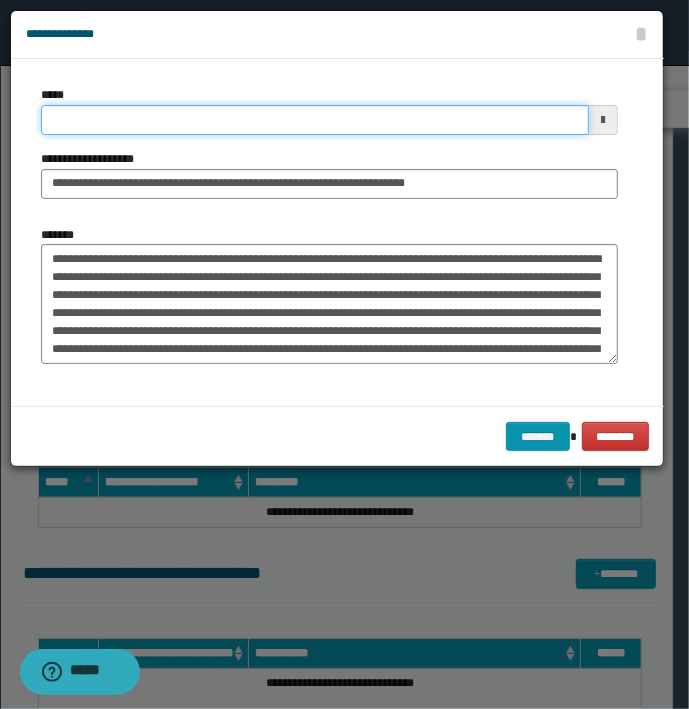 click on "*****" at bounding box center [315, 120] 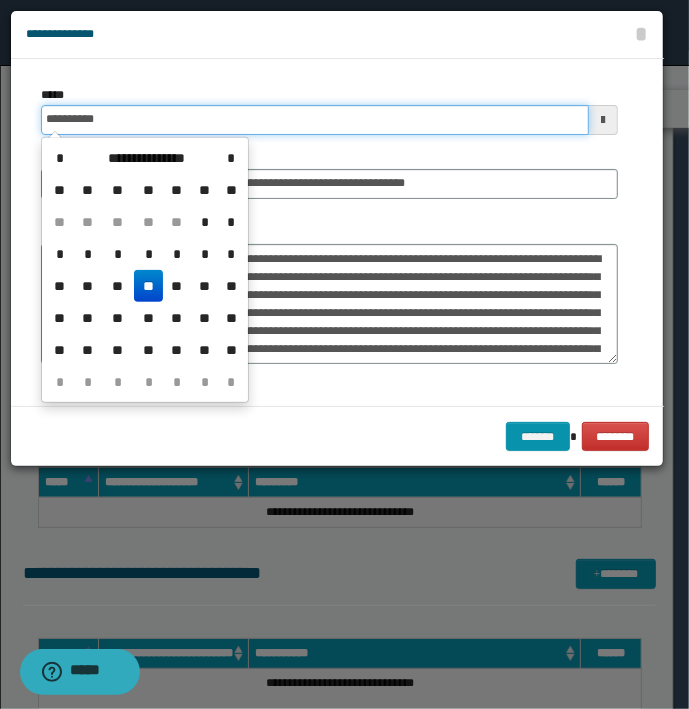 type on "**********" 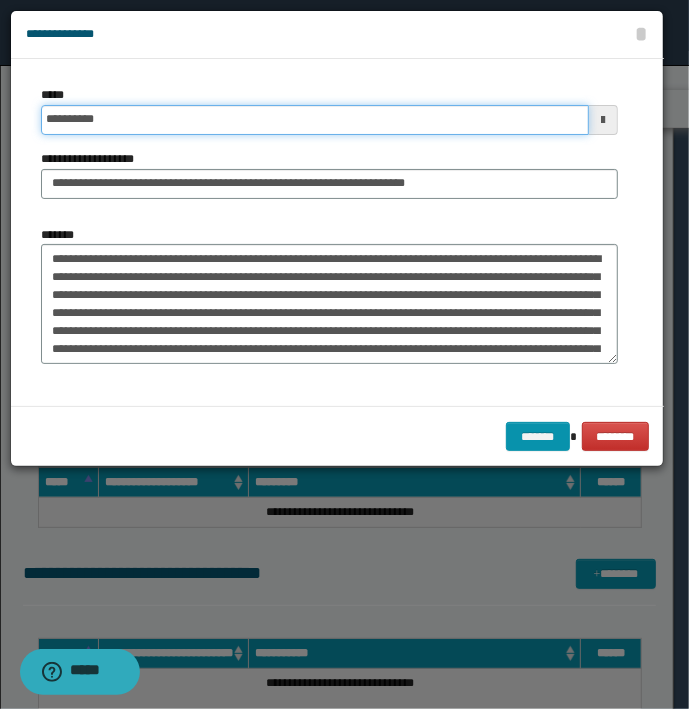 click on "*******" at bounding box center (538, 437) 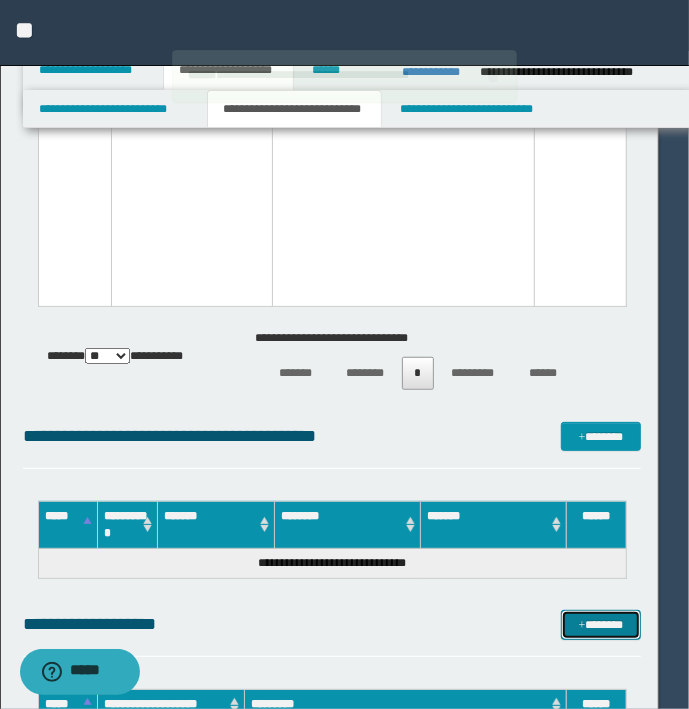 type 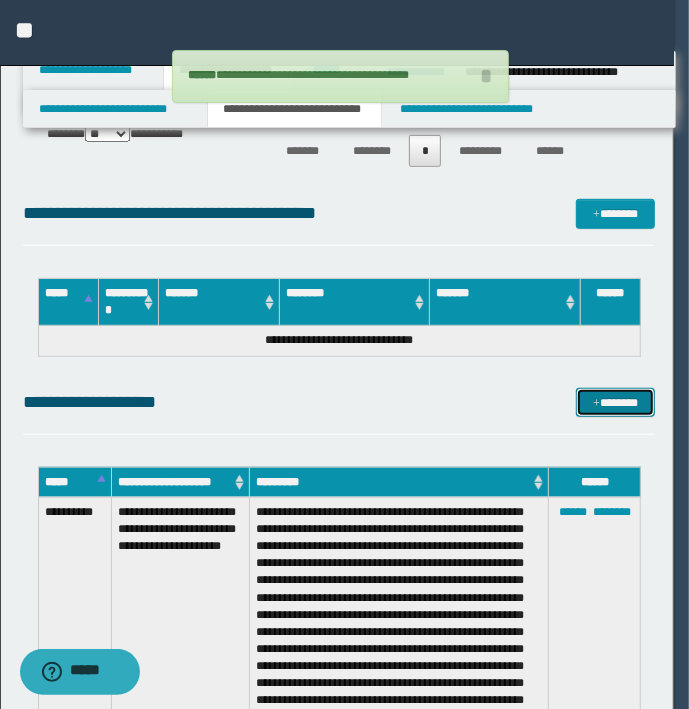 click on "*******" at bounding box center (615, 403) 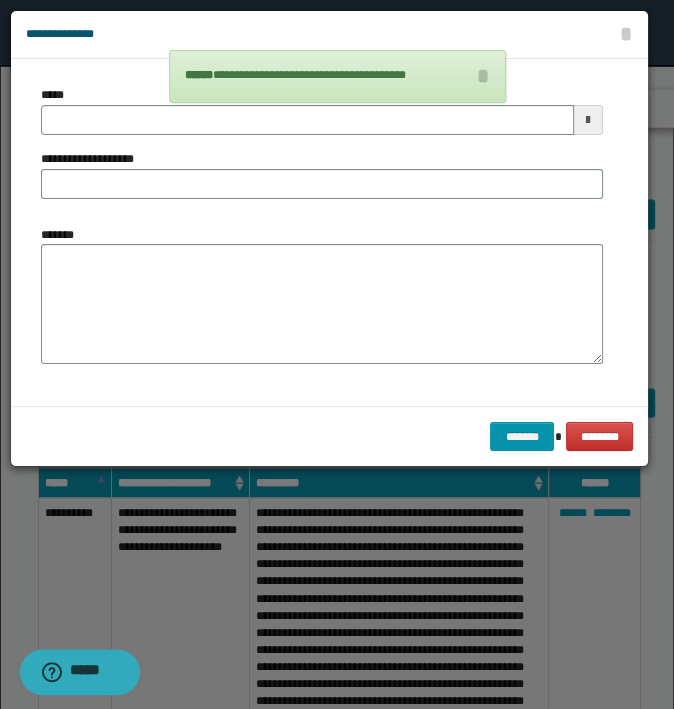 type 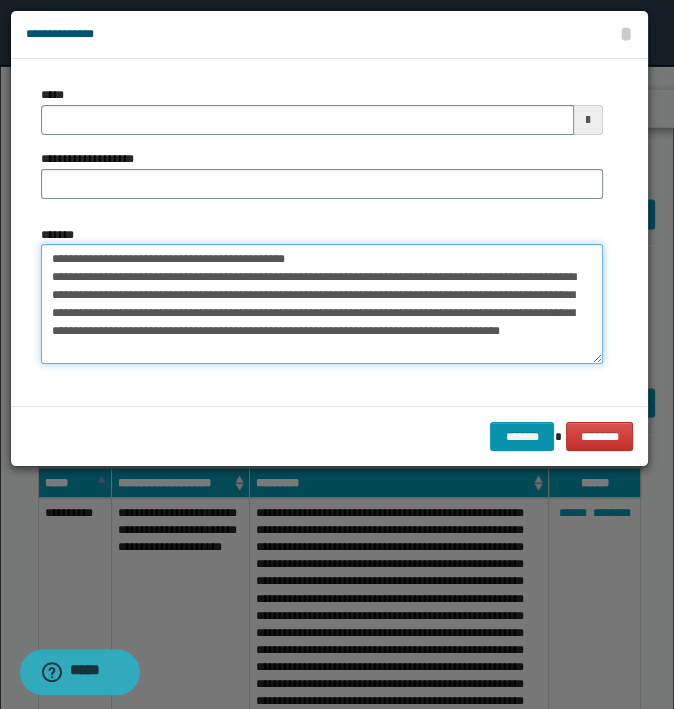 click on "**********" at bounding box center (322, 304) 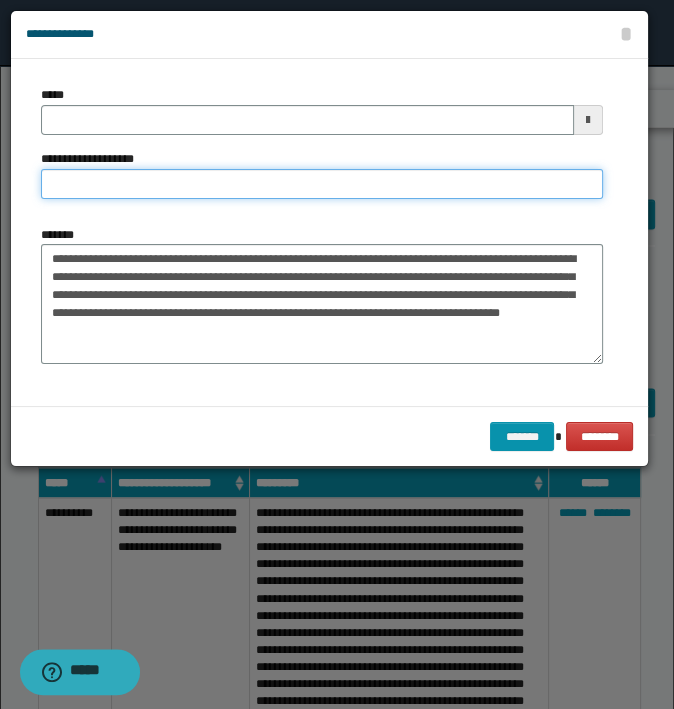 type on "**********" 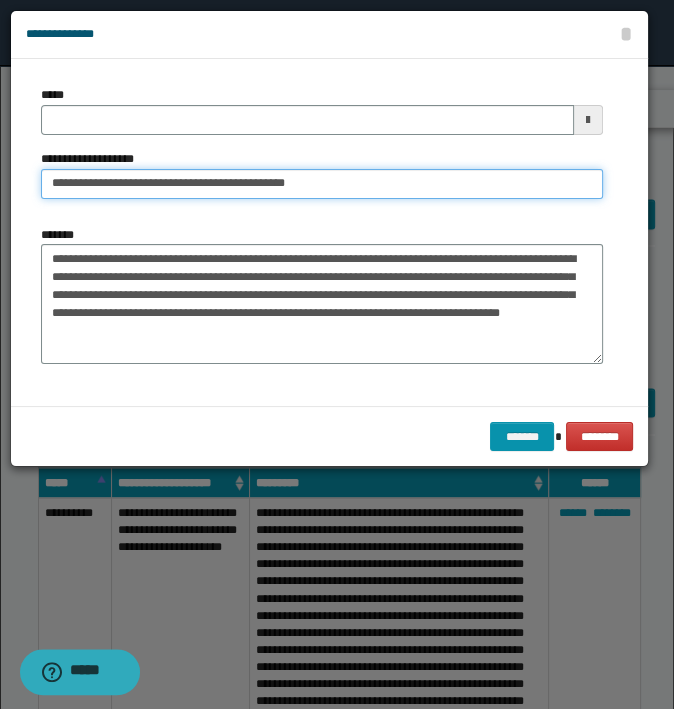 type 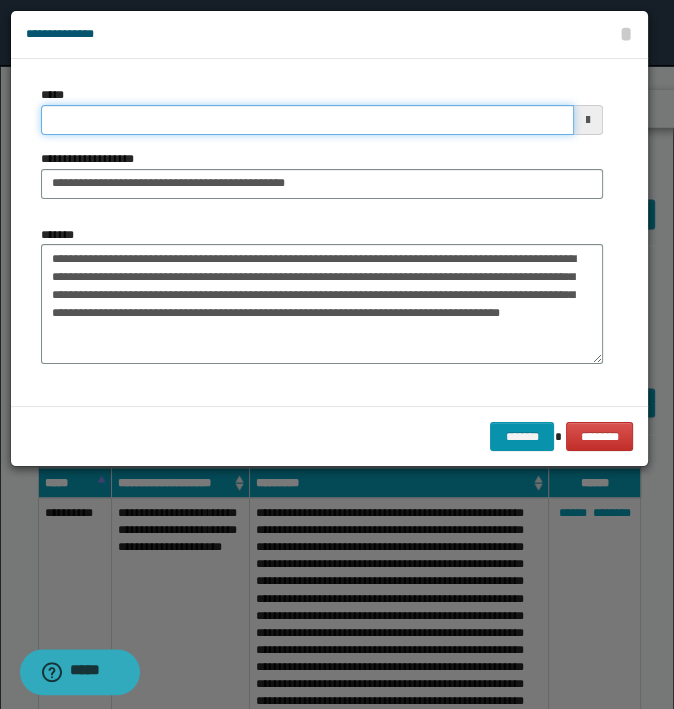 click on "*****" at bounding box center [307, 120] 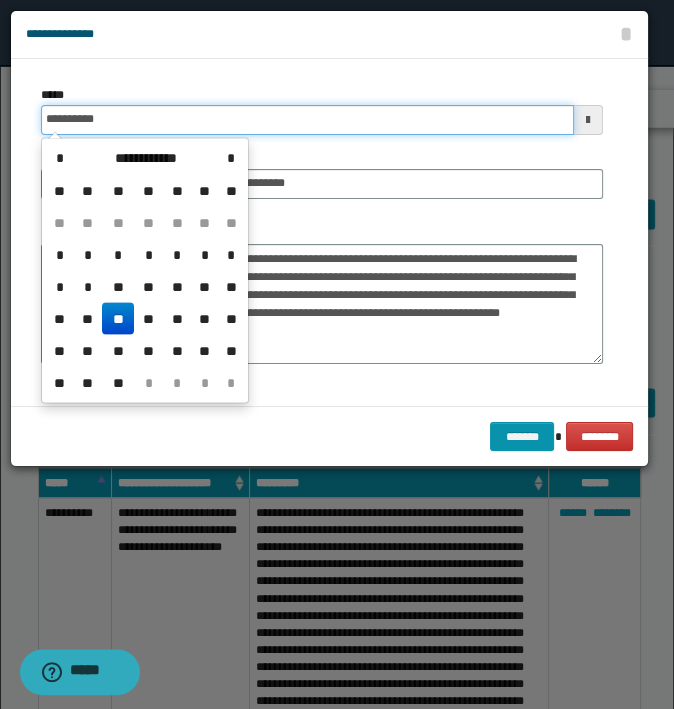 type on "**********" 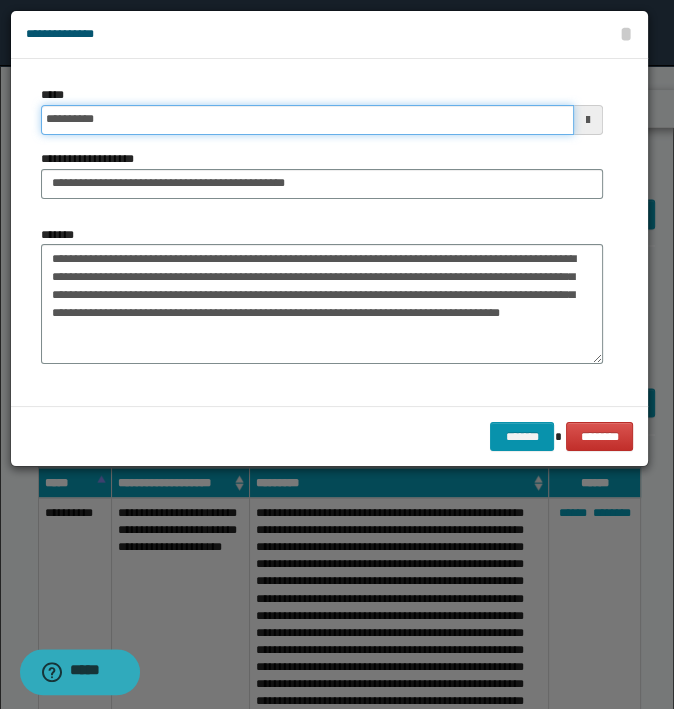 click on "*******" at bounding box center [522, 437] 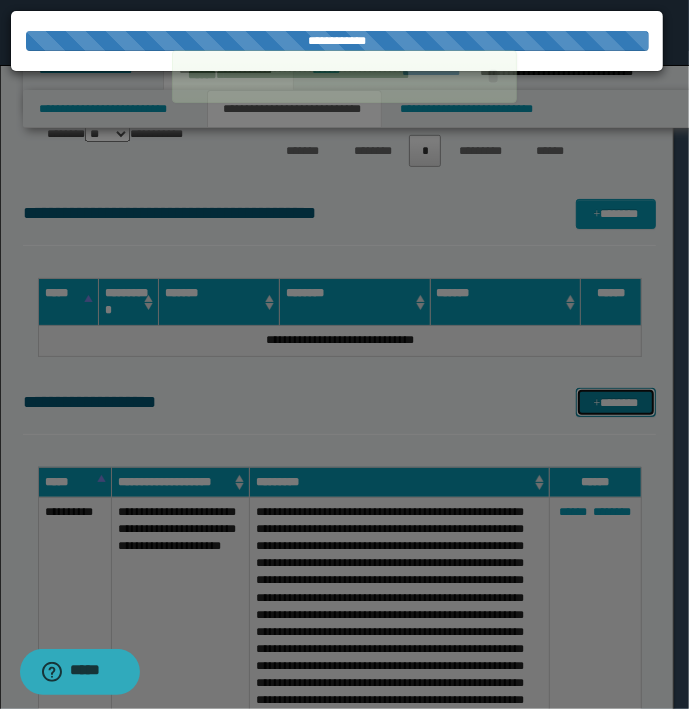 type 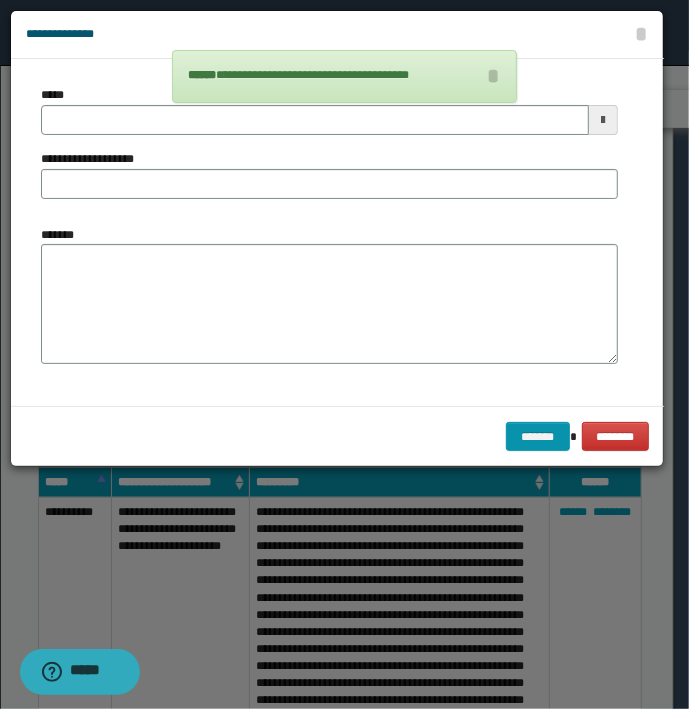 type 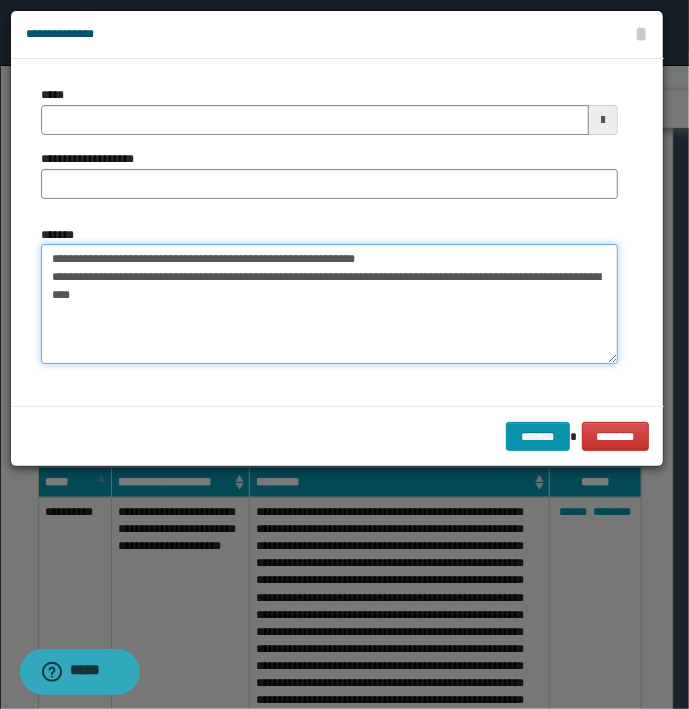 click on "**********" at bounding box center [329, 304] 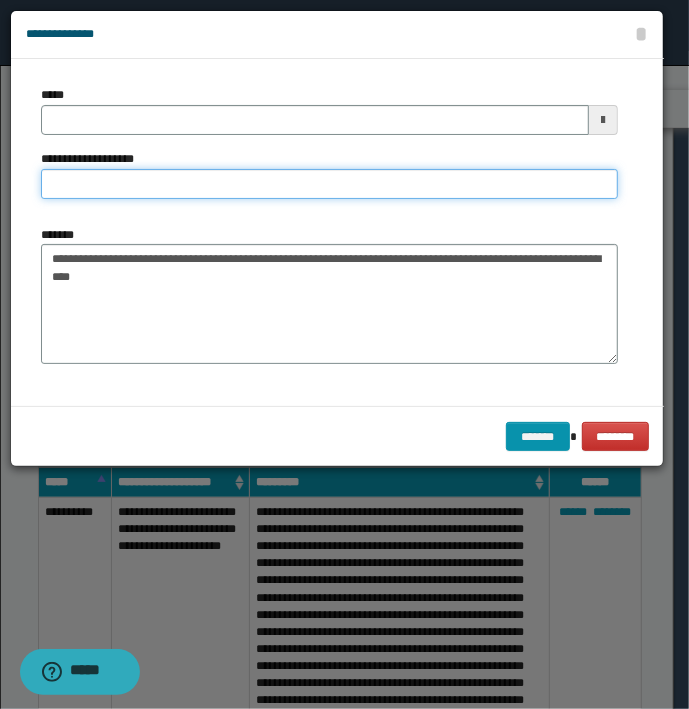 type on "**********" 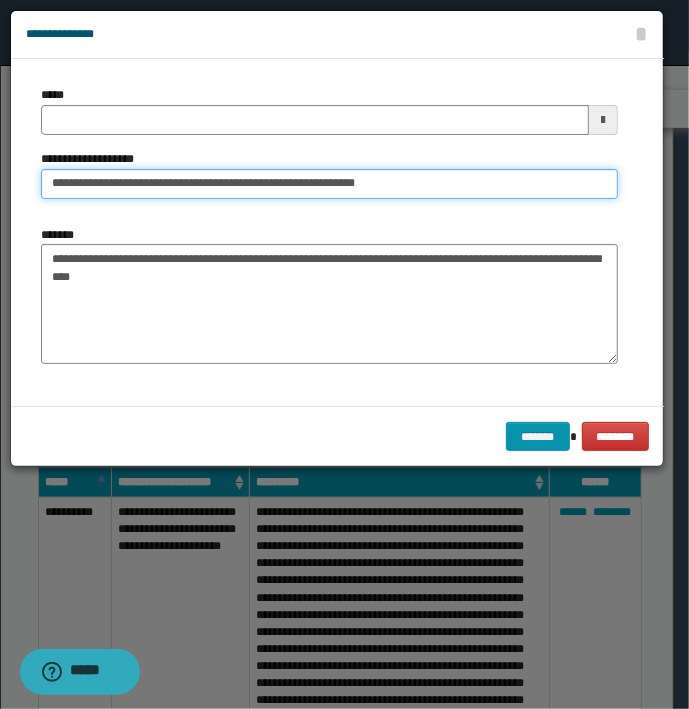 type 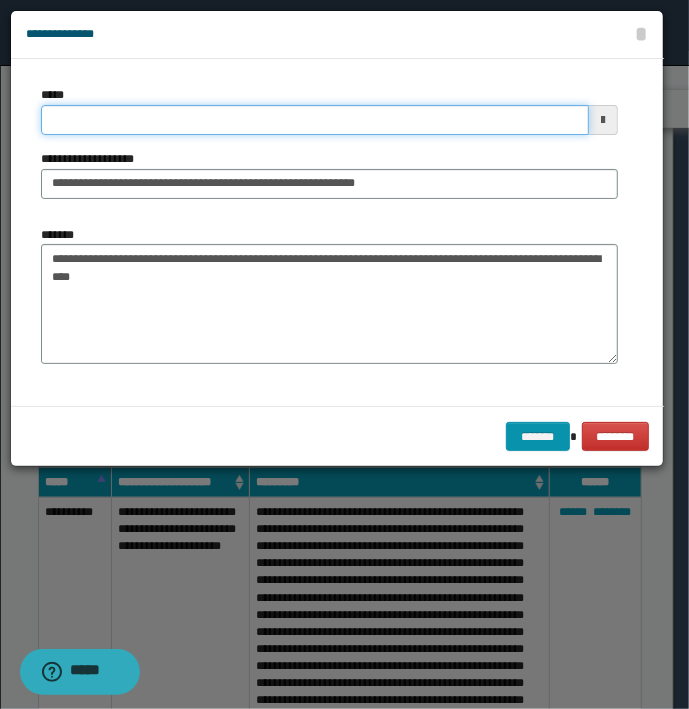 click on "*****" at bounding box center (315, 120) 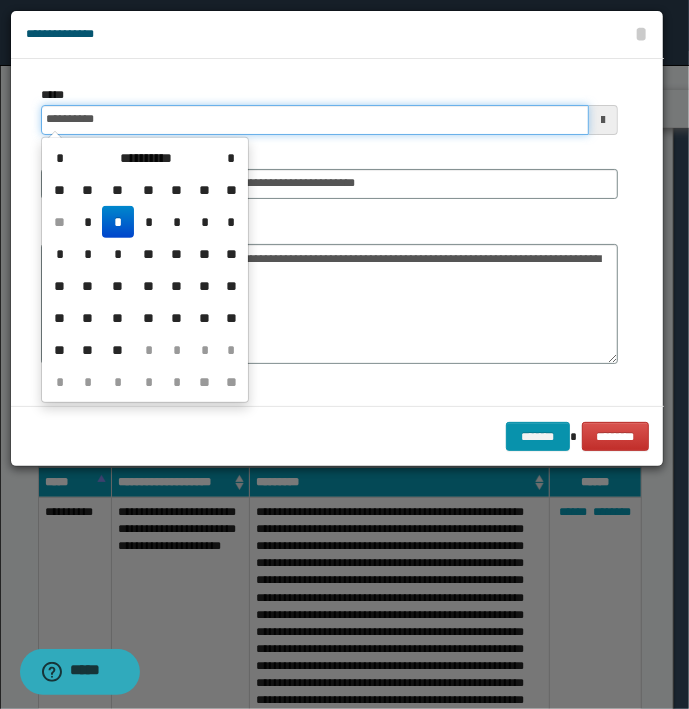 type on "**********" 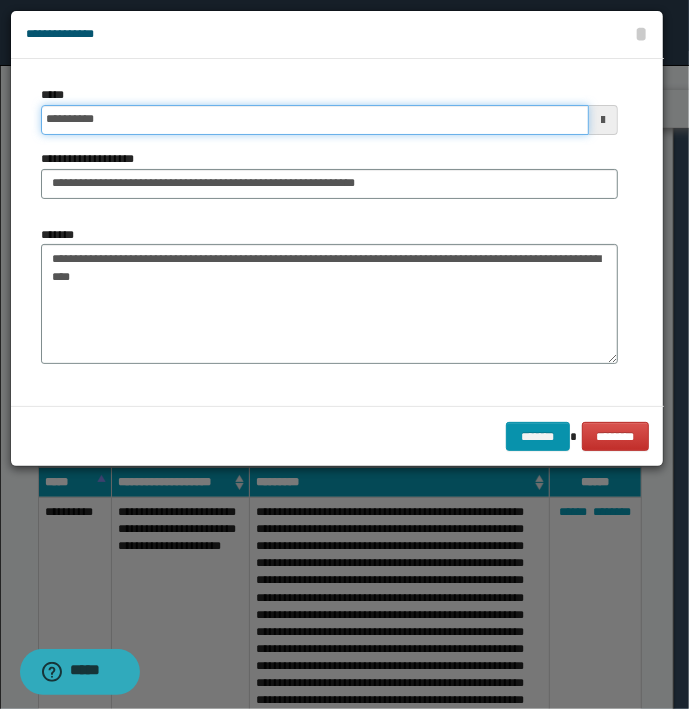 click on "*******" at bounding box center (538, 437) 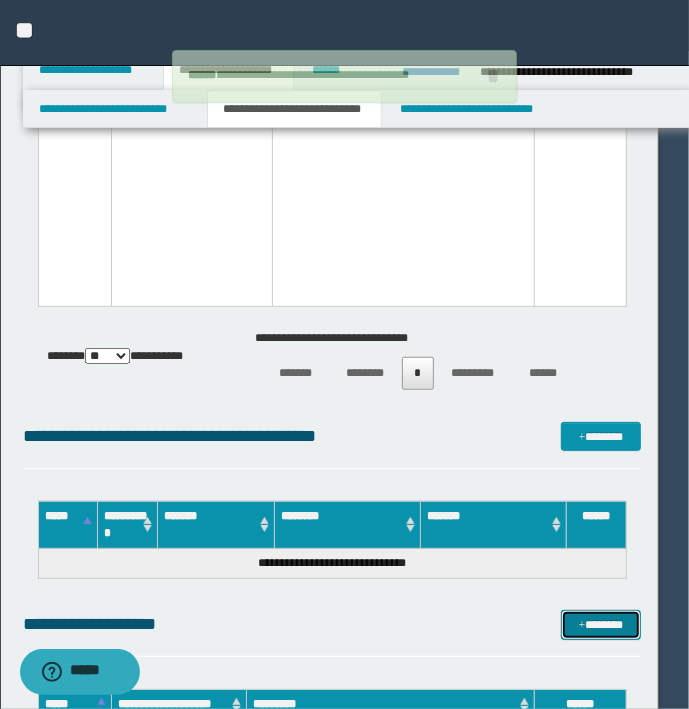 type 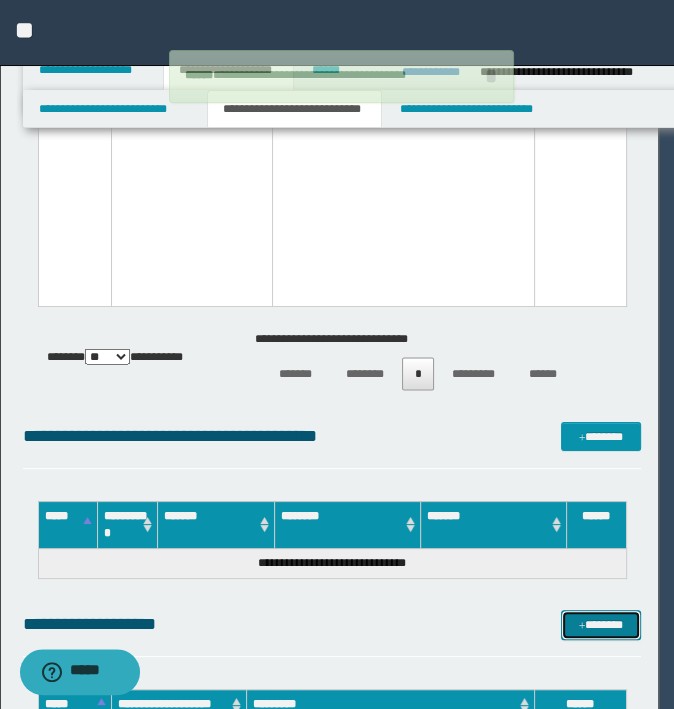 click on "*******" at bounding box center [600, 625] 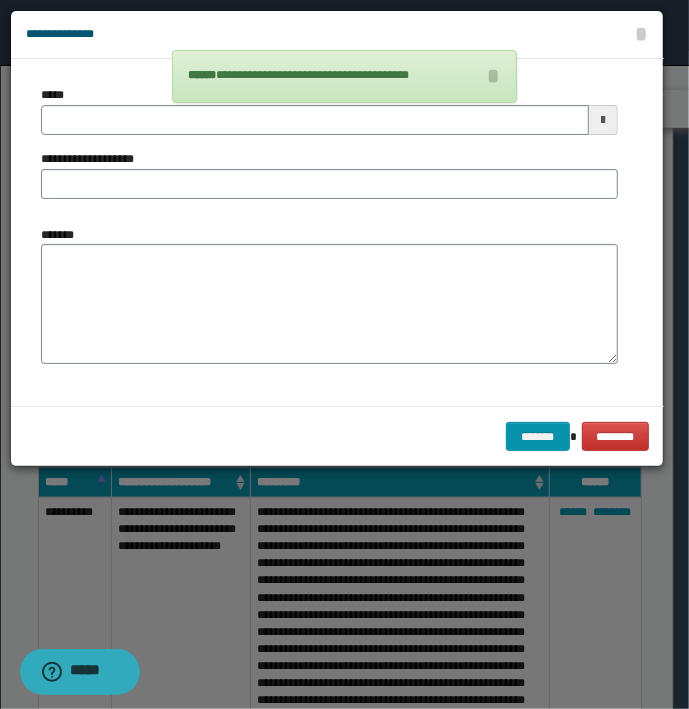 type 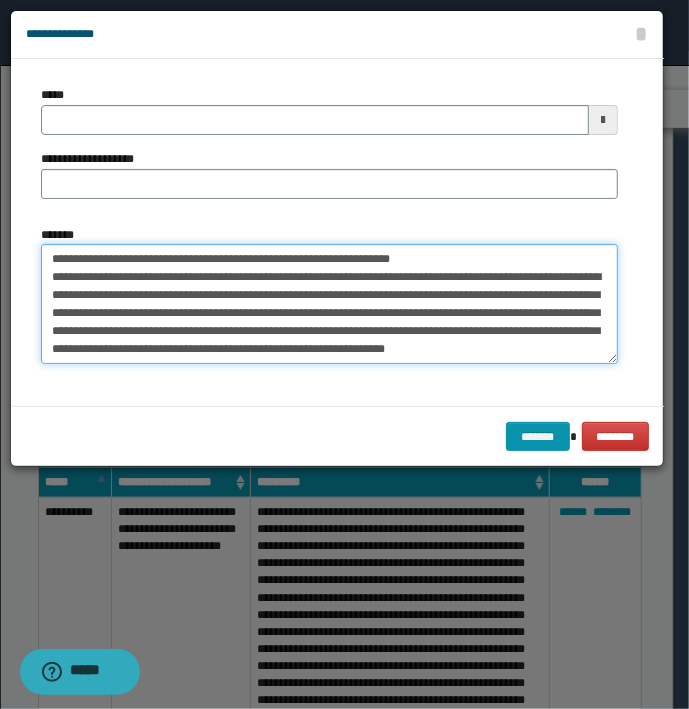 click on "**********" at bounding box center [329, 304] 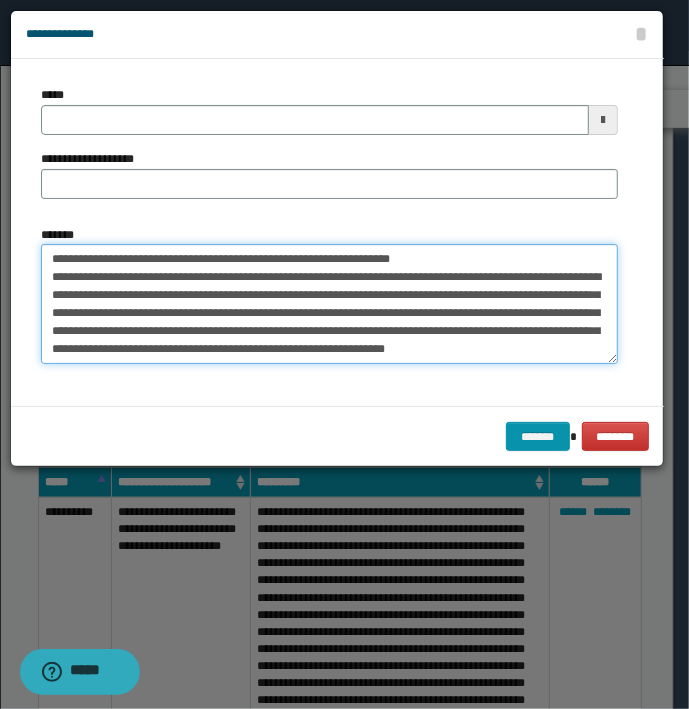 drag, startPoint x: 468, startPoint y: 252, endPoint x: -5, endPoint y: 254, distance: 473.00424 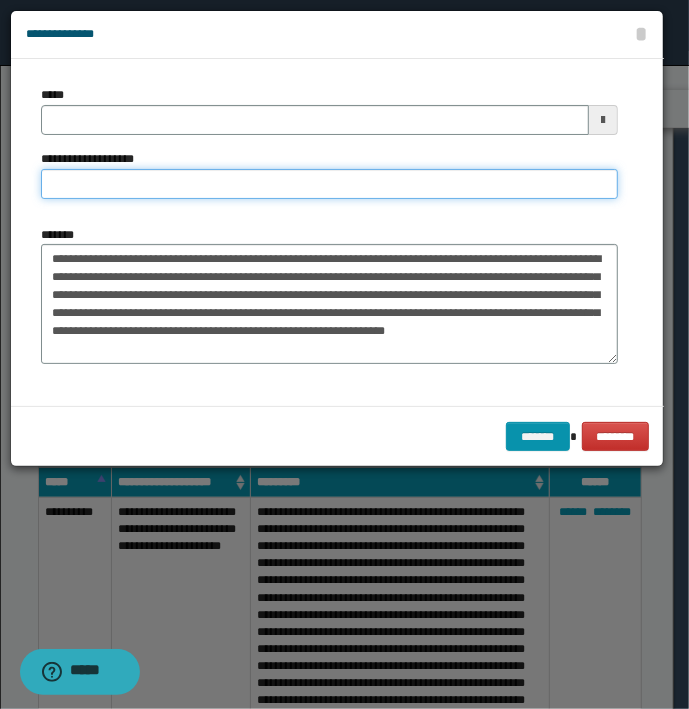 type on "**********" 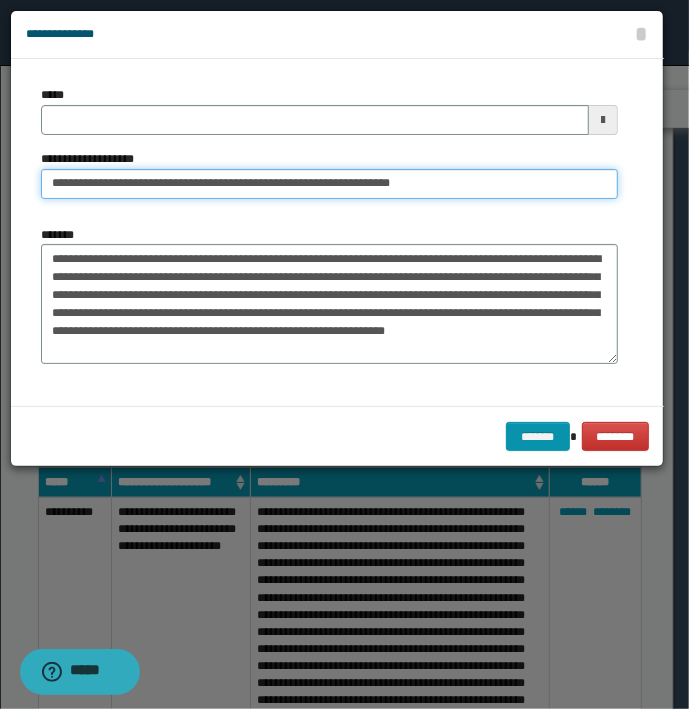 type 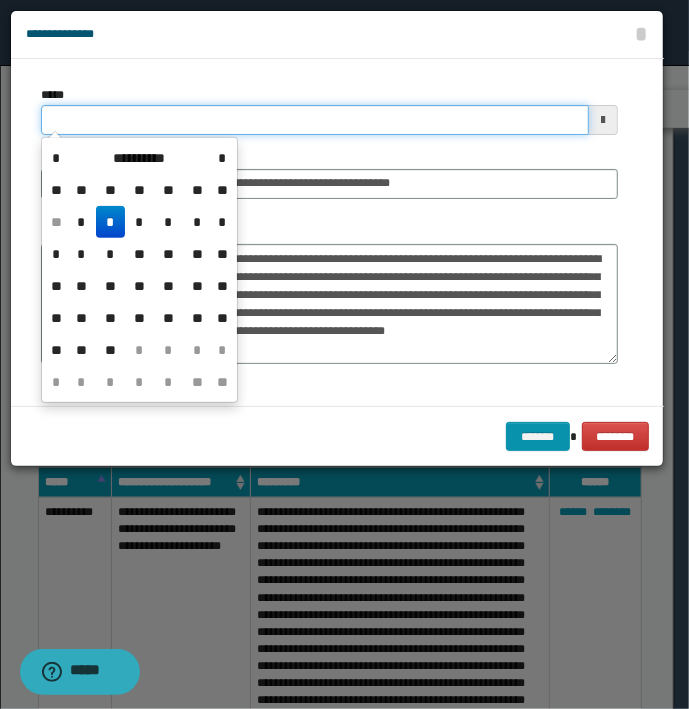 click on "*****" at bounding box center (315, 120) 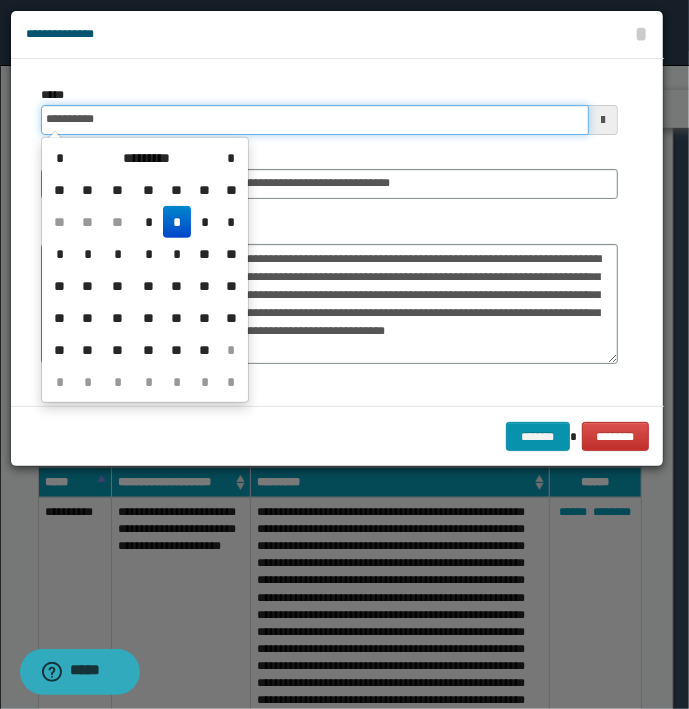 type on "**********" 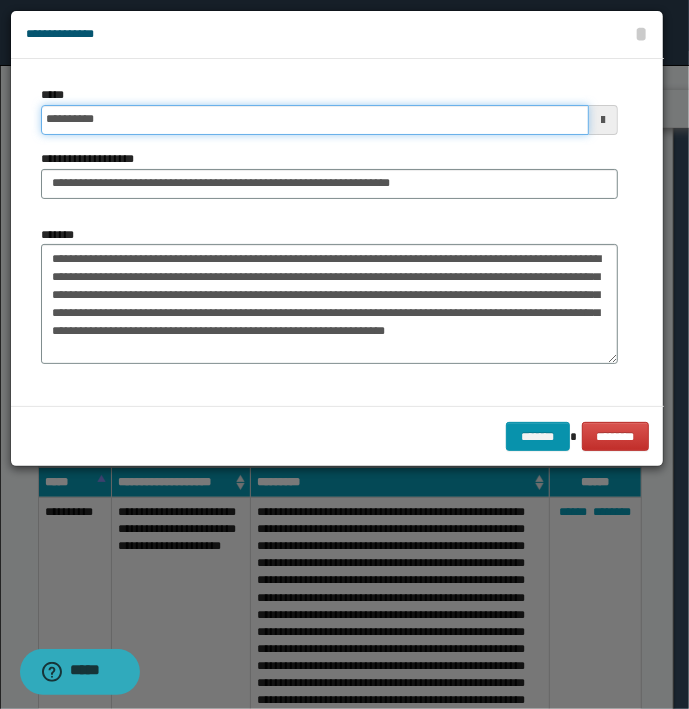 click on "*******" at bounding box center [538, 437] 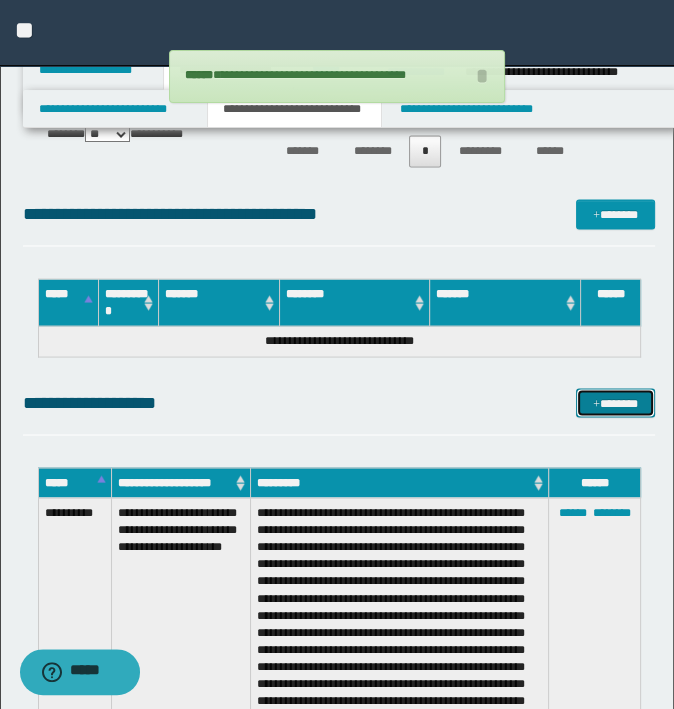 click on "*******" at bounding box center [615, 403] 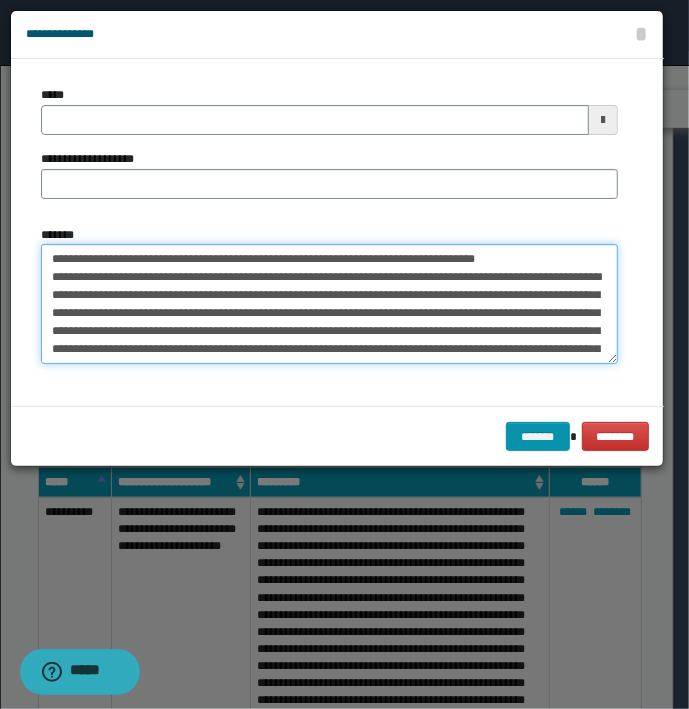 click on "*******" at bounding box center (329, 304) 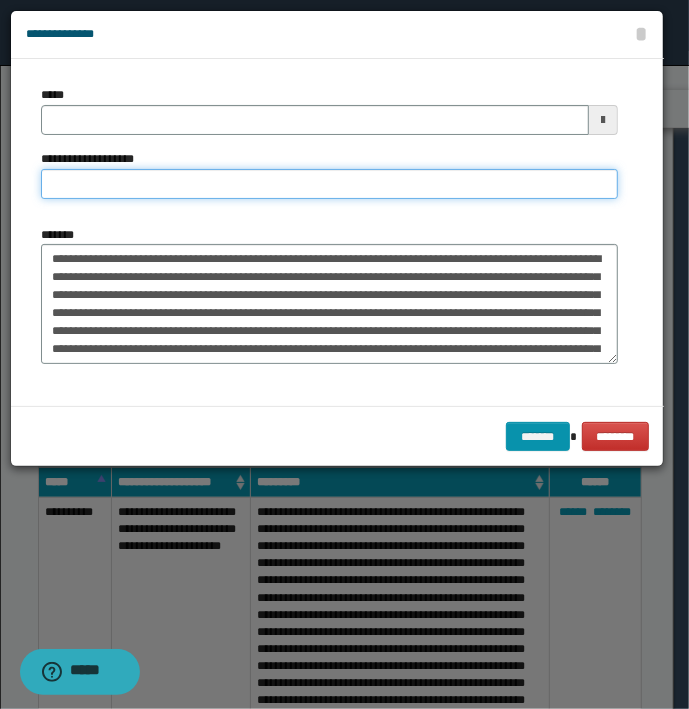 type on "**********" 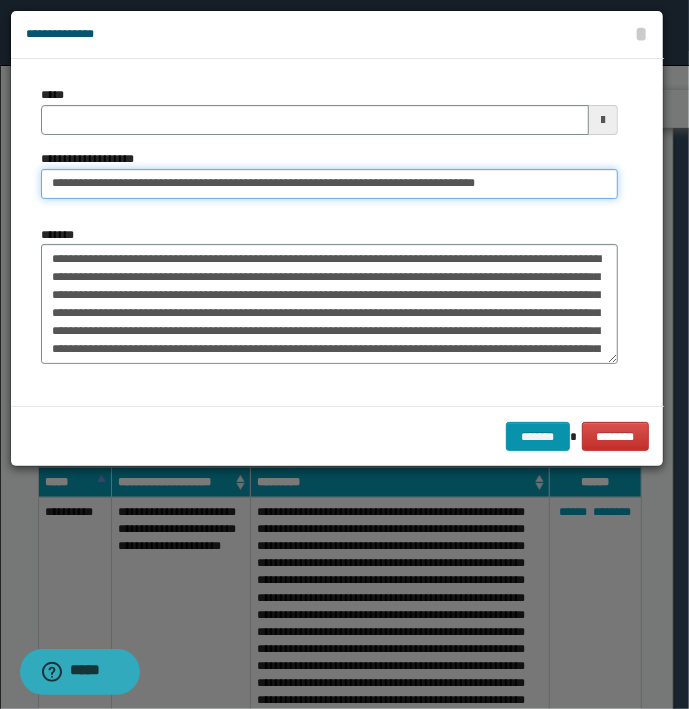 type 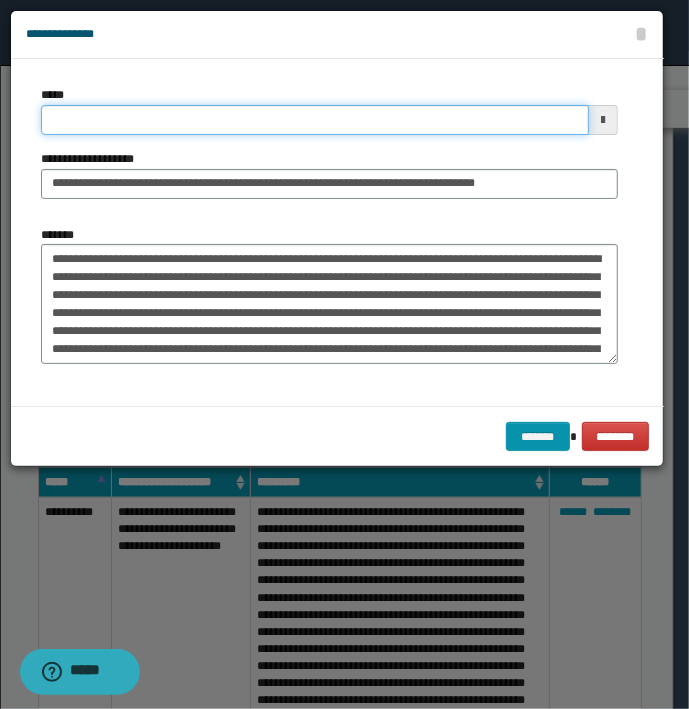 click on "*****" at bounding box center [315, 120] 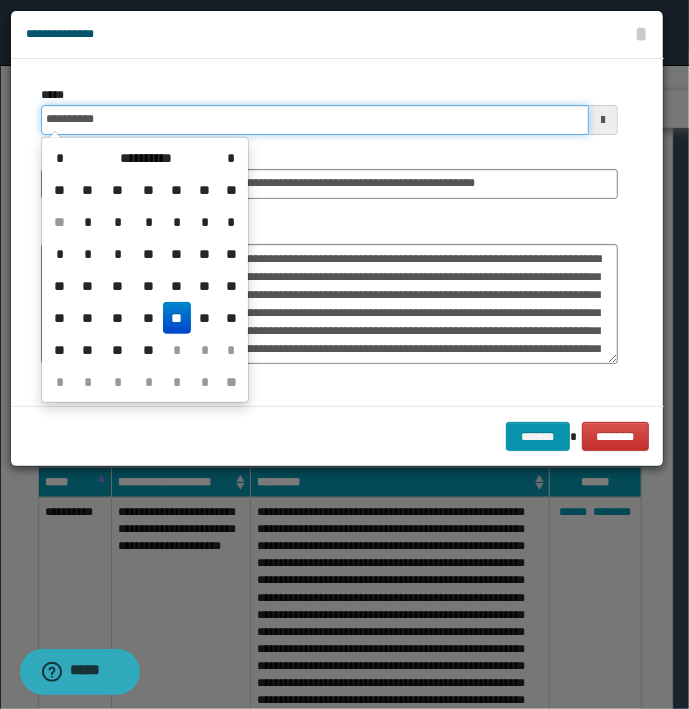 type on "**********" 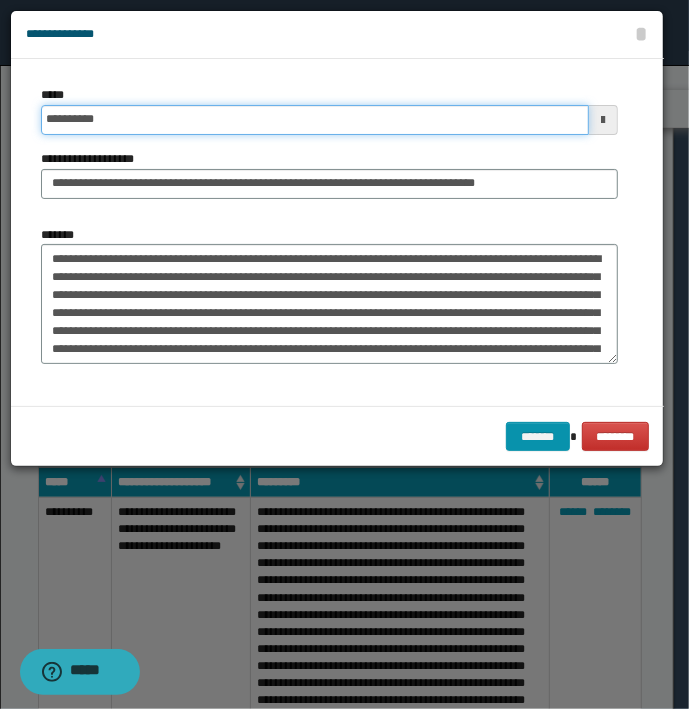 click on "*******" at bounding box center [538, 437] 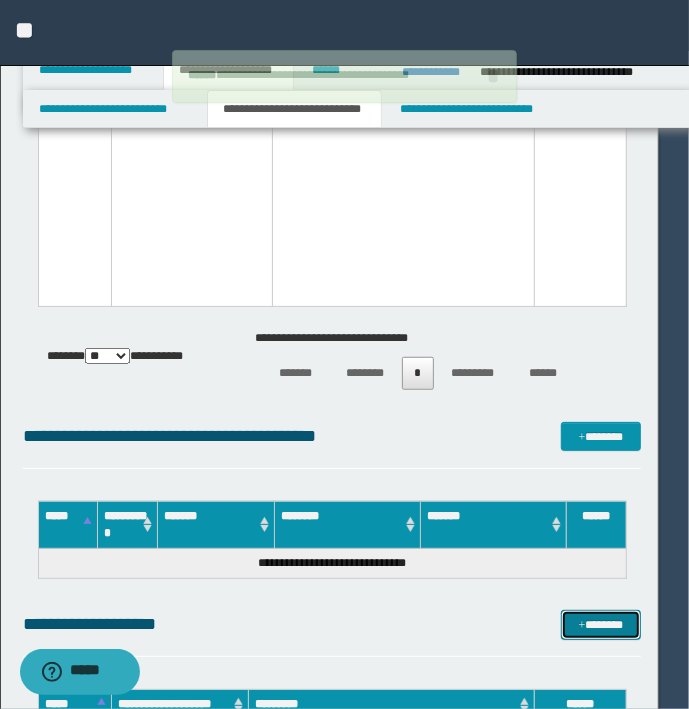 type 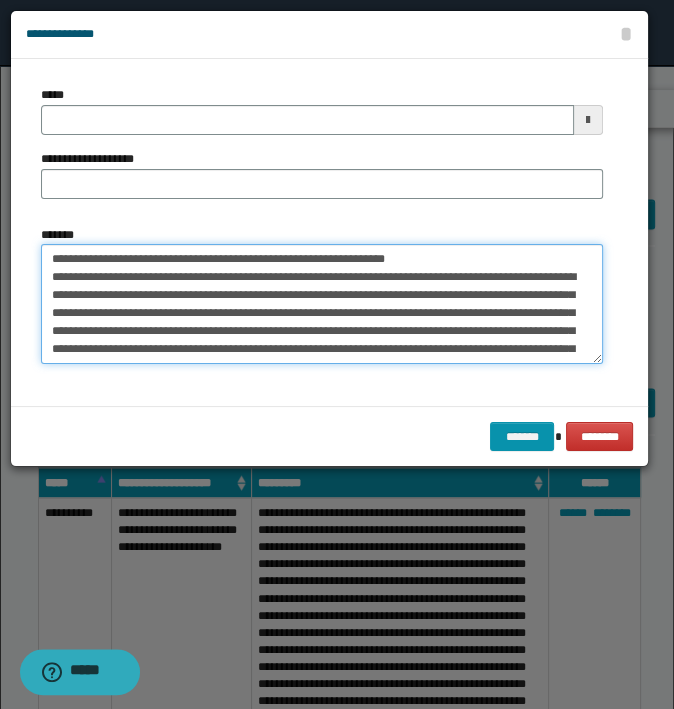 click on "*******" at bounding box center [322, 304] 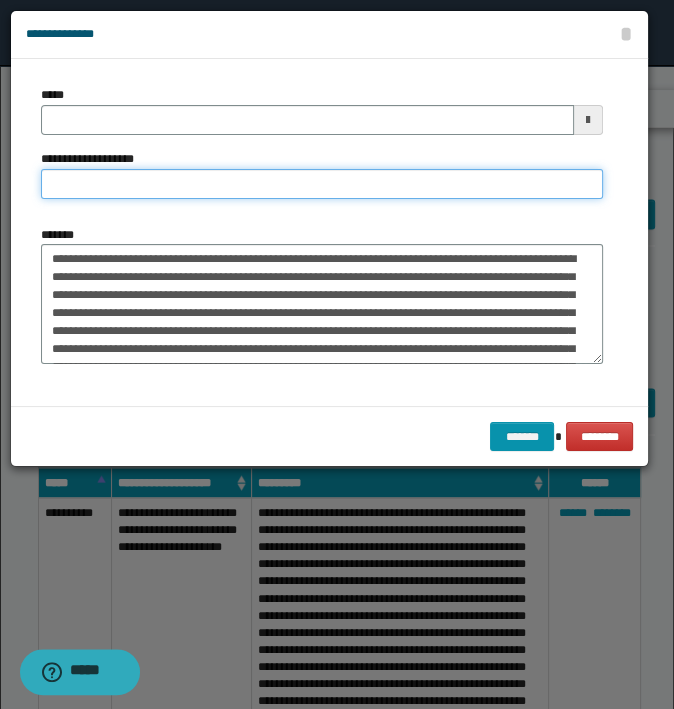 type on "**********" 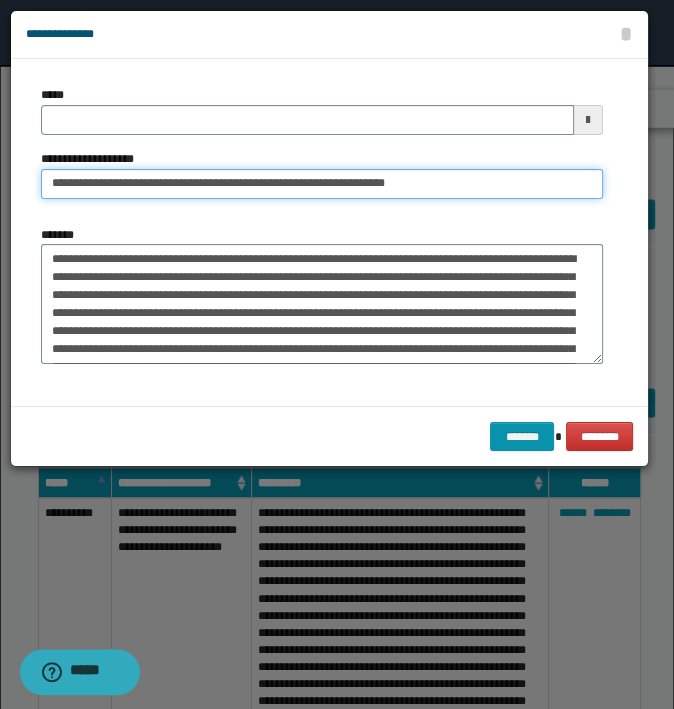 type 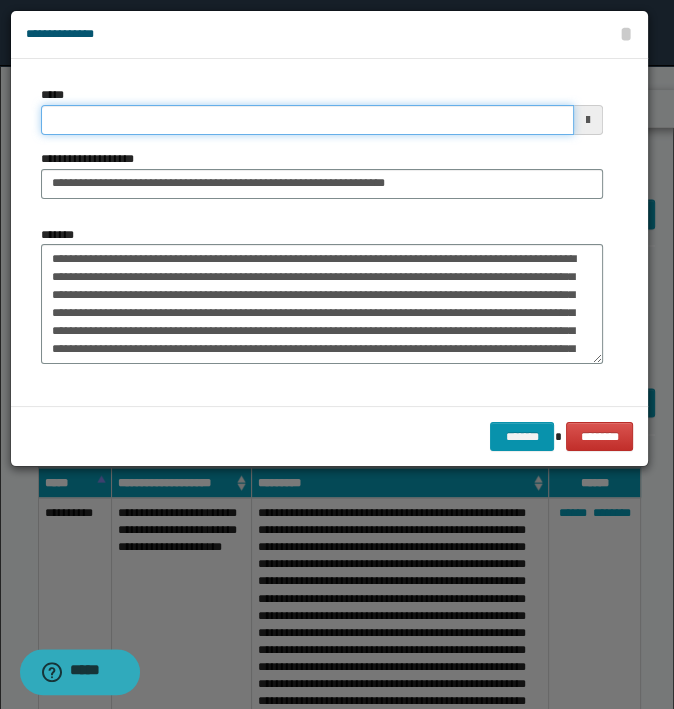click on "*****" at bounding box center (307, 120) 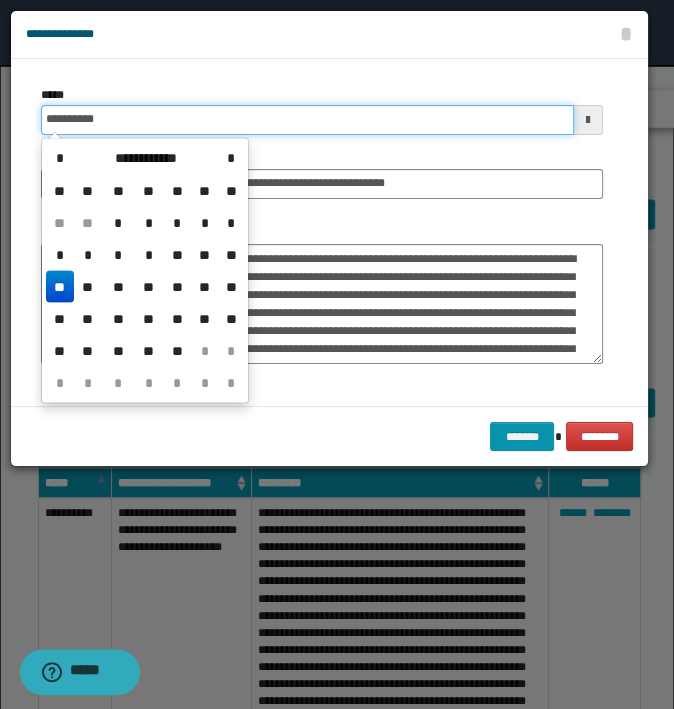 type on "**********" 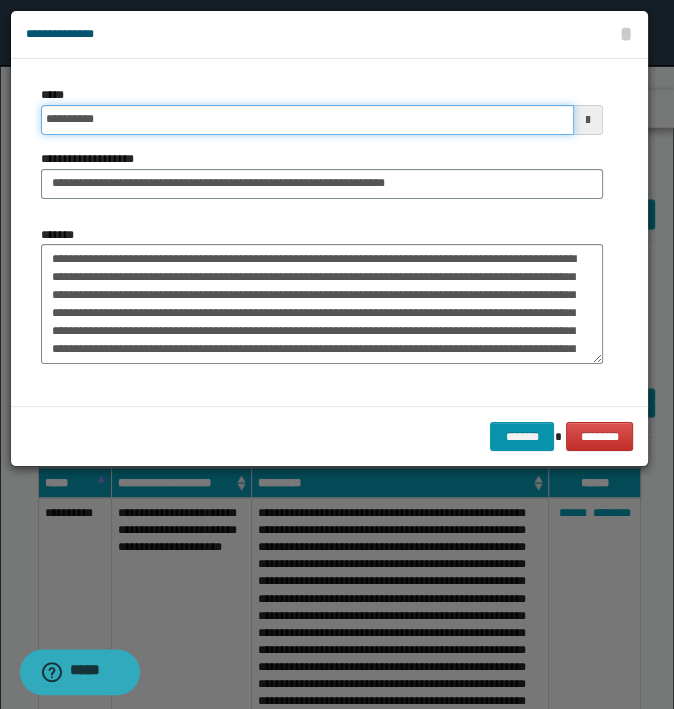 click on "*******" at bounding box center (522, 437) 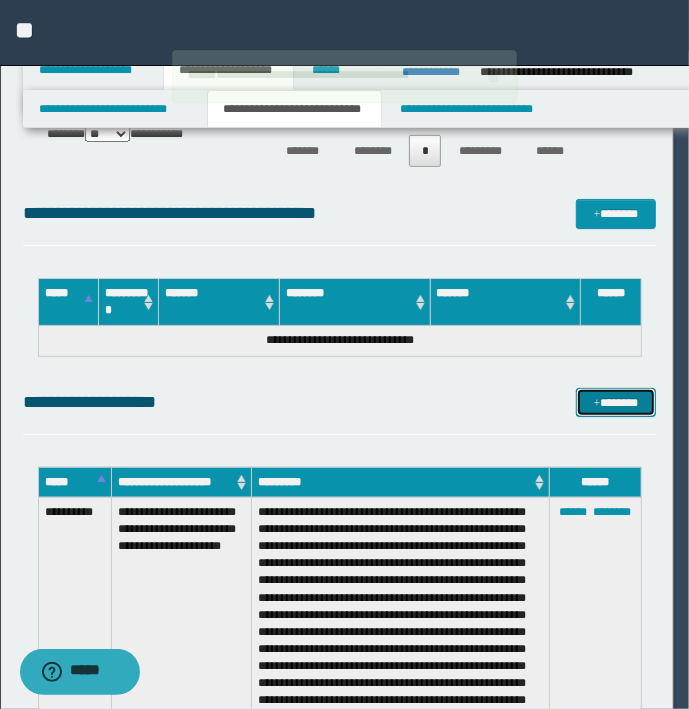 type 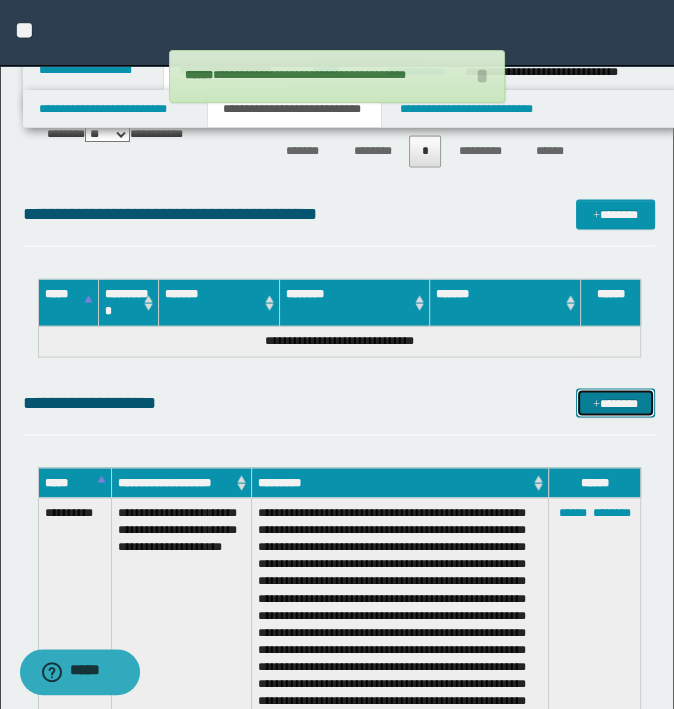 click on "*******" at bounding box center (615, 403) 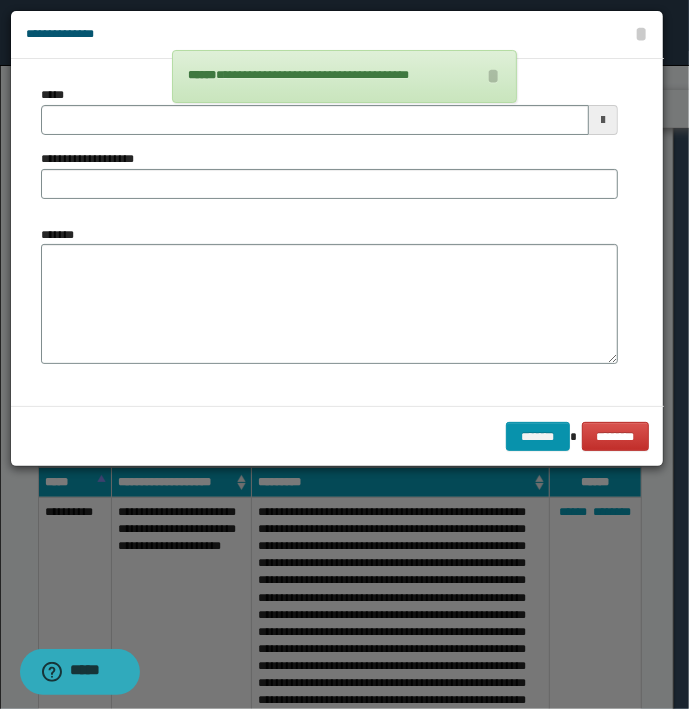 type 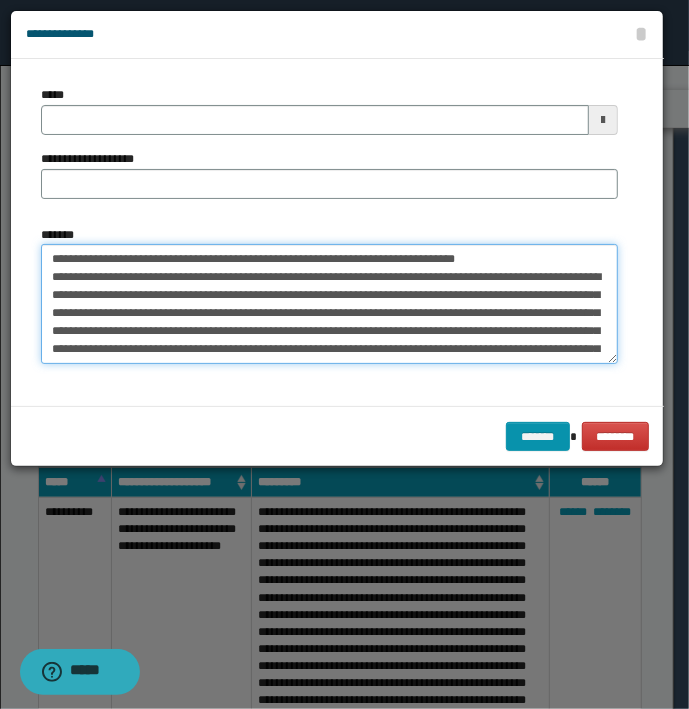 click on "*******" at bounding box center (329, 304) 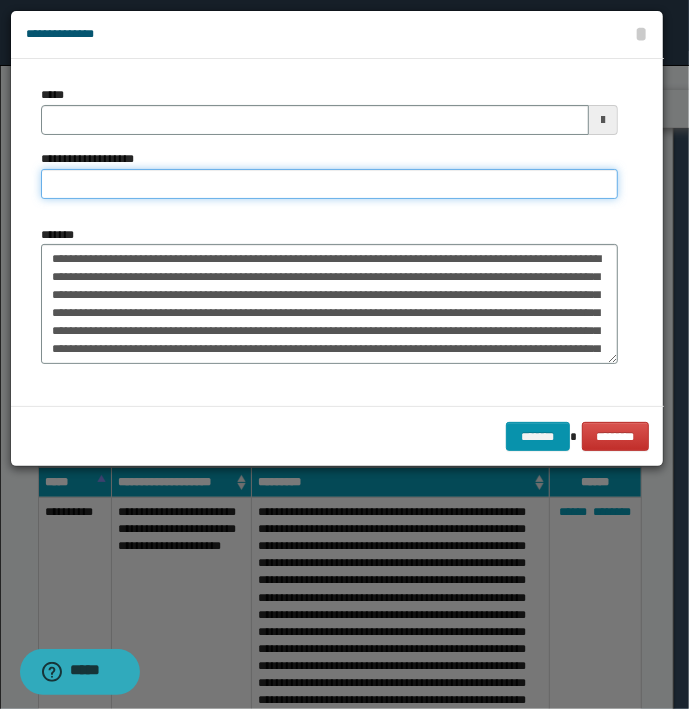 type on "**********" 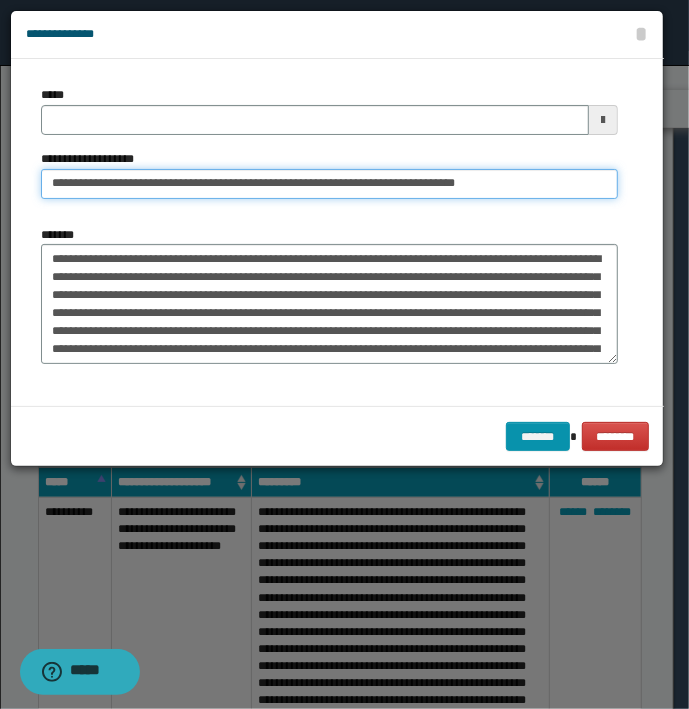 type 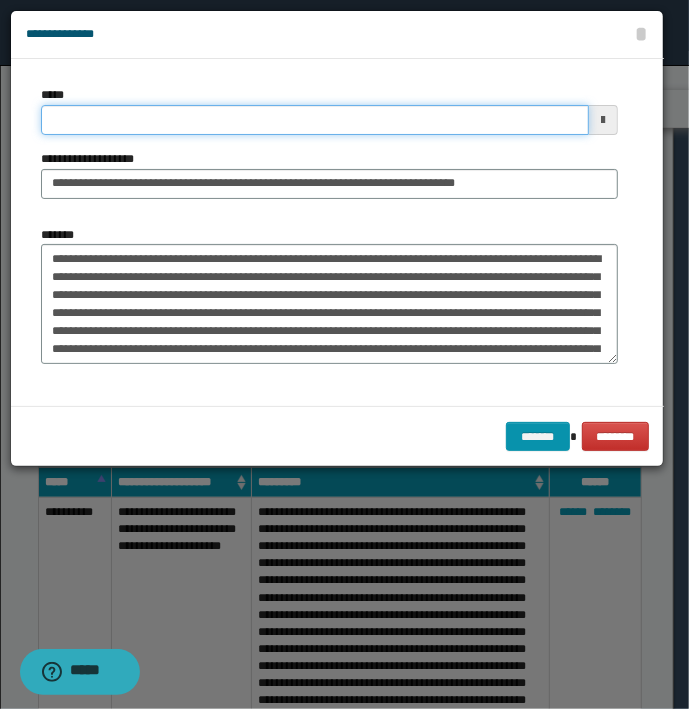 click on "*****" at bounding box center [315, 120] 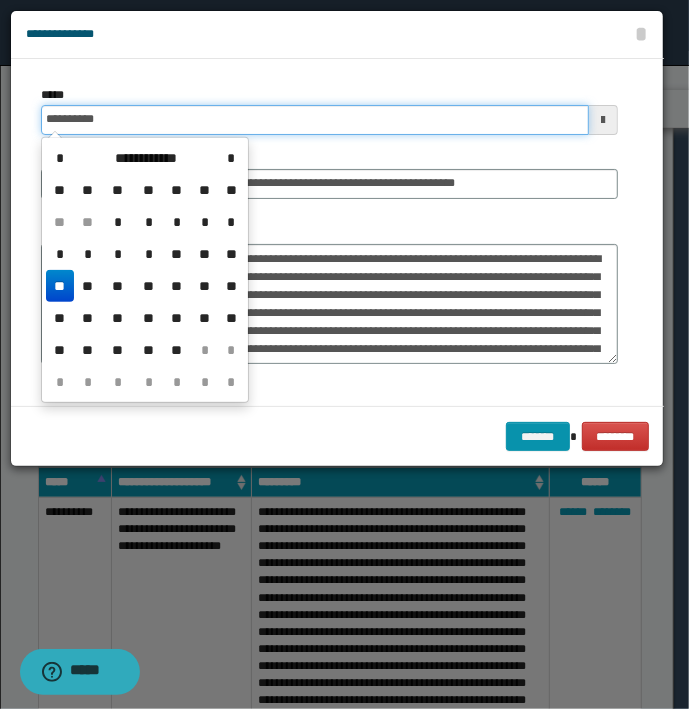 type on "**********" 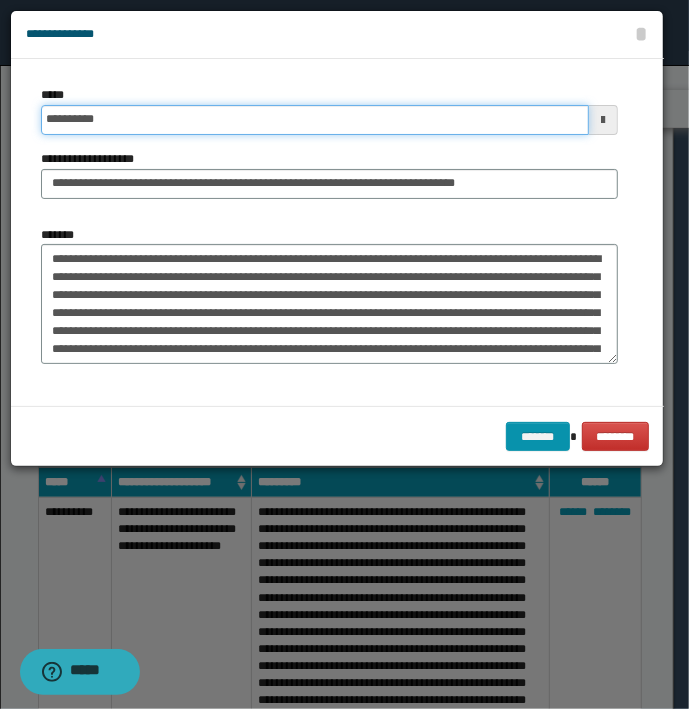 click on "*******" at bounding box center (538, 437) 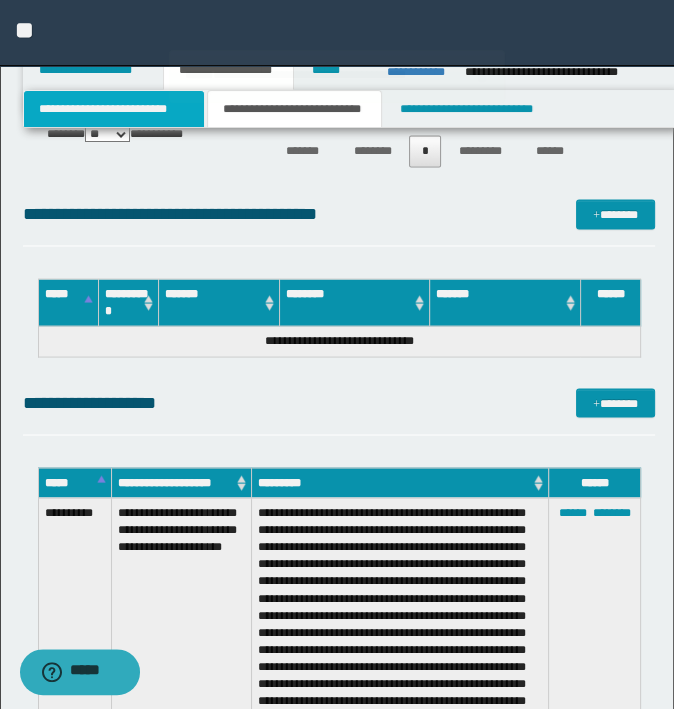 drag, startPoint x: 89, startPoint y: 100, endPoint x: 103, endPoint y: 107, distance: 15.652476 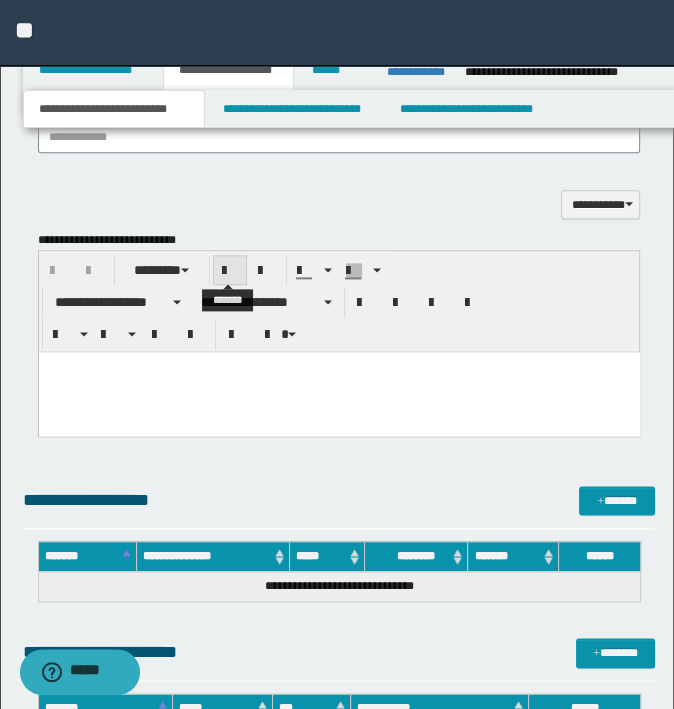 scroll, scrollTop: 1378, scrollLeft: 0, axis: vertical 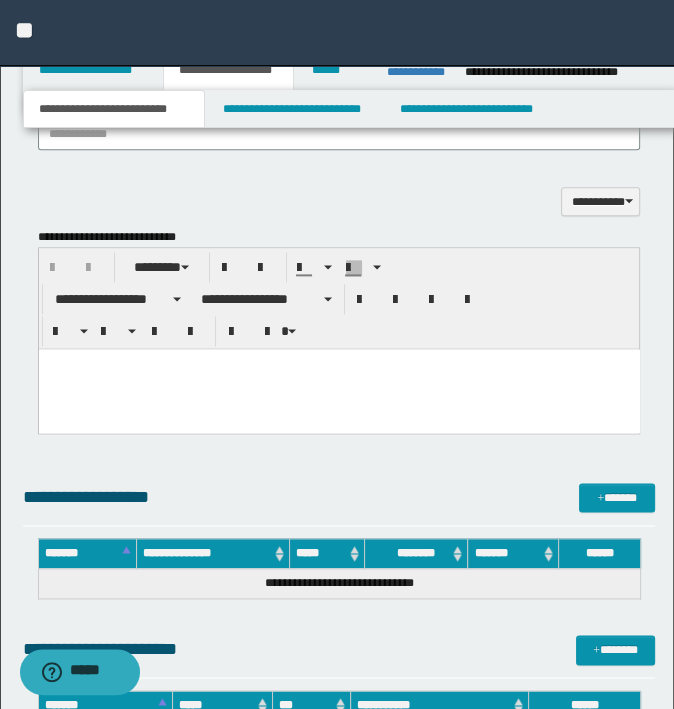 click at bounding box center [338, 364] 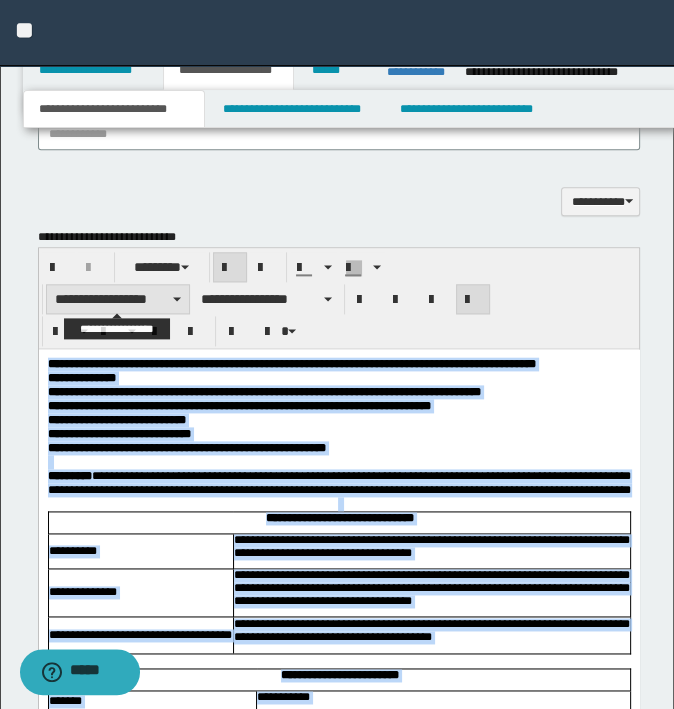 click on "**********" at bounding box center (118, 299) 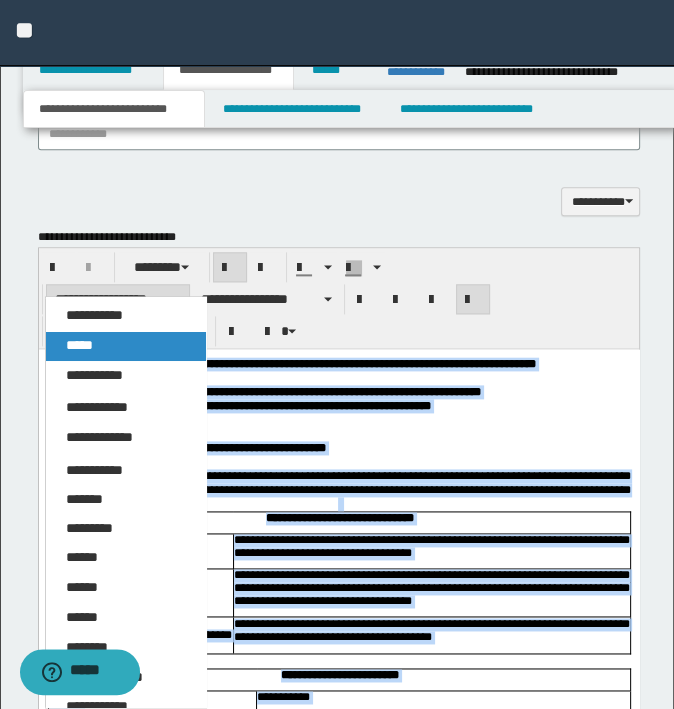 click on "*****" at bounding box center (126, 346) 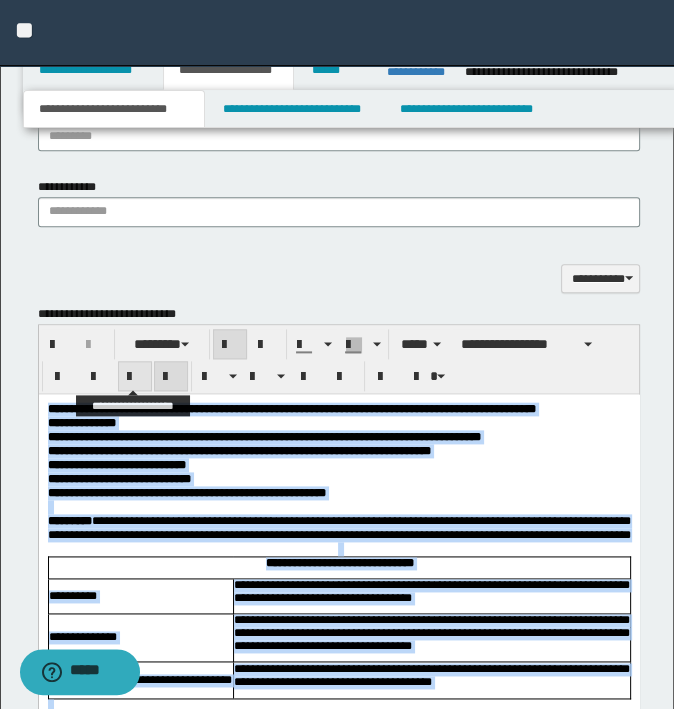 click on "**********" at bounding box center (339, 359) 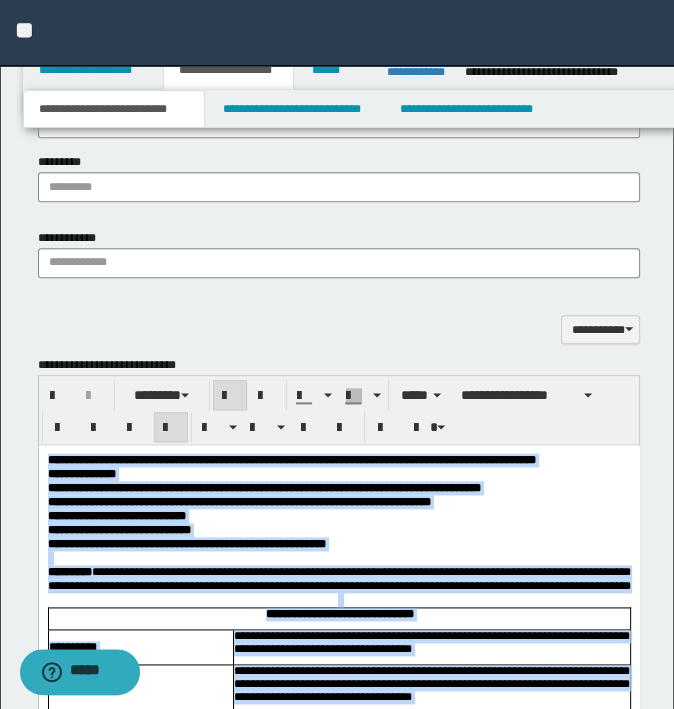 scroll, scrollTop: 1201, scrollLeft: 0, axis: vertical 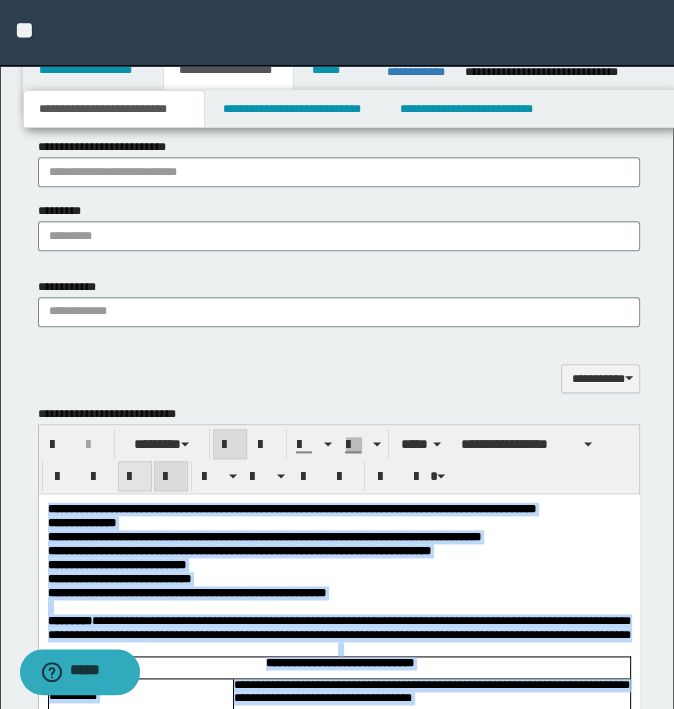 click at bounding box center (135, 477) 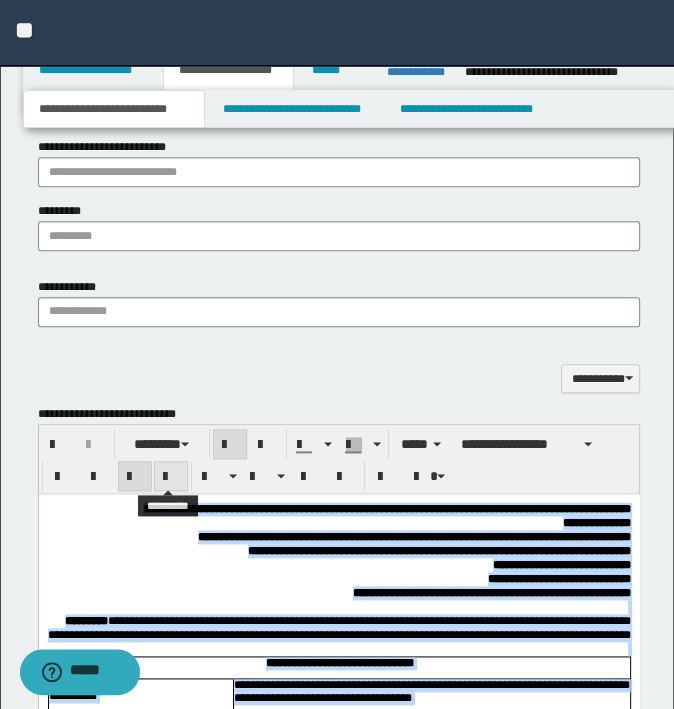 click at bounding box center [171, 477] 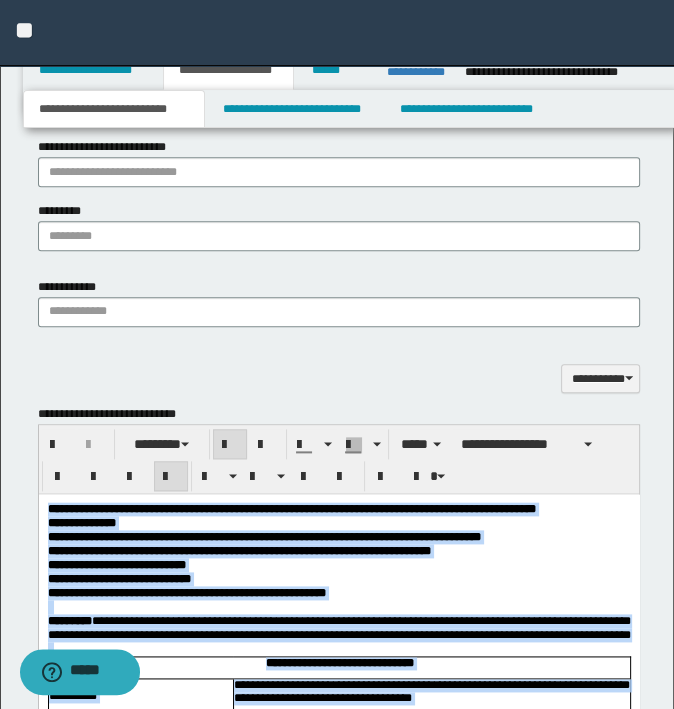 click on "**********" at bounding box center [338, 551] 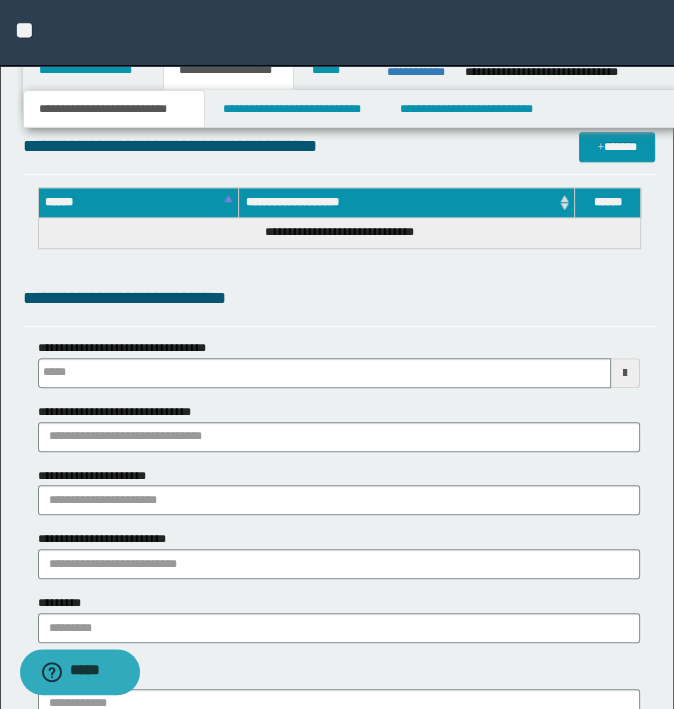 scroll, scrollTop: 701, scrollLeft: 0, axis: vertical 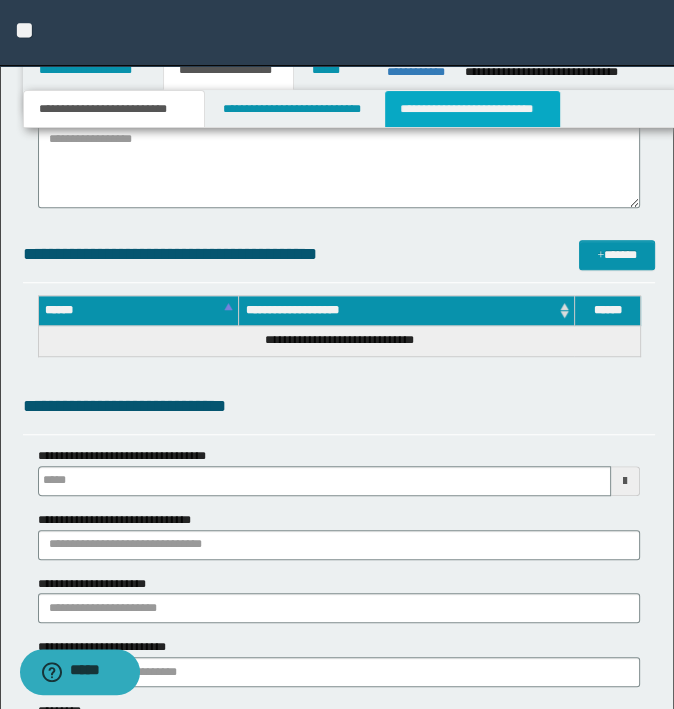 drag, startPoint x: 514, startPoint y: 109, endPoint x: 526, endPoint y: 127, distance: 21.633308 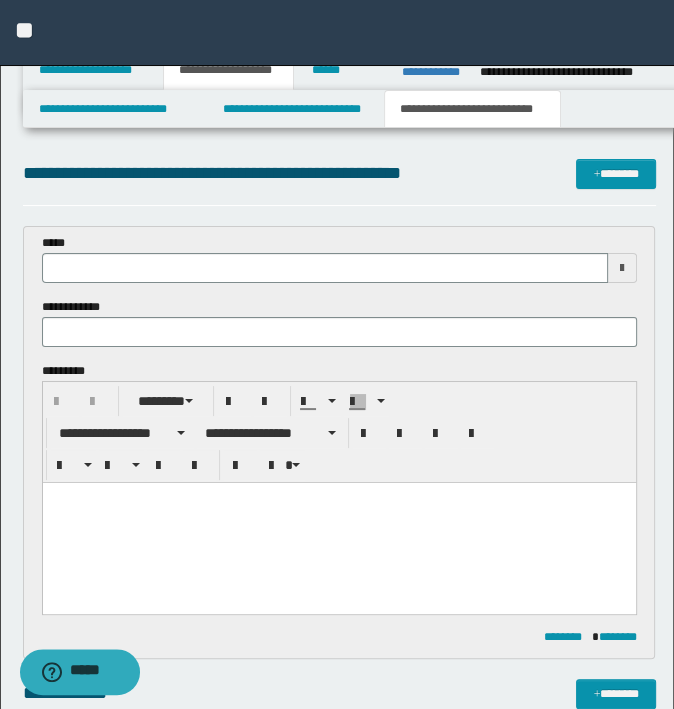 scroll, scrollTop: 0, scrollLeft: 0, axis: both 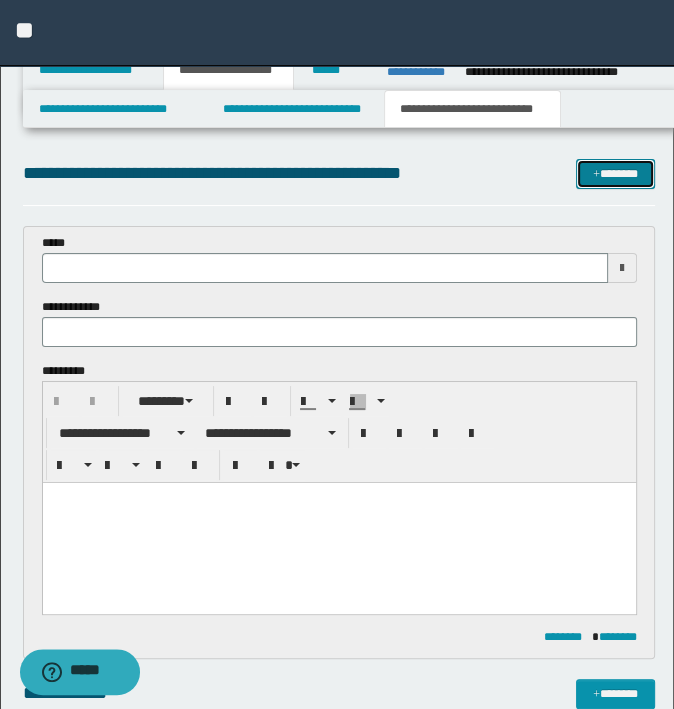 click on "*******" at bounding box center [615, 174] 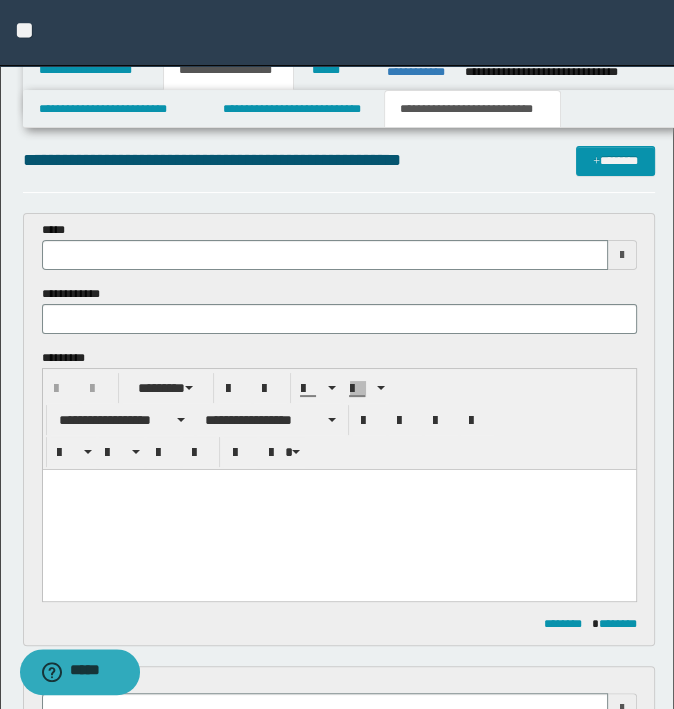 scroll, scrollTop: 5, scrollLeft: 0, axis: vertical 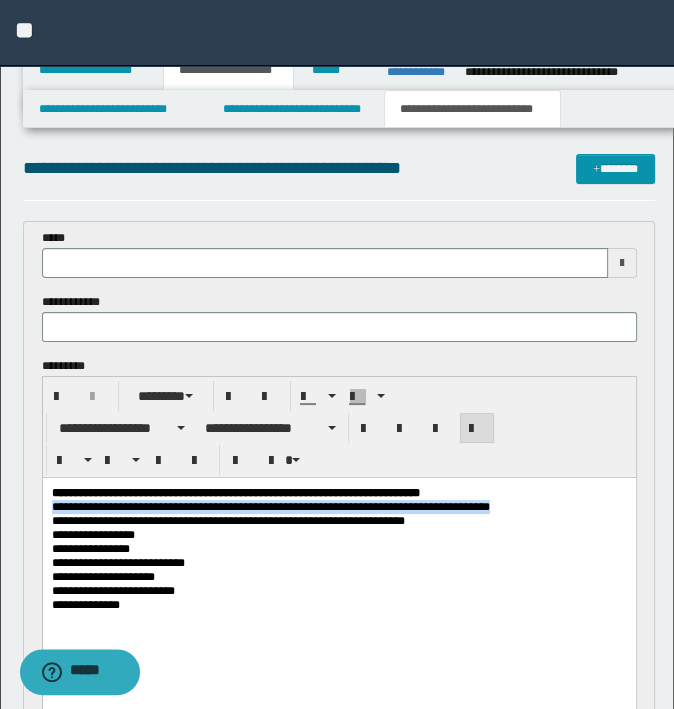 drag, startPoint x: 510, startPoint y: 504, endPoint x: -5, endPoint y: 507, distance: 515.0087 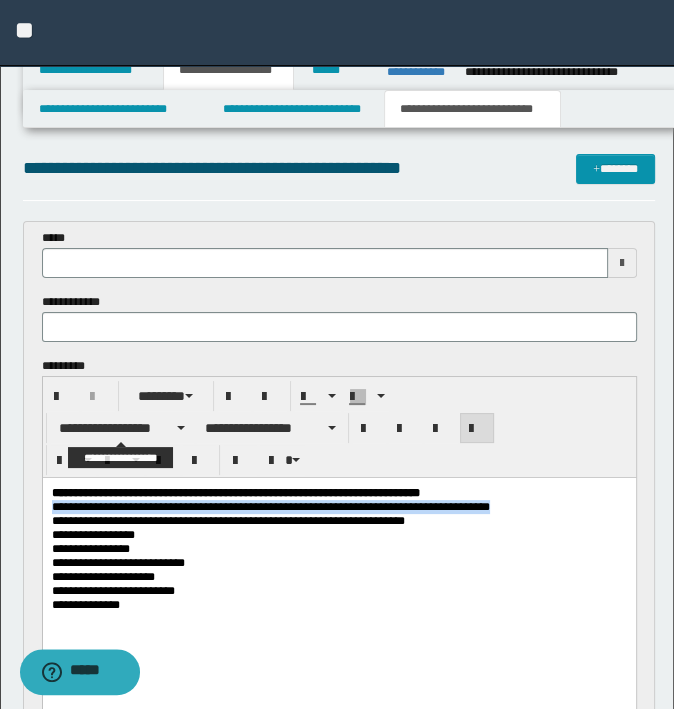 type 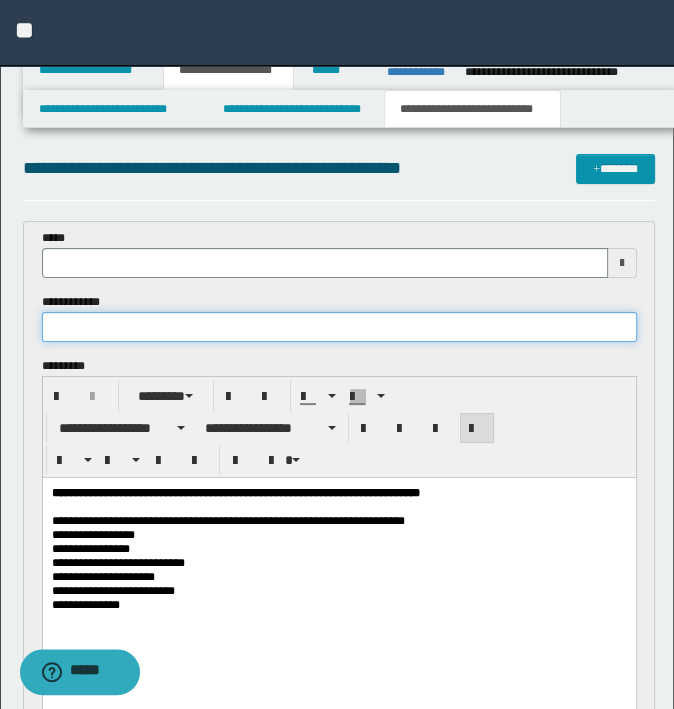 click at bounding box center [339, 327] 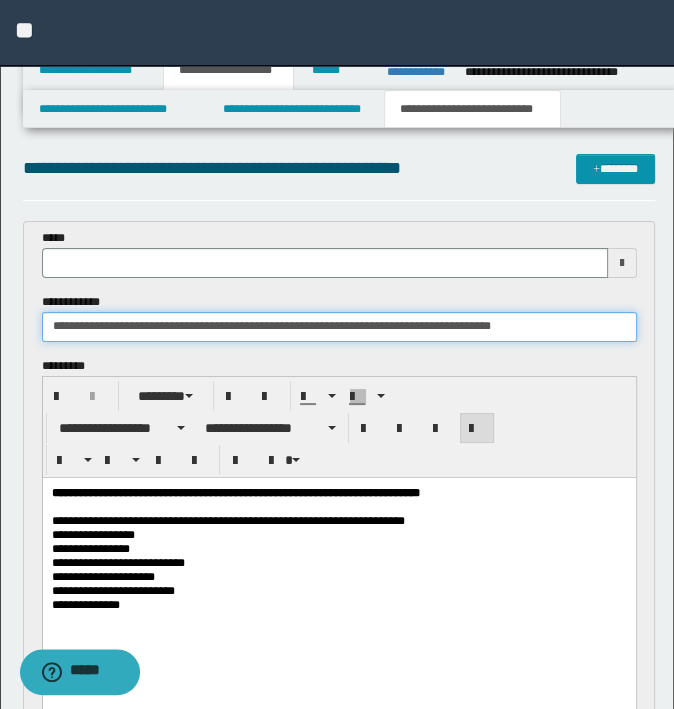 type on "**********" 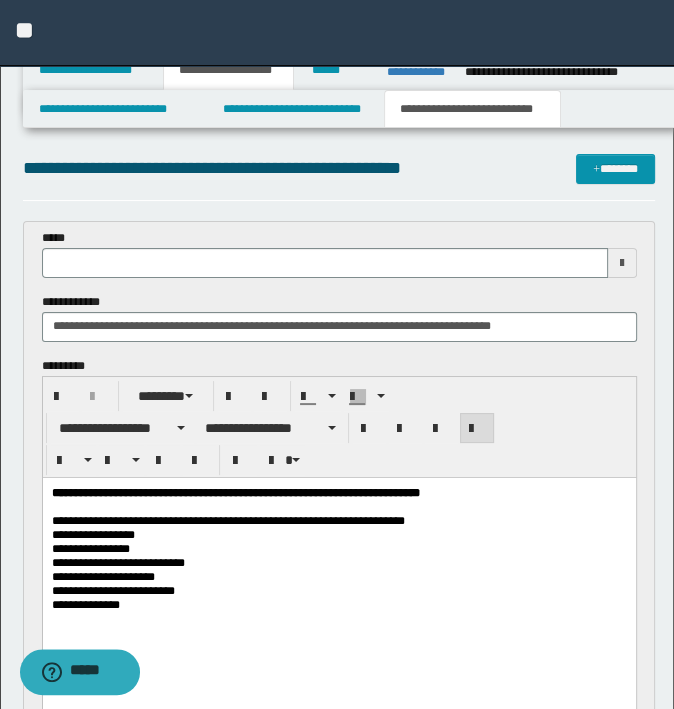click on "**********" at bounding box center (227, 520) 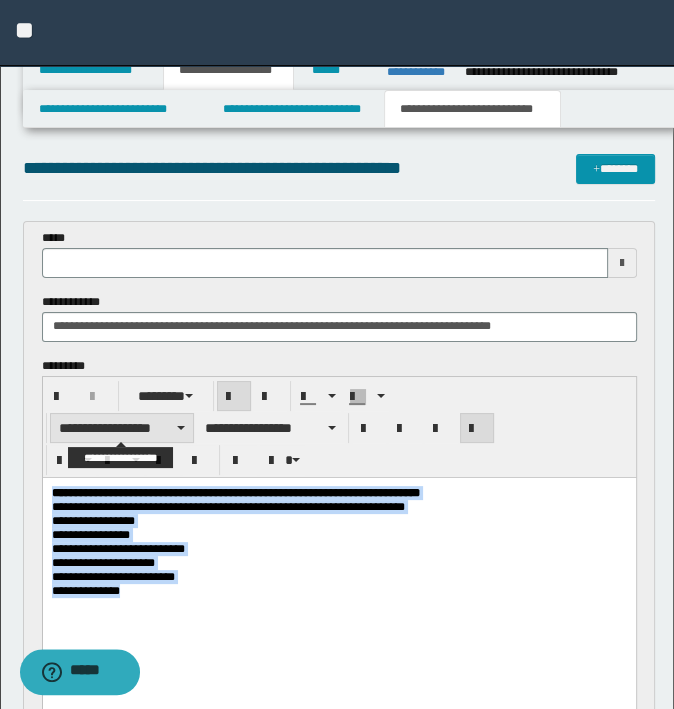 click on "**********" at bounding box center (122, 428) 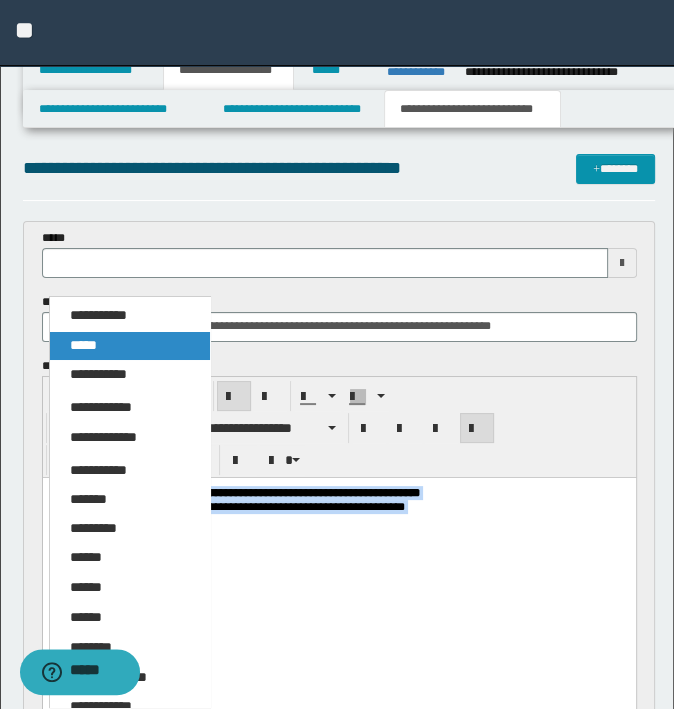 click on "*****" at bounding box center [130, 346] 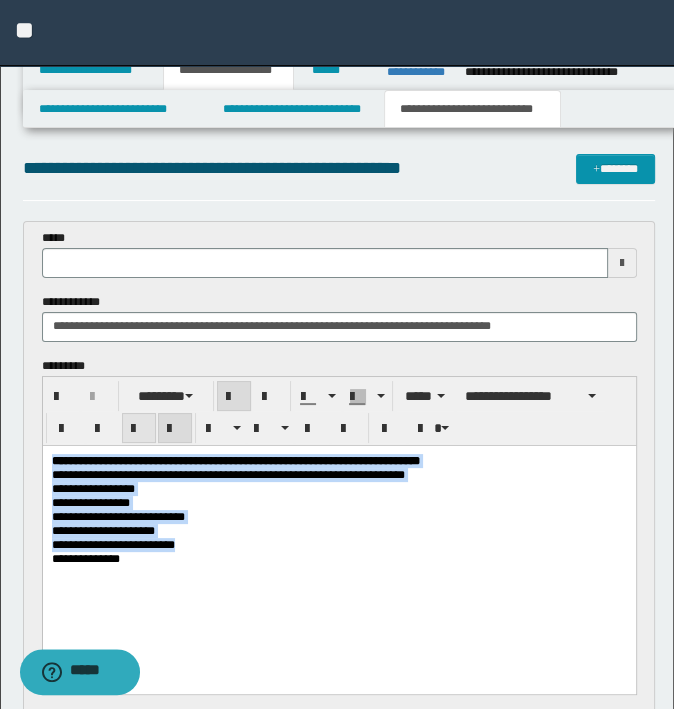 click at bounding box center (139, 428) 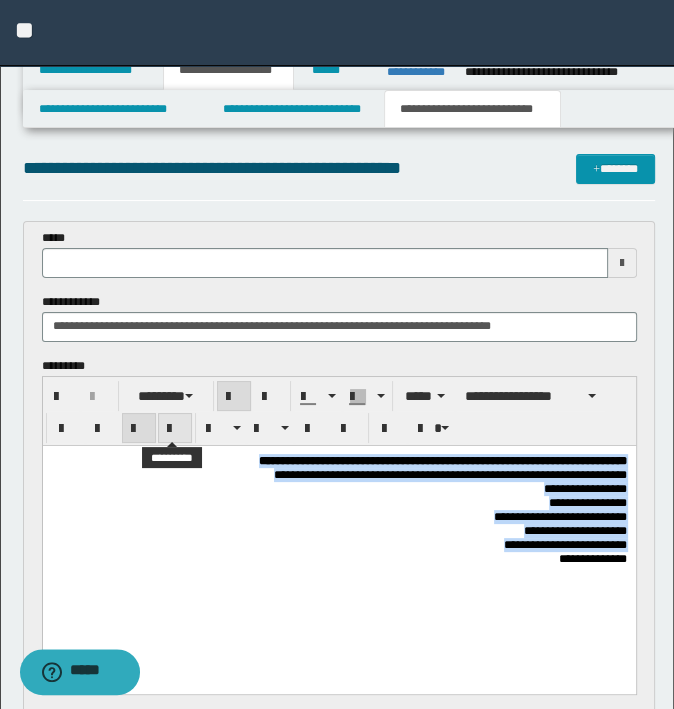 click at bounding box center (175, 429) 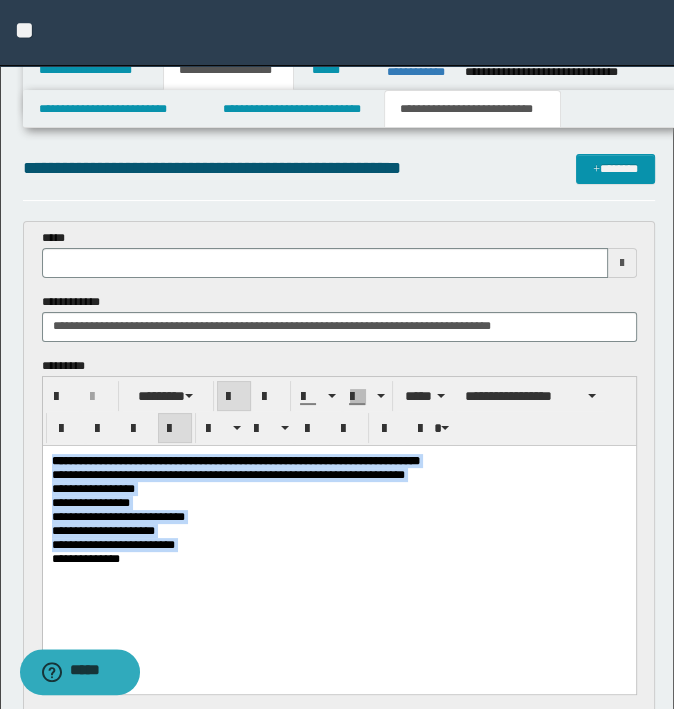 copy on "**********" 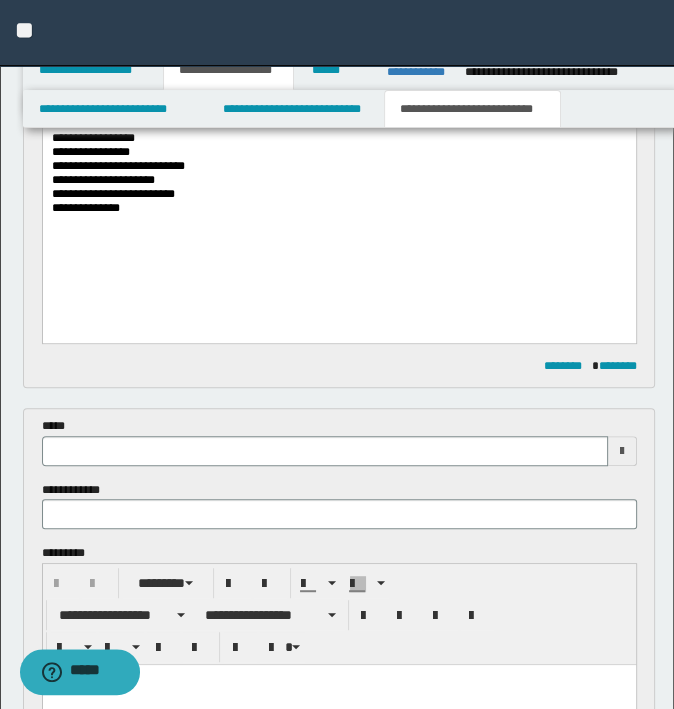 scroll, scrollTop: 405, scrollLeft: 0, axis: vertical 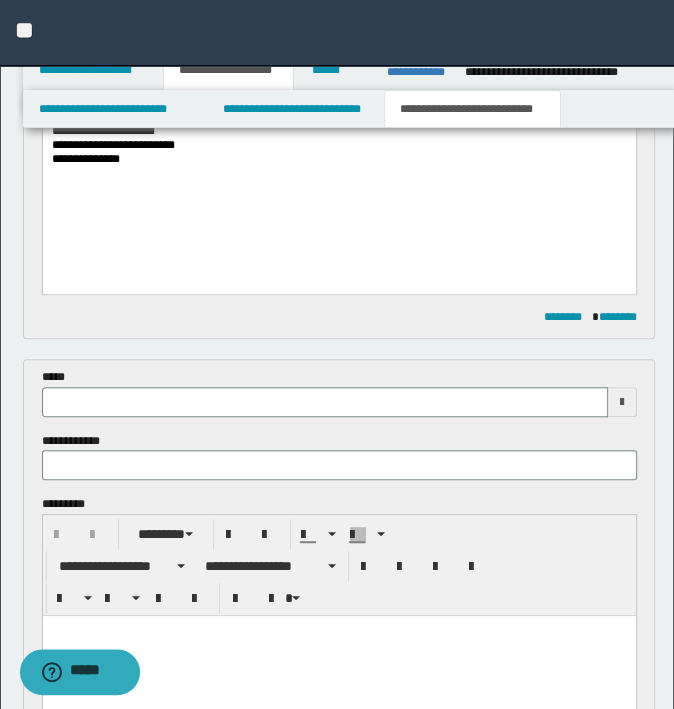 click at bounding box center (338, 631) 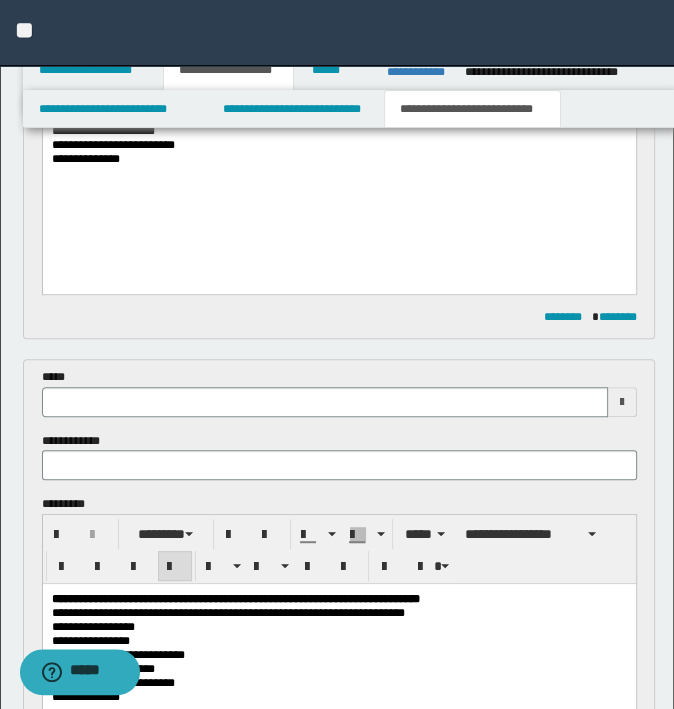 type 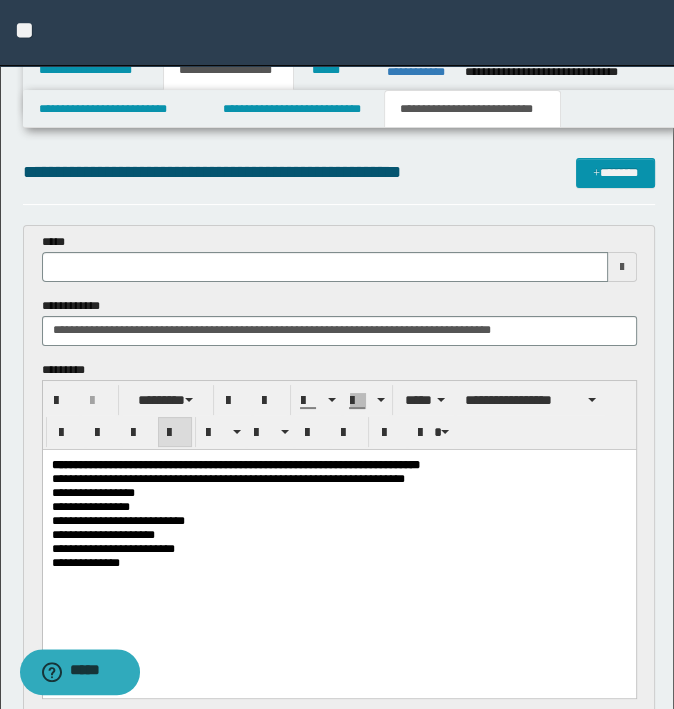scroll, scrollTop: 0, scrollLeft: 0, axis: both 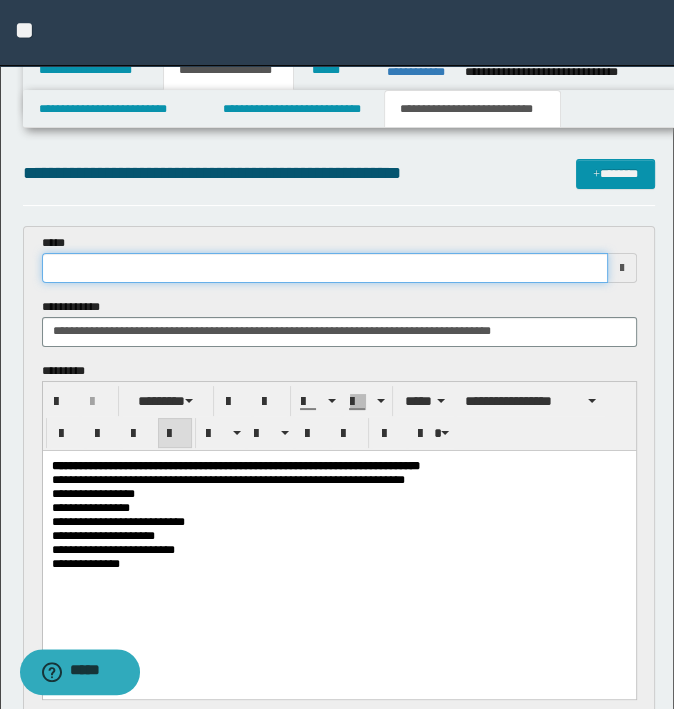 click at bounding box center [325, 268] 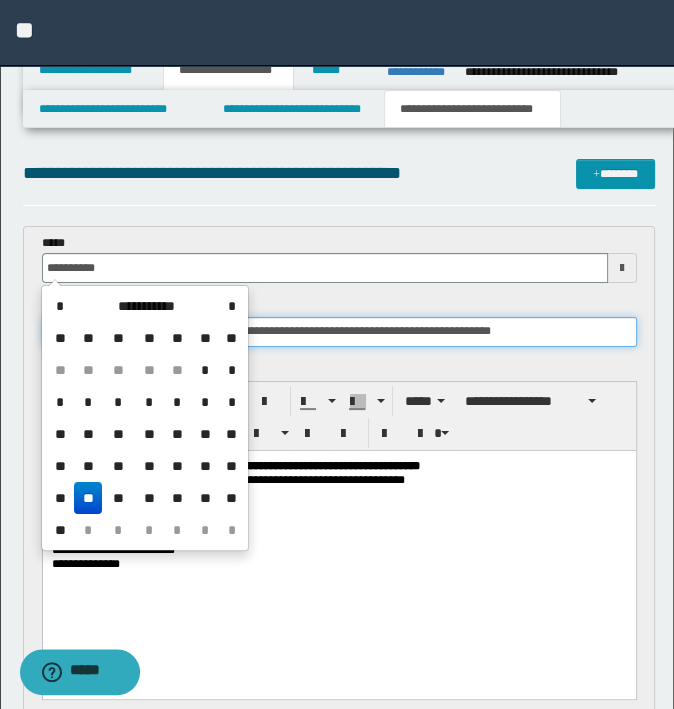 type on "**********" 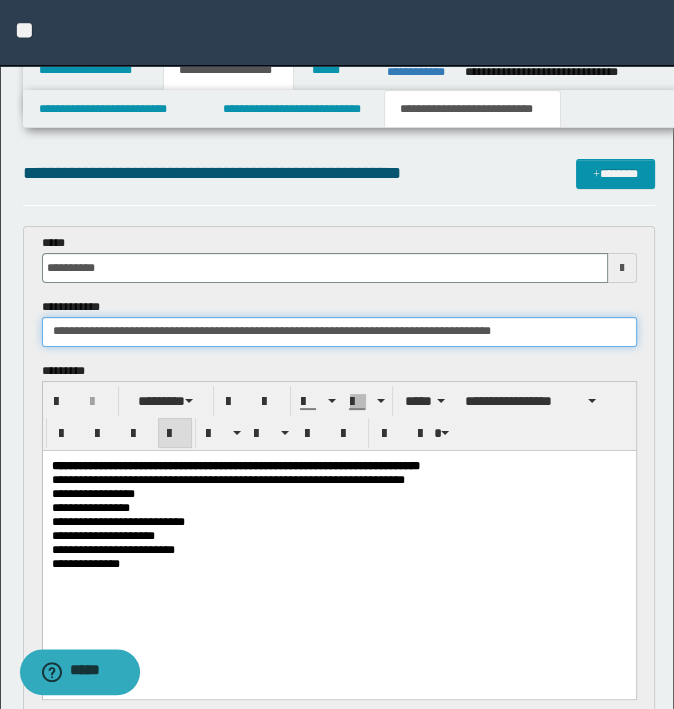 click on "**********" at bounding box center [339, 332] 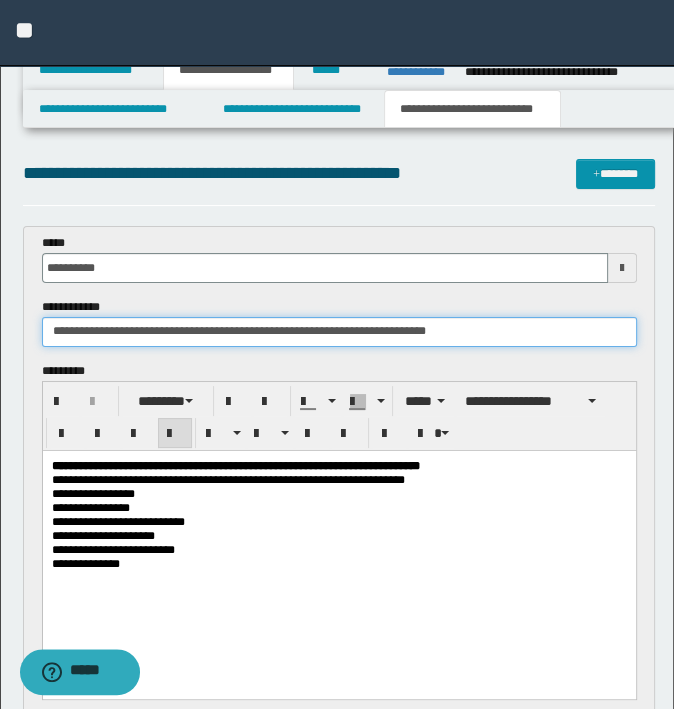 drag, startPoint x: 292, startPoint y: 330, endPoint x: 152, endPoint y: 325, distance: 140.08926 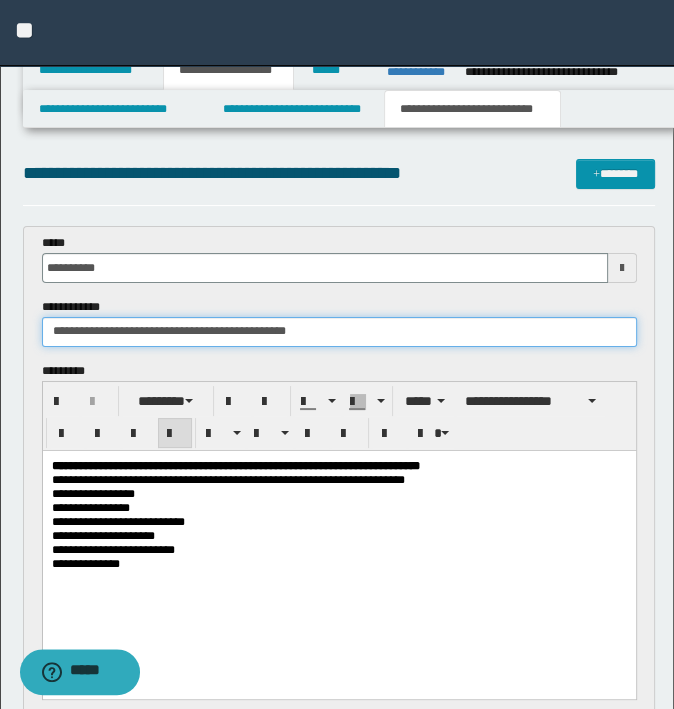 type on "**********" 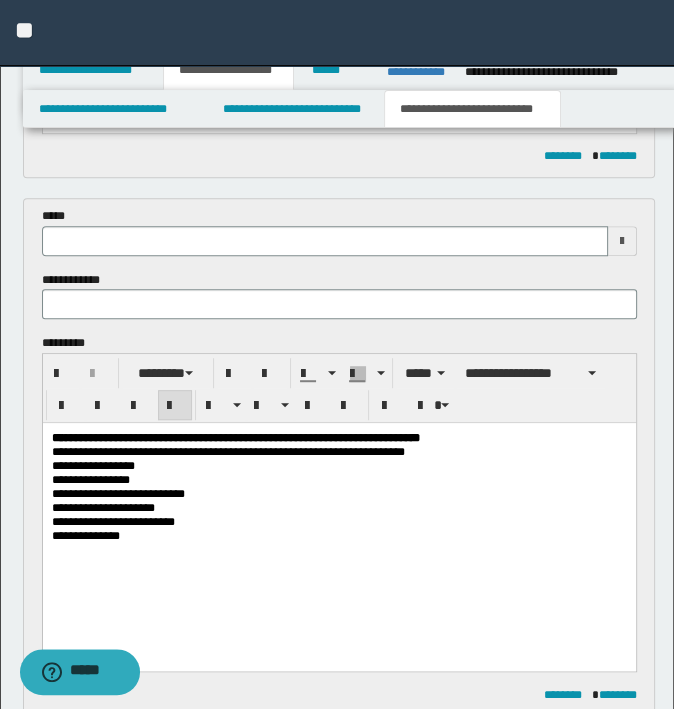 scroll, scrollTop: 600, scrollLeft: 0, axis: vertical 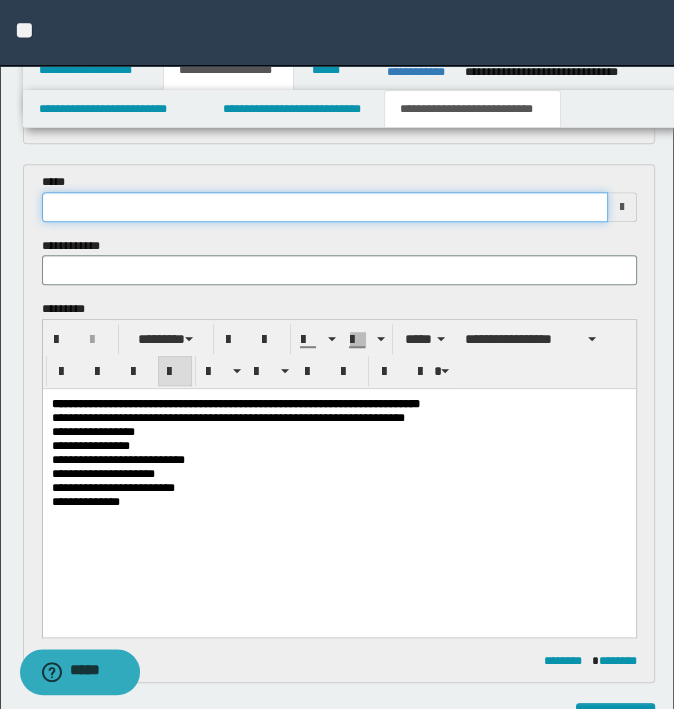 click at bounding box center (325, 207) 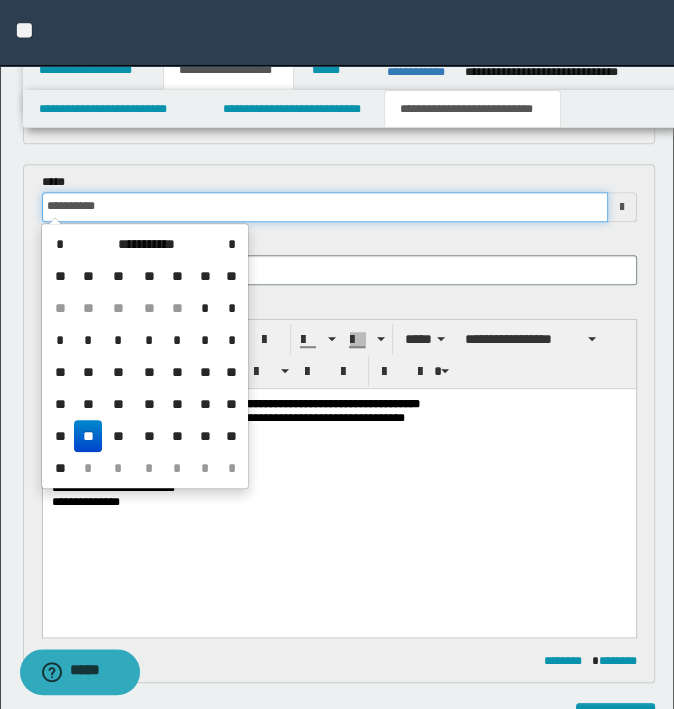 type on "**********" 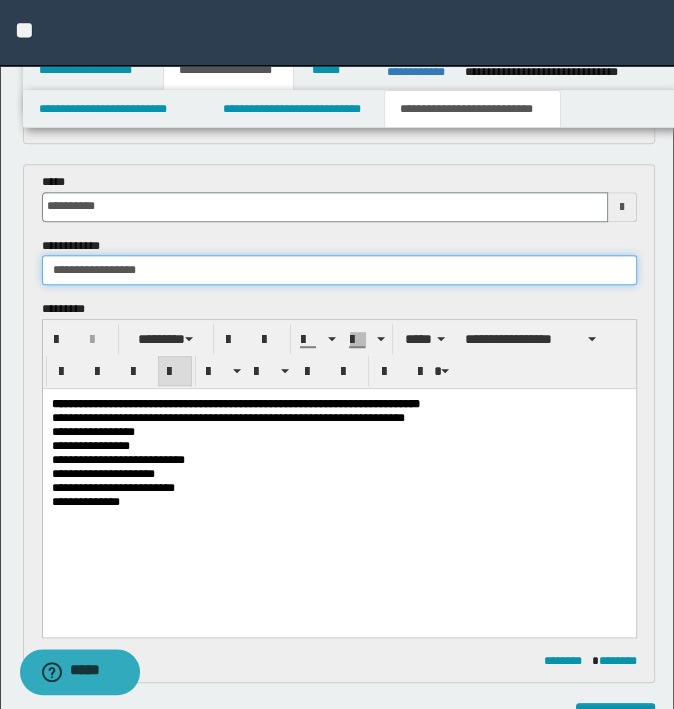 click on "**********" at bounding box center (339, 270) 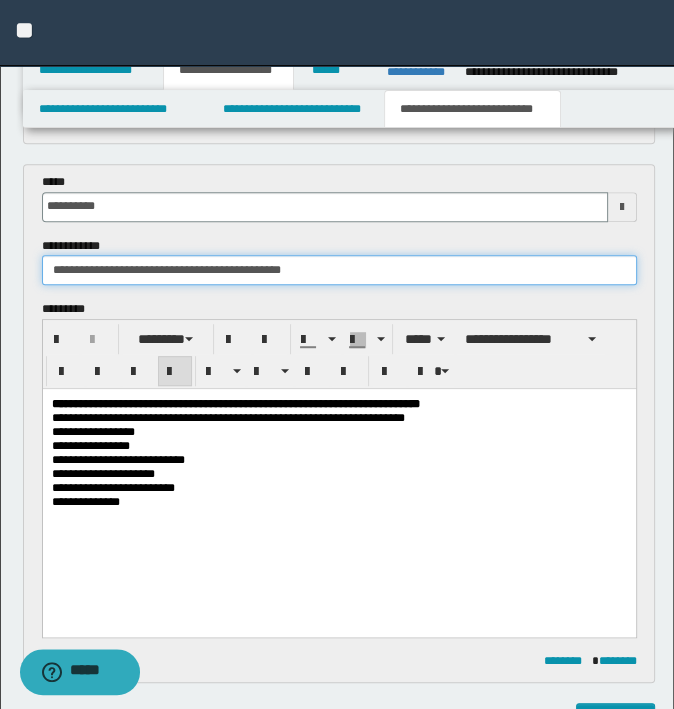 type on "**********" 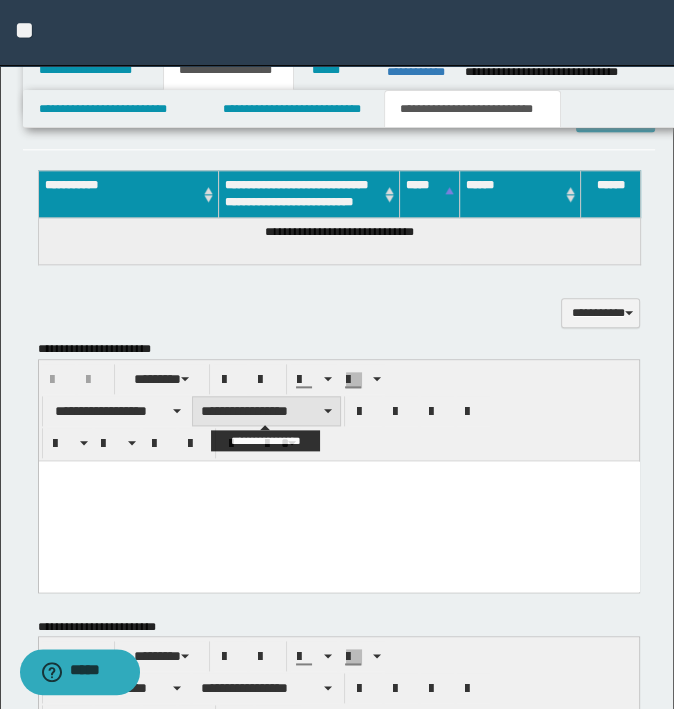 scroll, scrollTop: 1760, scrollLeft: 0, axis: vertical 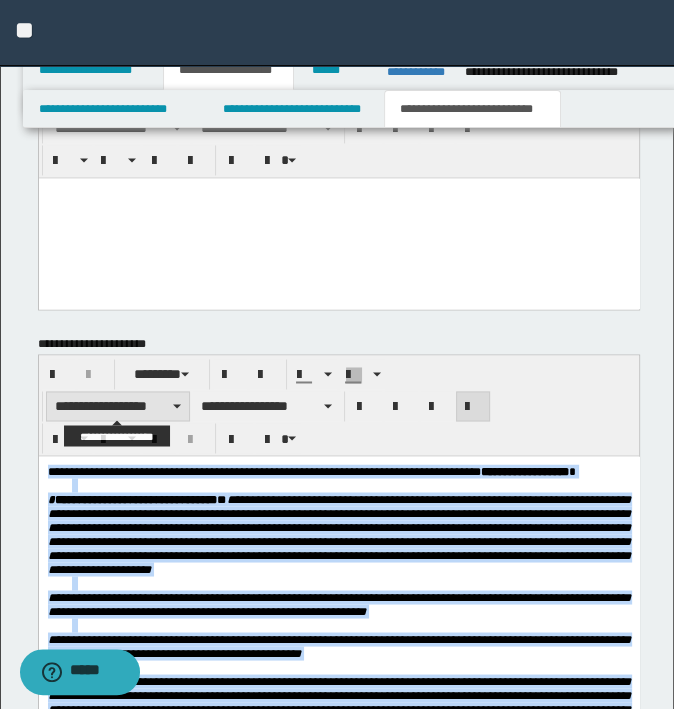 click on "**********" at bounding box center [118, 406] 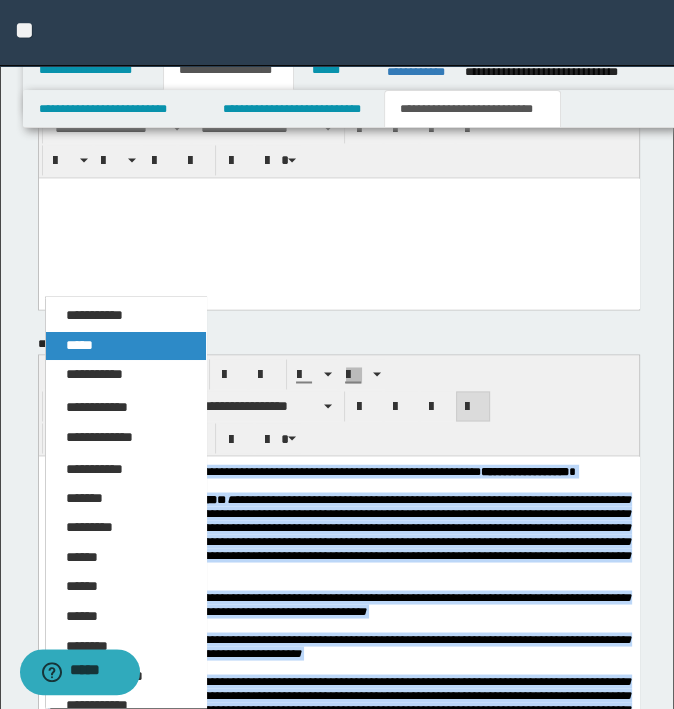 click on "*****" at bounding box center [126, 346] 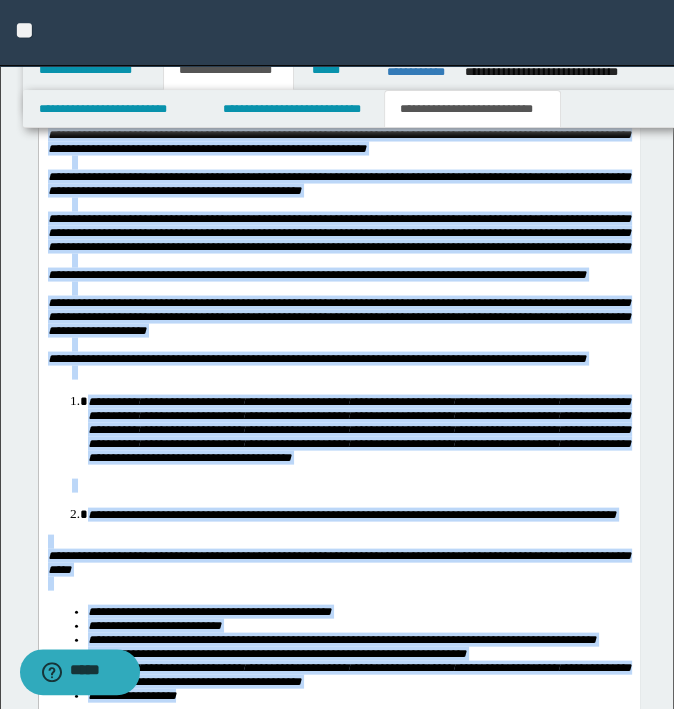 scroll, scrollTop: 1890, scrollLeft: 0, axis: vertical 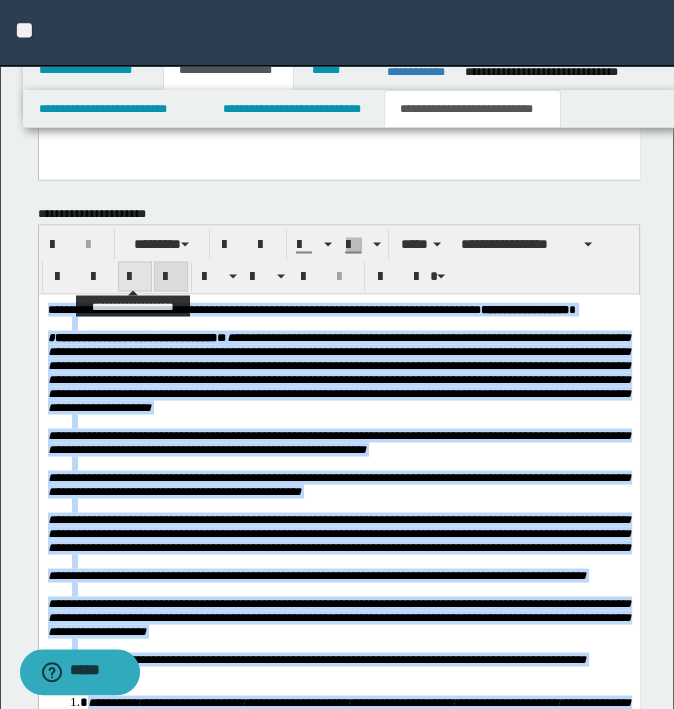 click at bounding box center (135, 277) 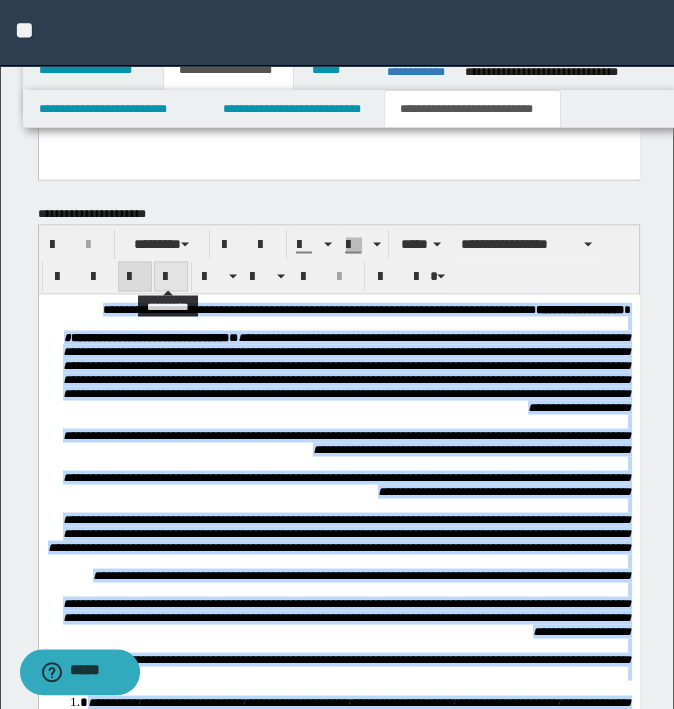 click at bounding box center [171, 277] 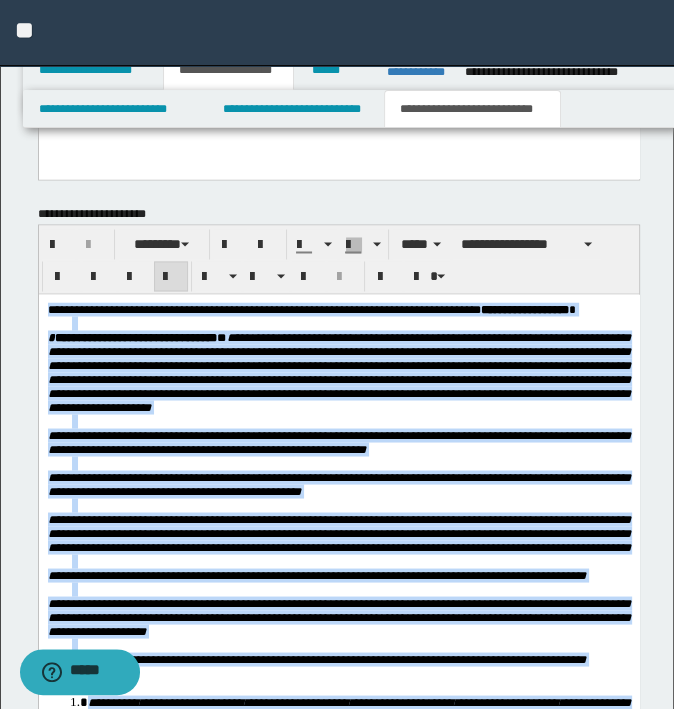 click at bounding box center [350, 421] 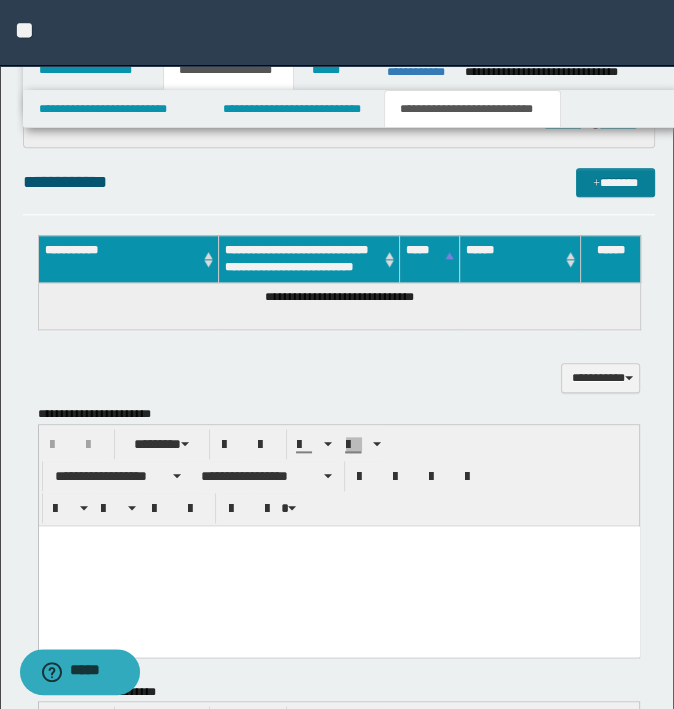 scroll, scrollTop: 1090, scrollLeft: 0, axis: vertical 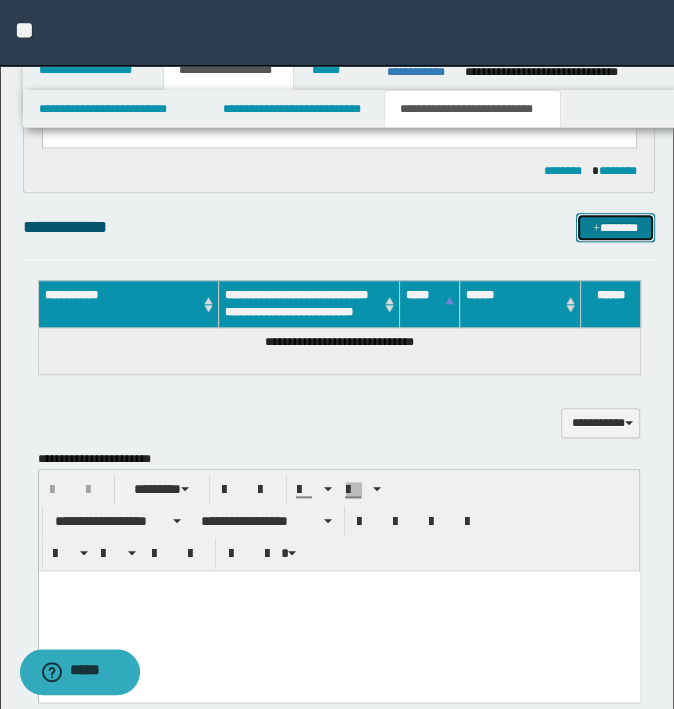 click on "*******" at bounding box center [615, 228] 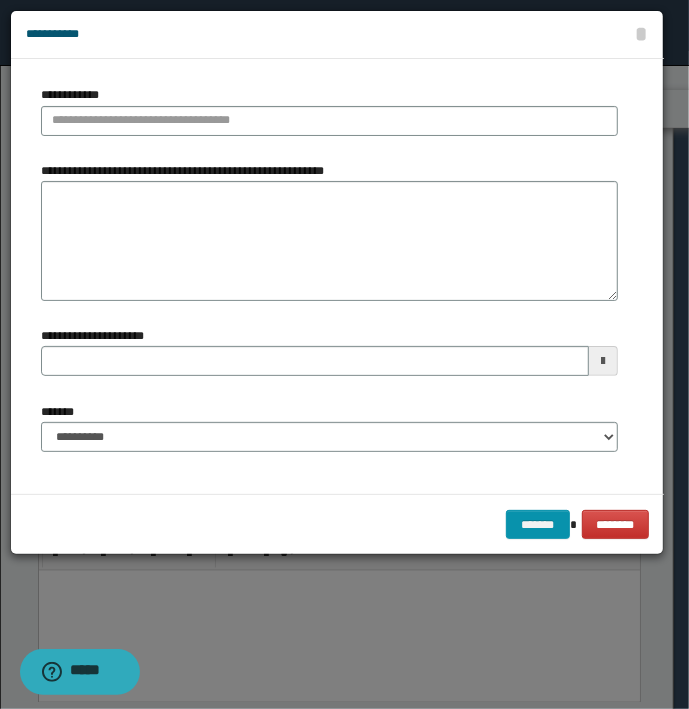 type 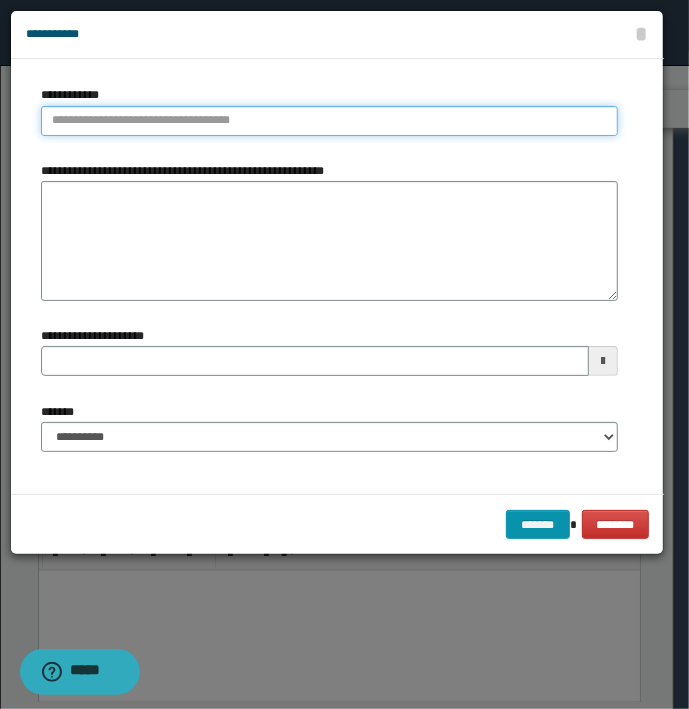 click on "**********" at bounding box center [329, 121] 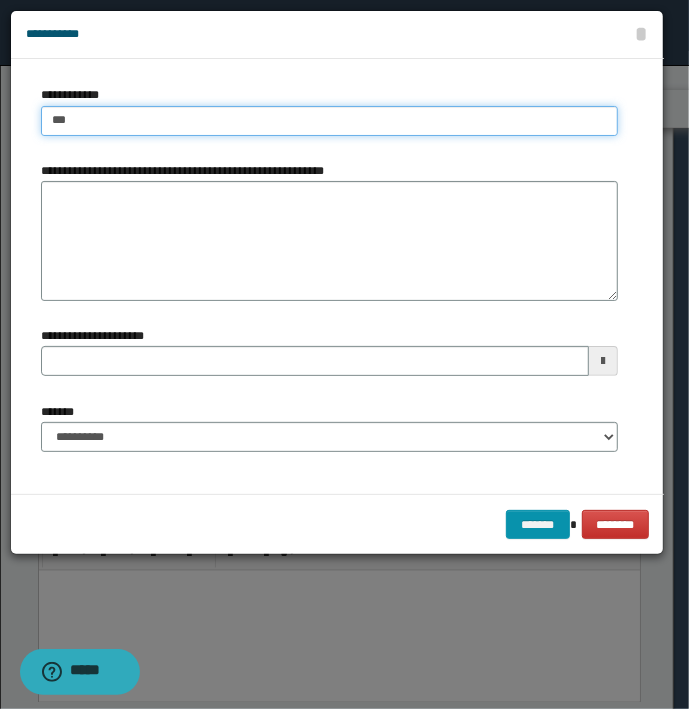 type on "****" 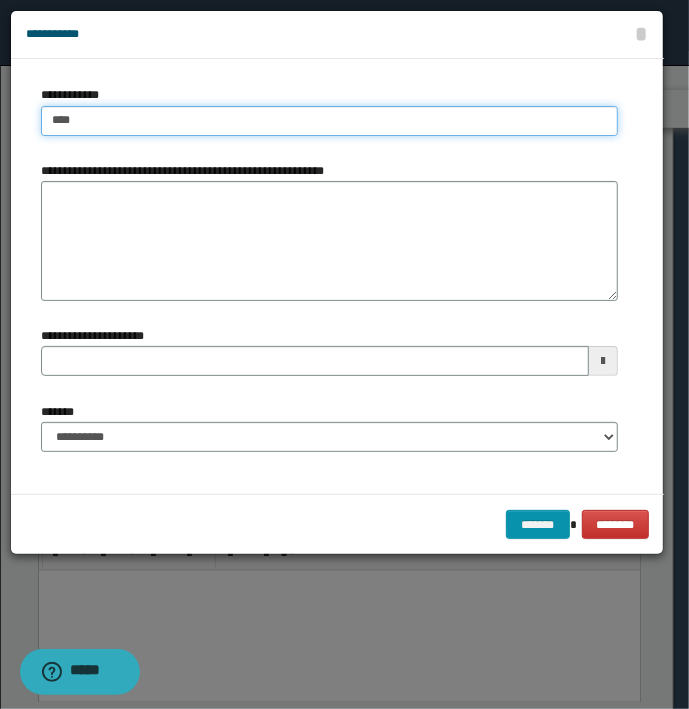type on "****" 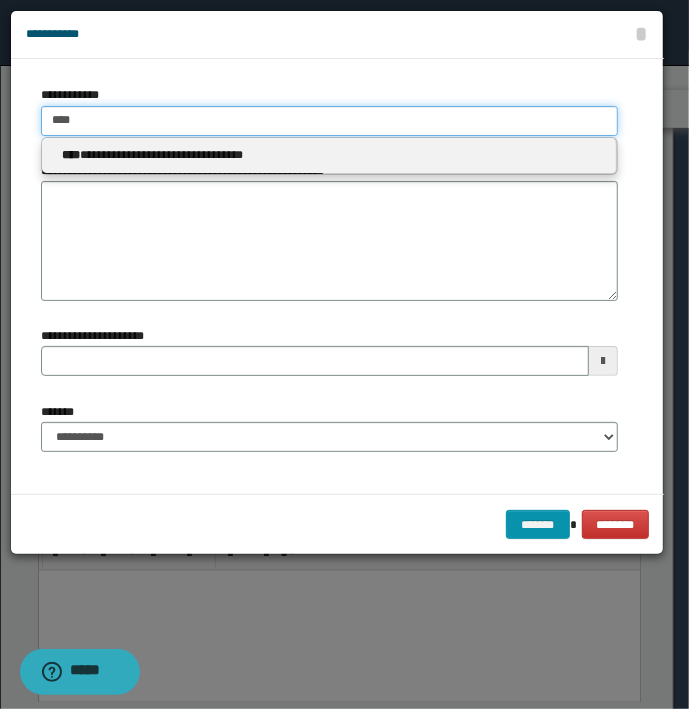 type 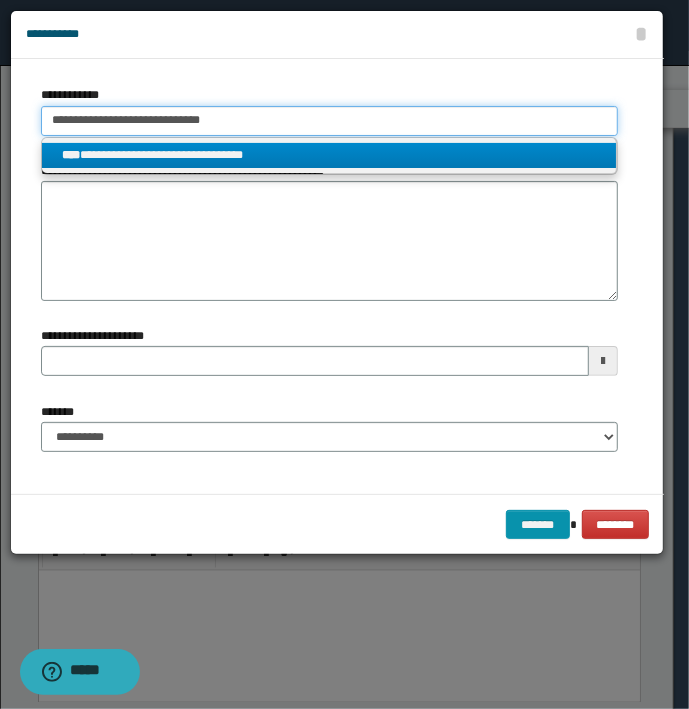 type on "**********" 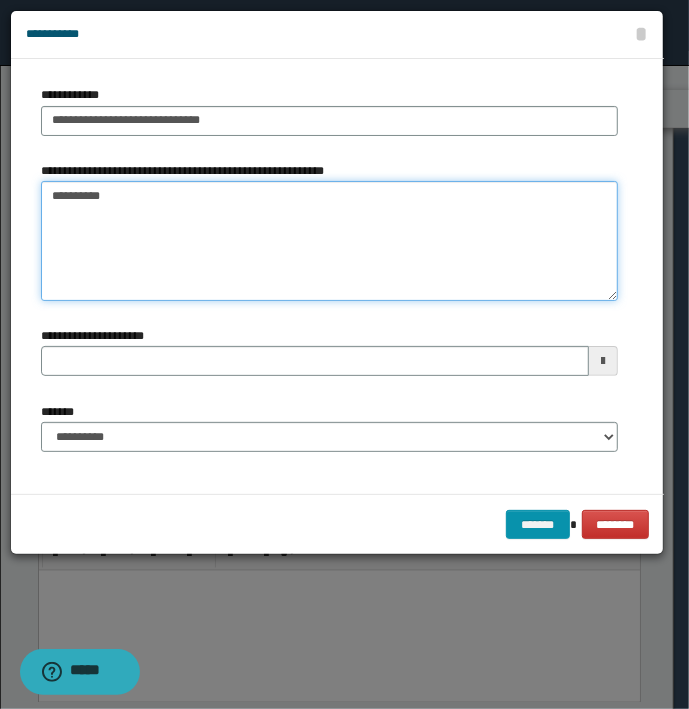 type on "*********" 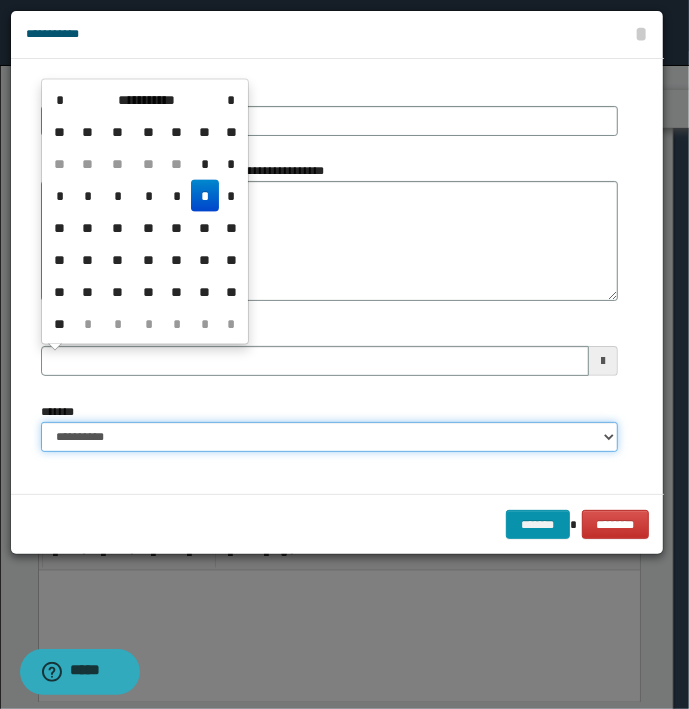 type 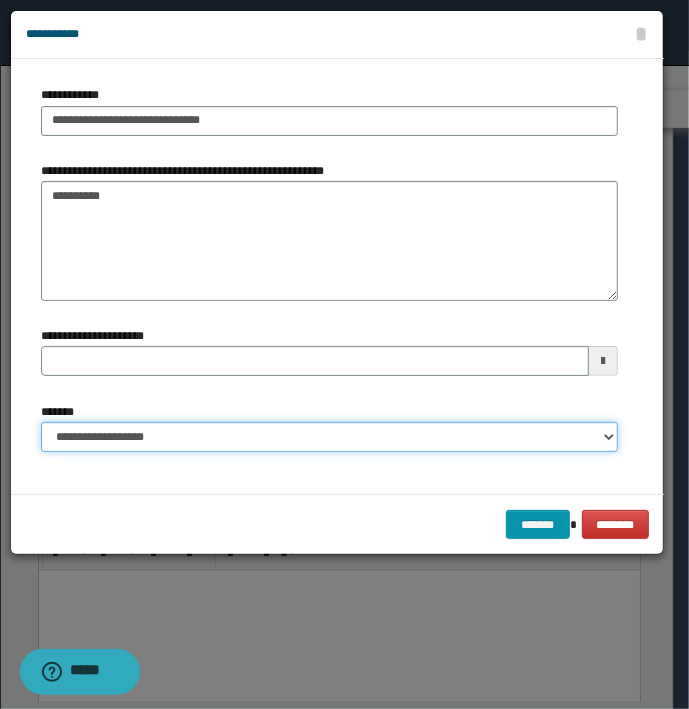 select on "*" 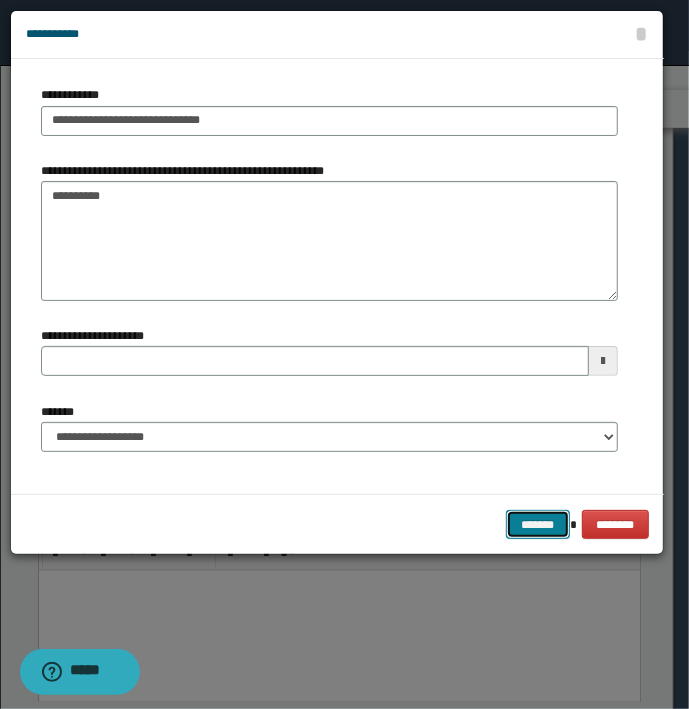 type 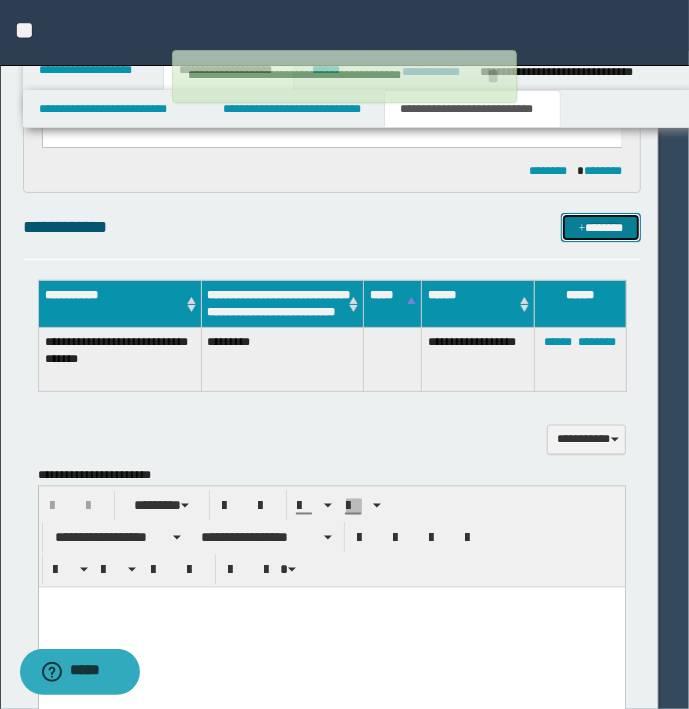 type 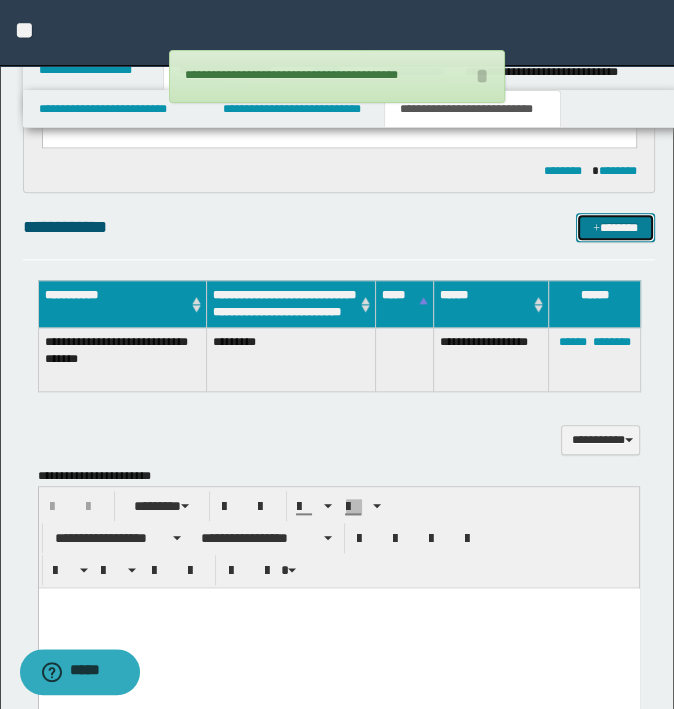 type 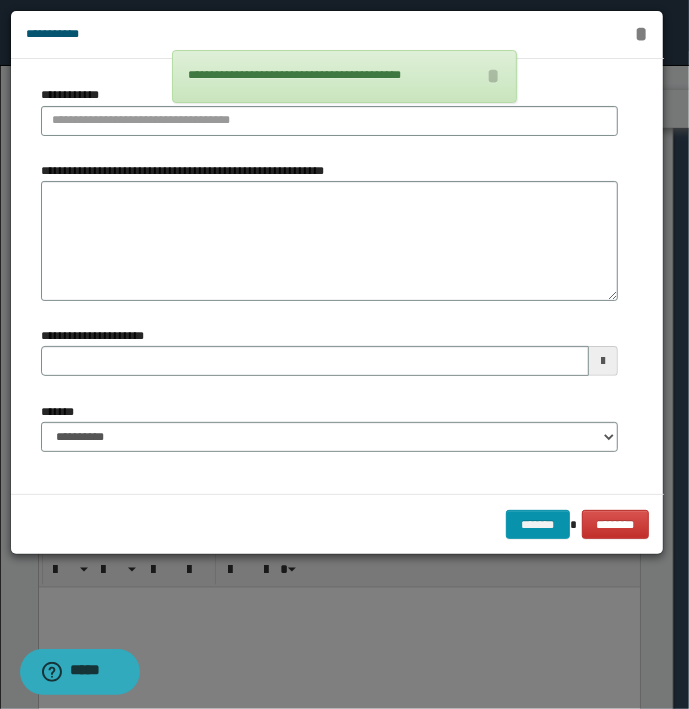 type 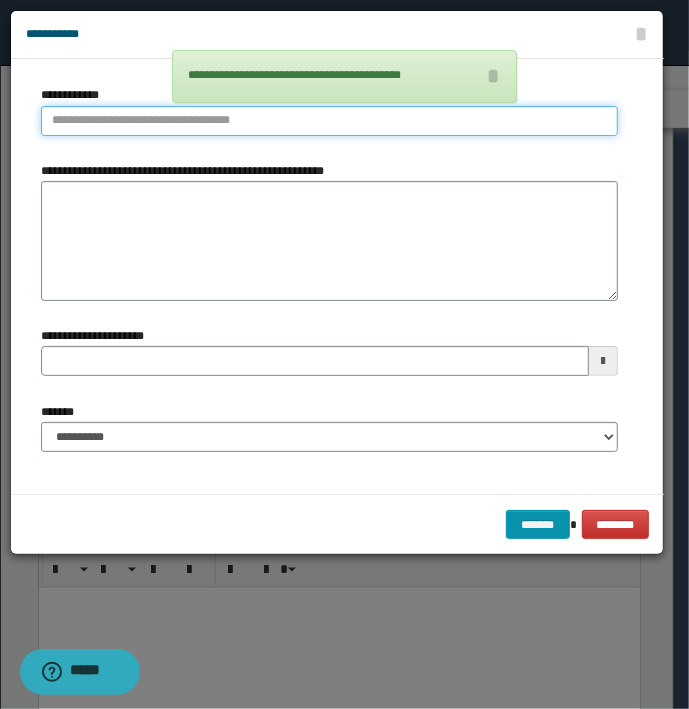 type on "**********" 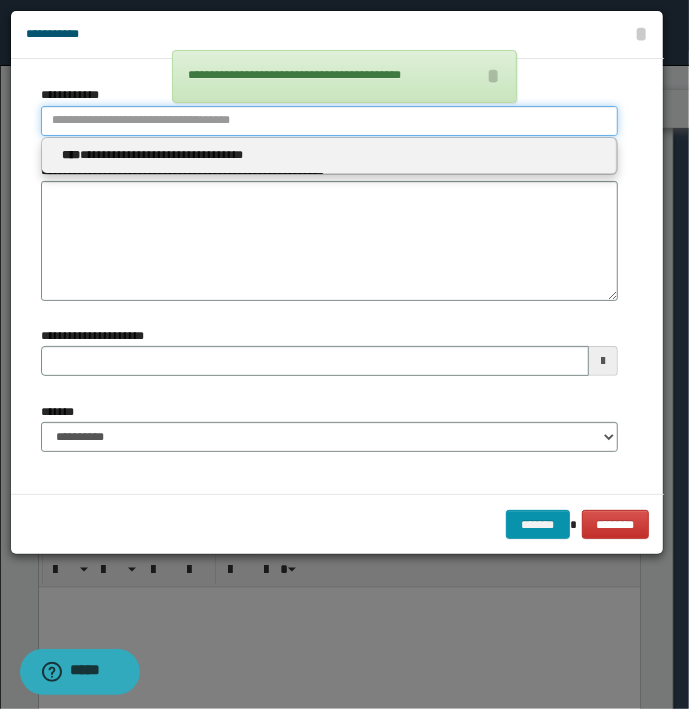 type 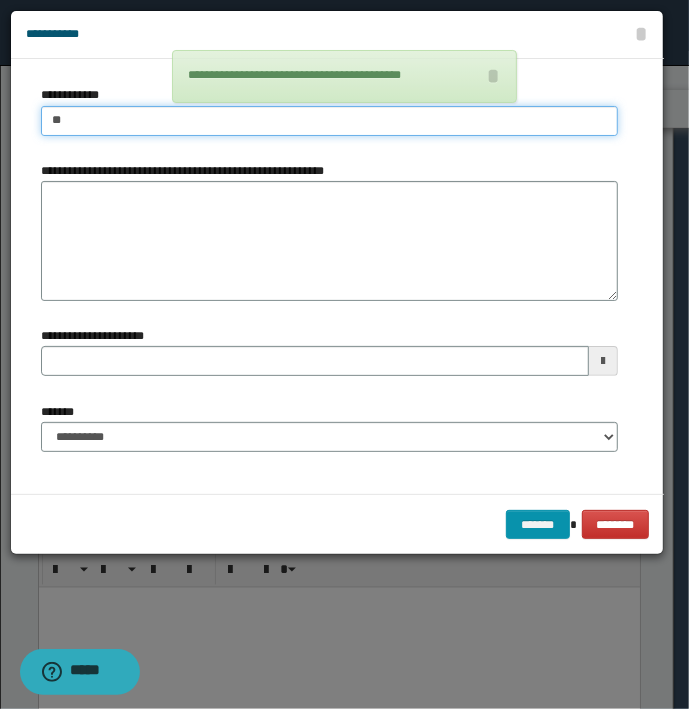 type on "***" 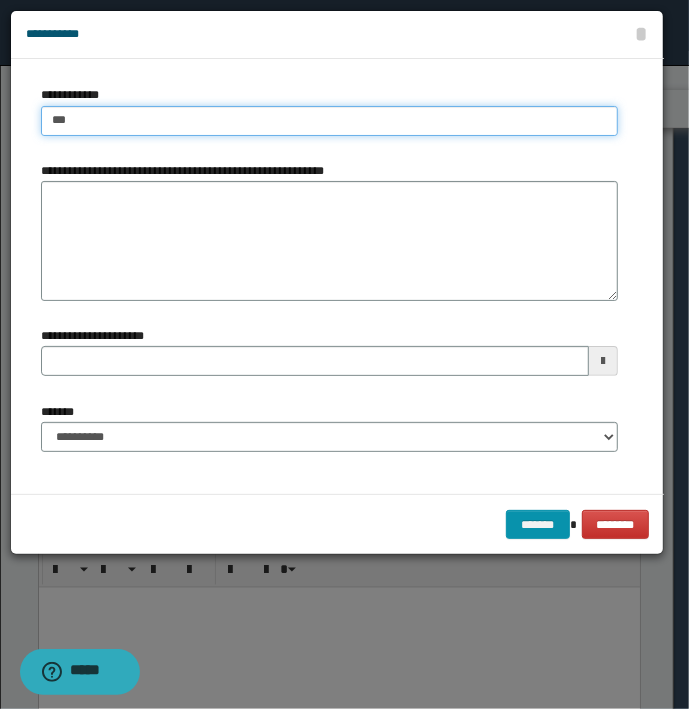 type on "***" 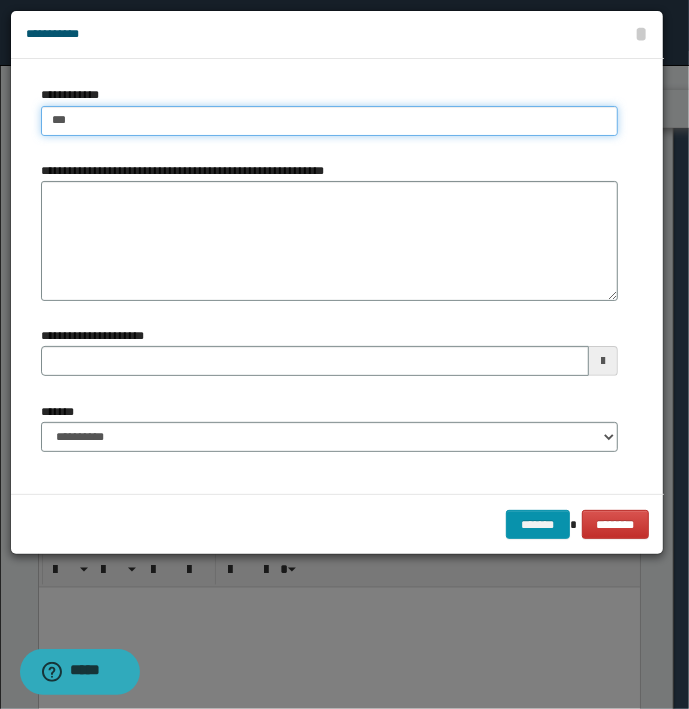 type 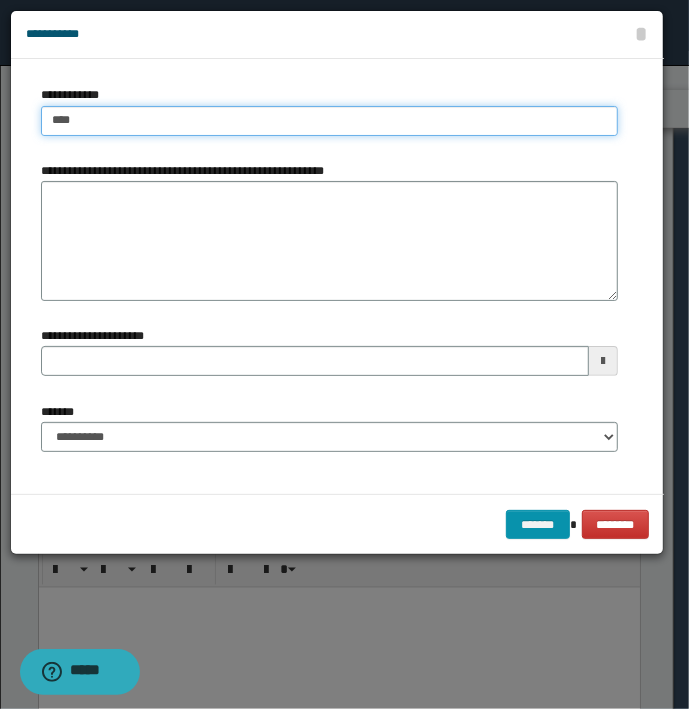 type on "****" 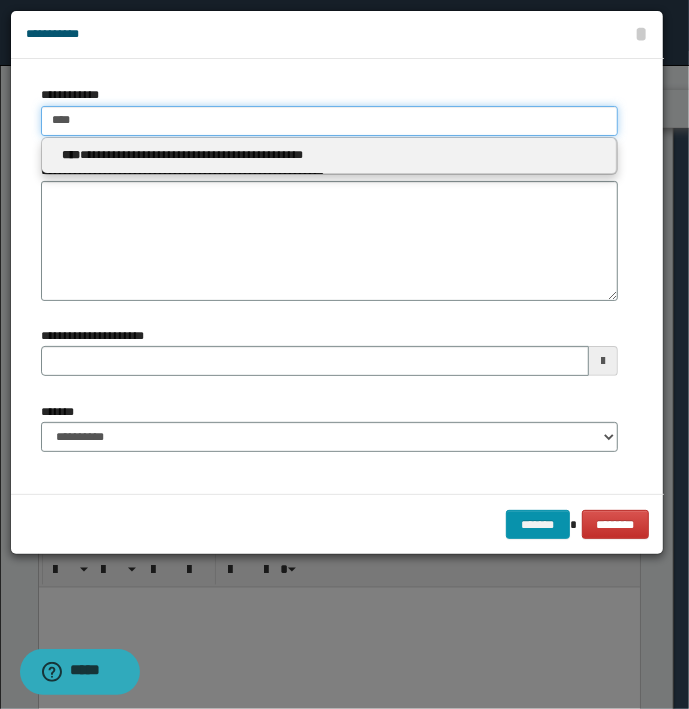 type 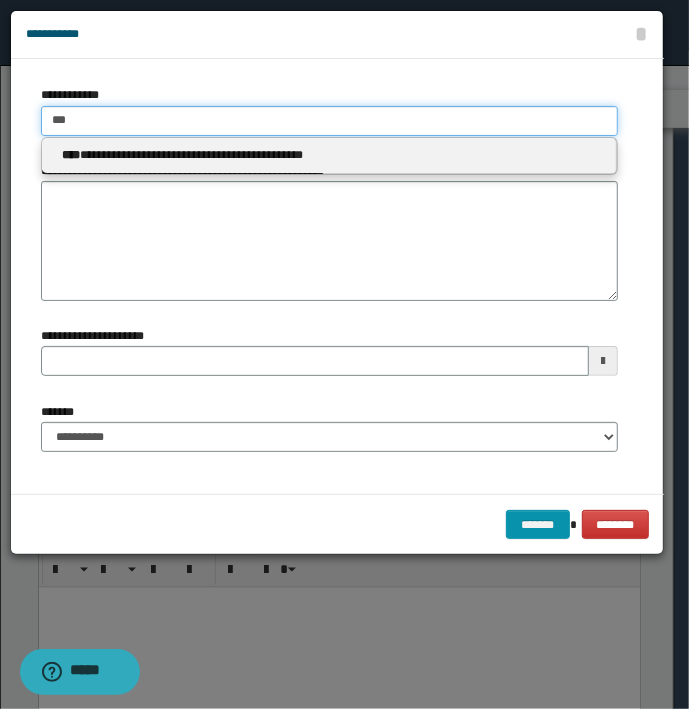 type on "***" 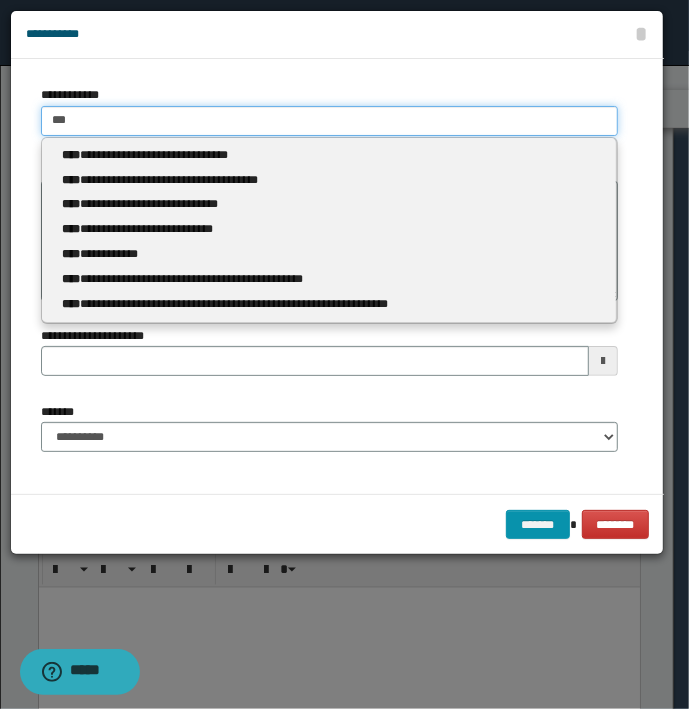 type 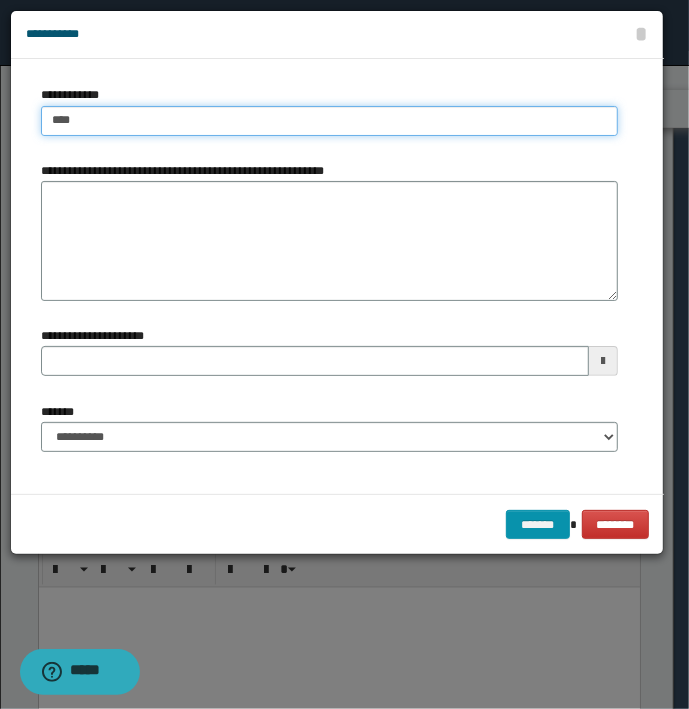 type on "****" 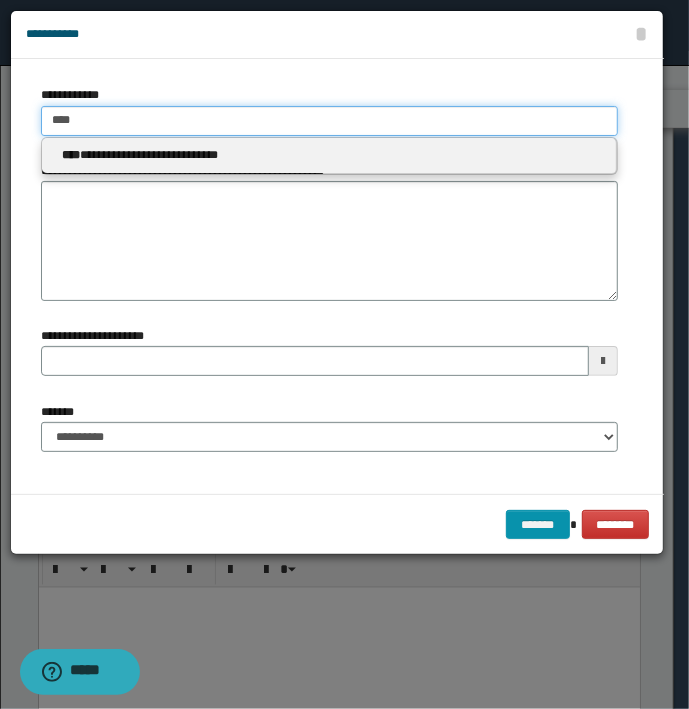 type 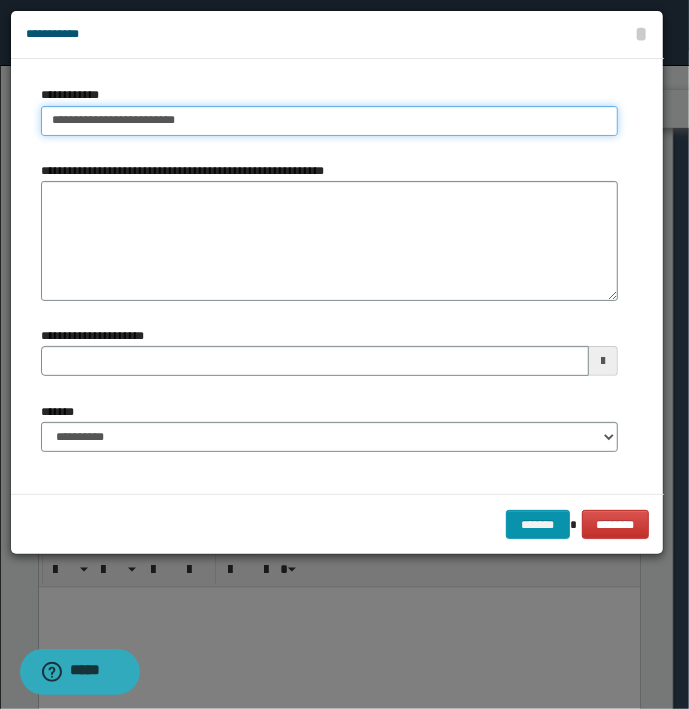 type on "**********" 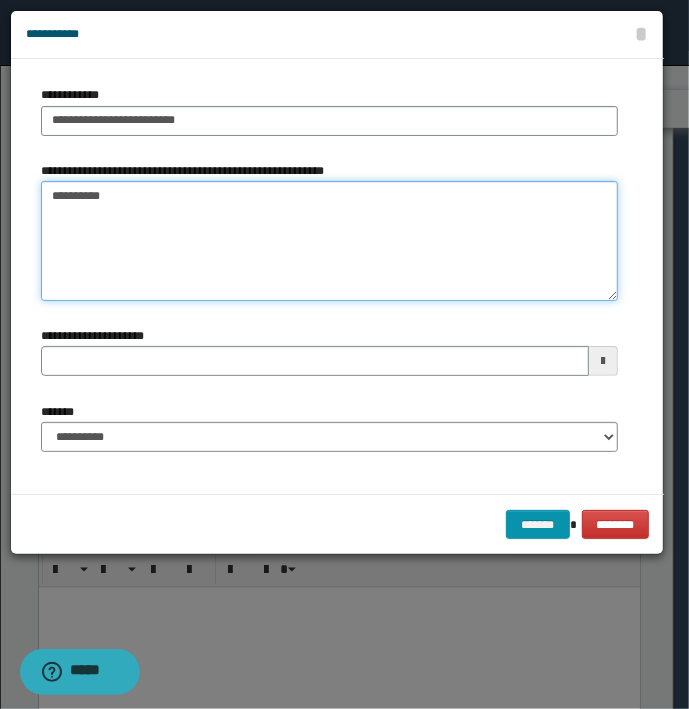 type on "*********" 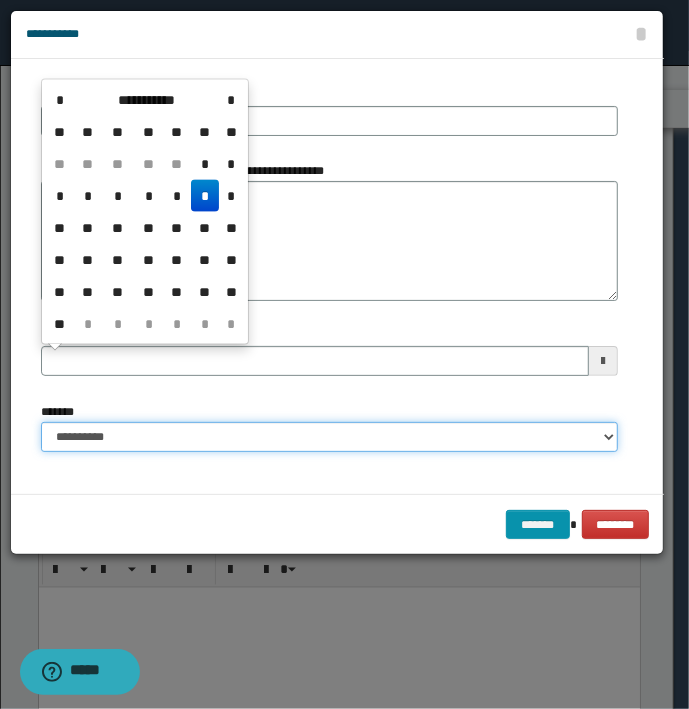 type 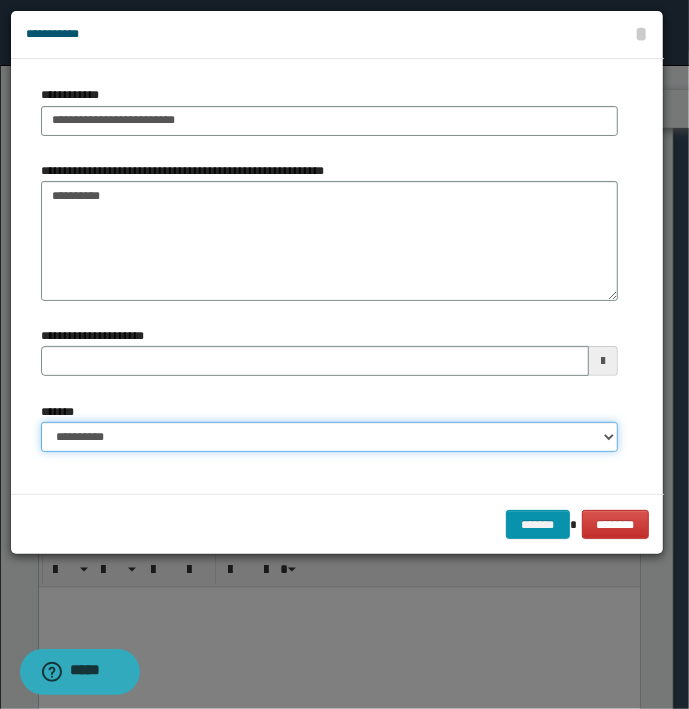 select on "*" 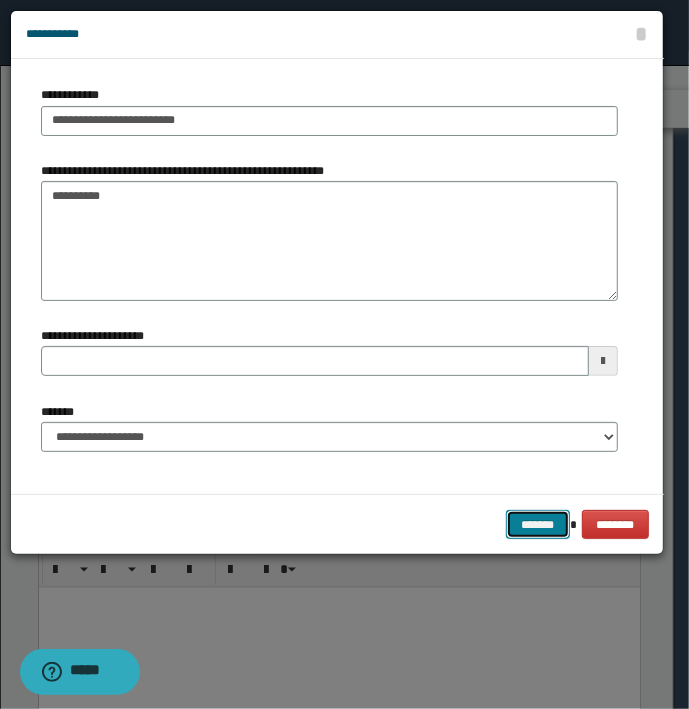 click on "*******" at bounding box center (538, 525) 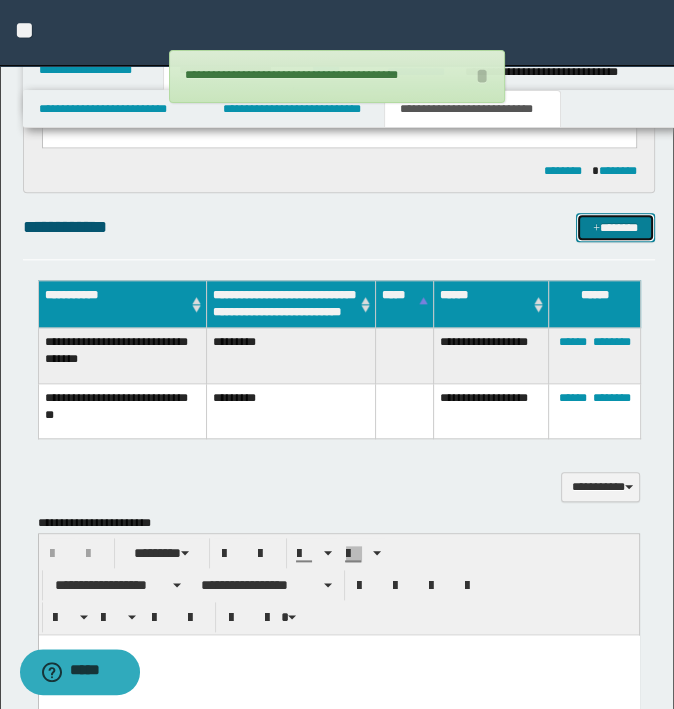 click on "*******" at bounding box center (615, 228) 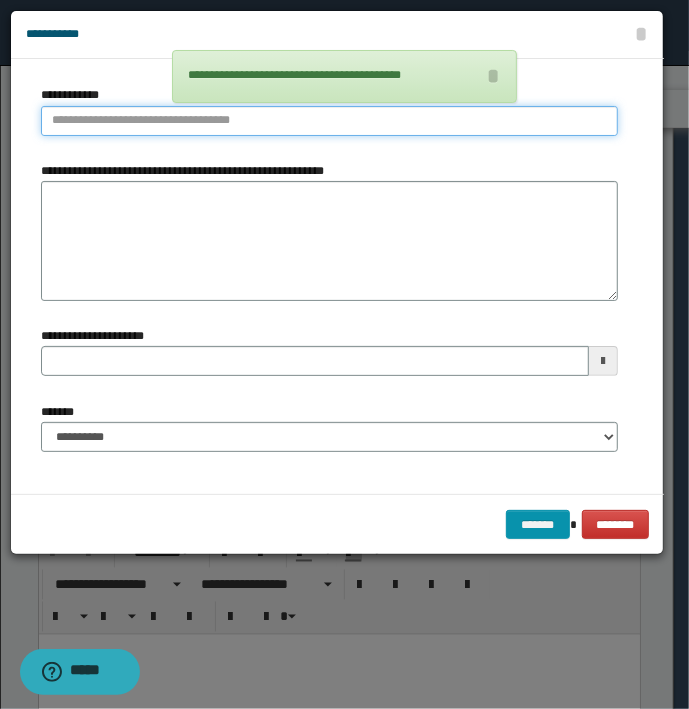 type on "**********" 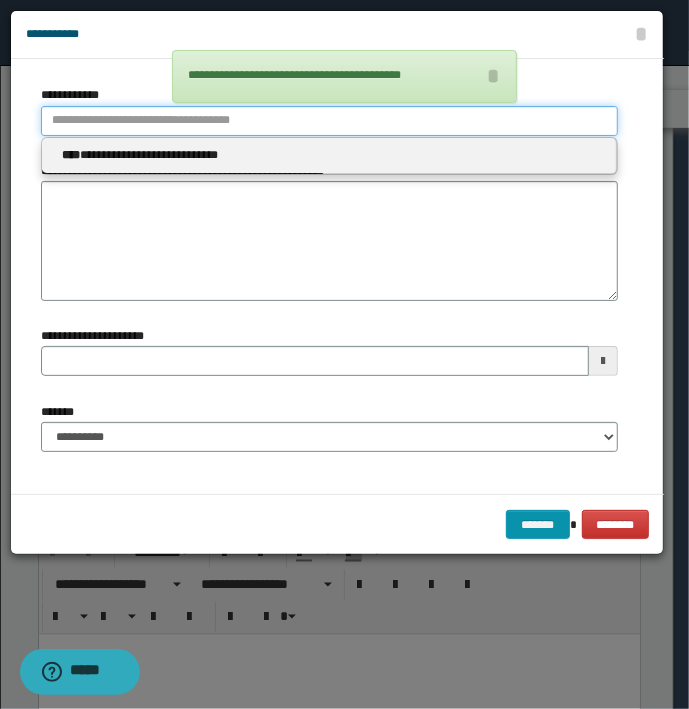 type 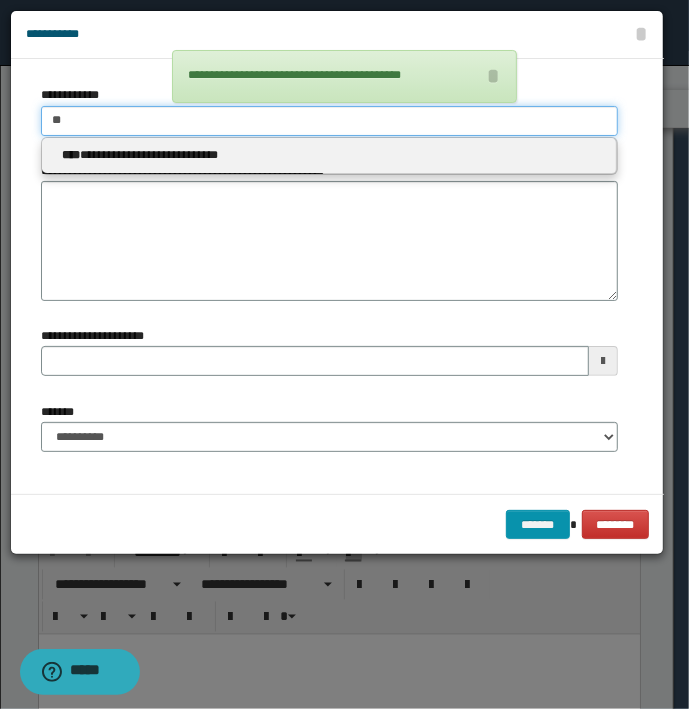 type on "***" 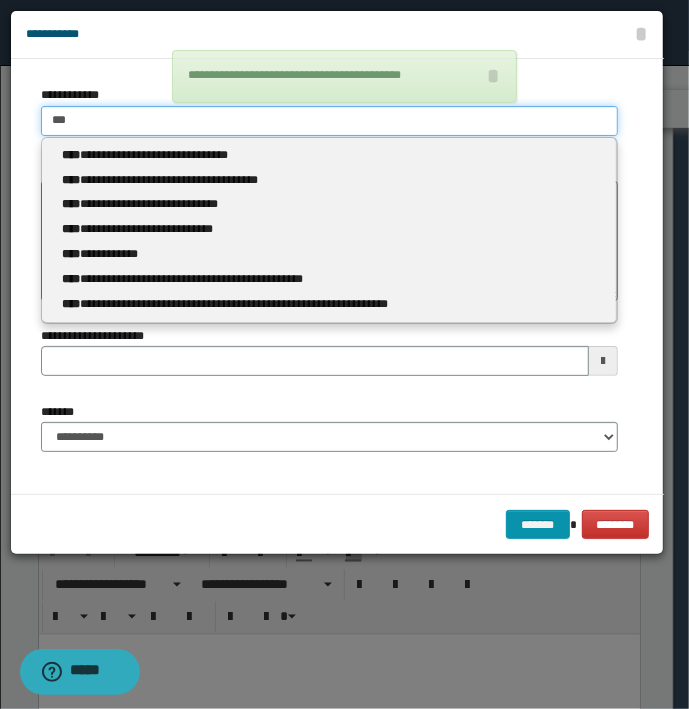 type on "***" 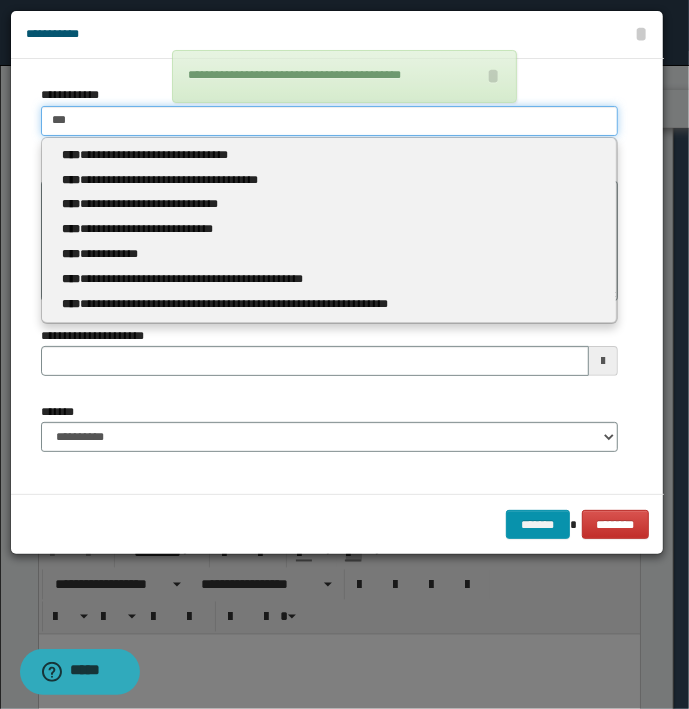 type 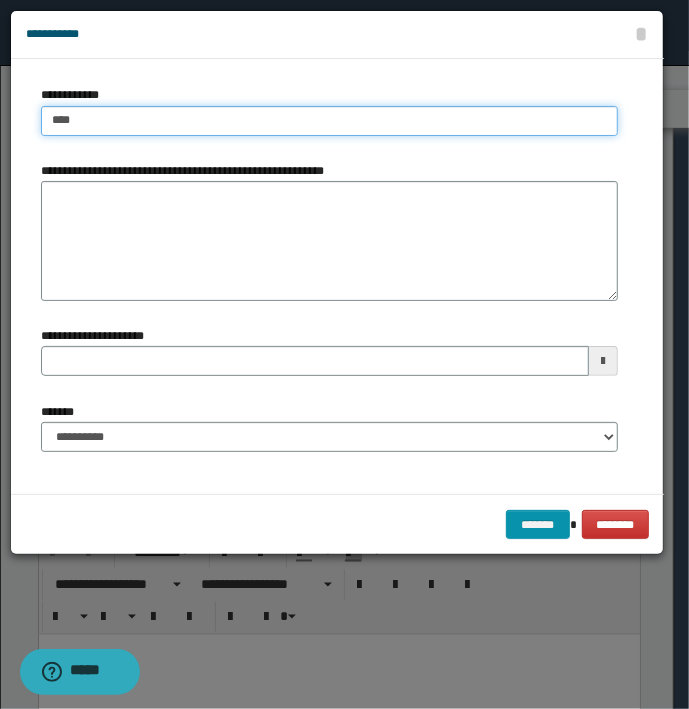 type on "****" 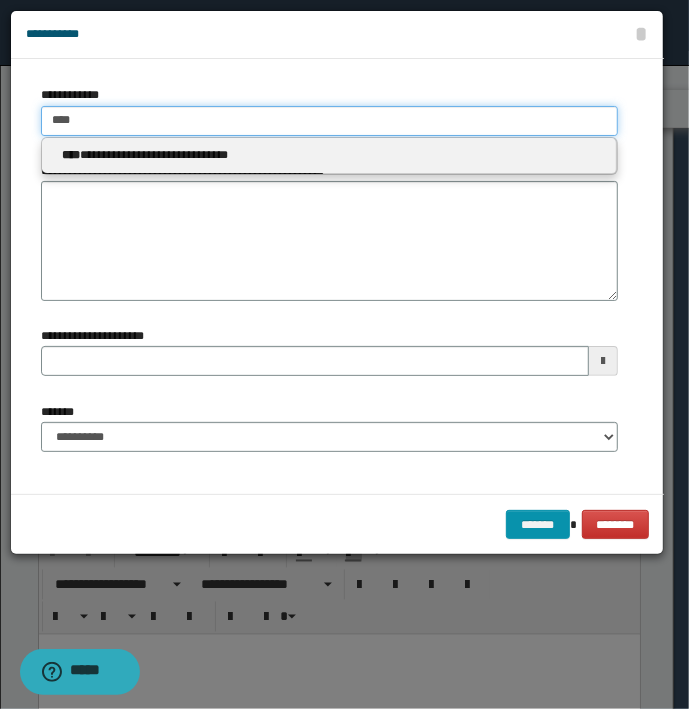 type 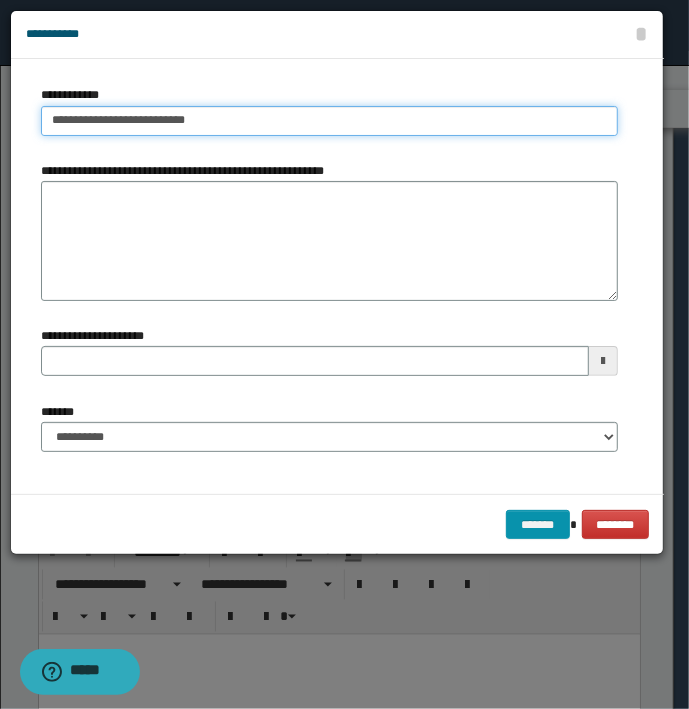 type on "**********" 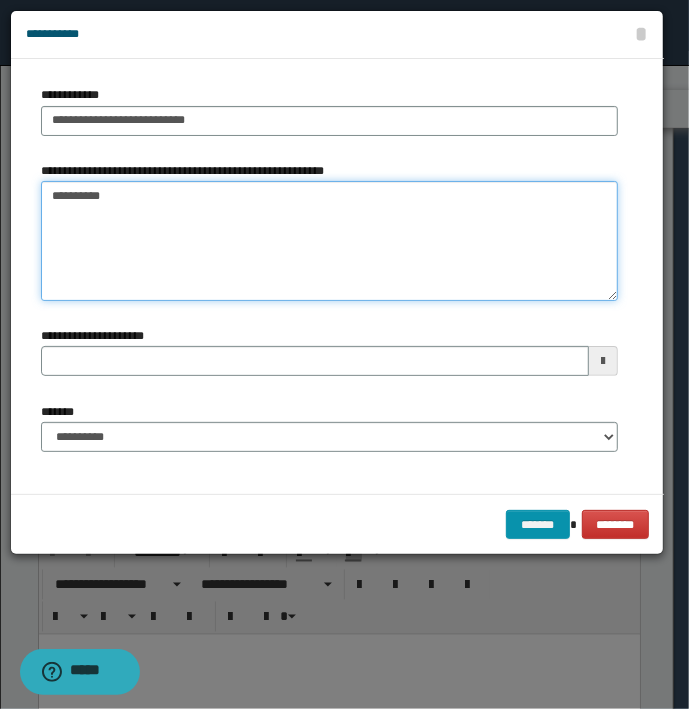 type on "*********" 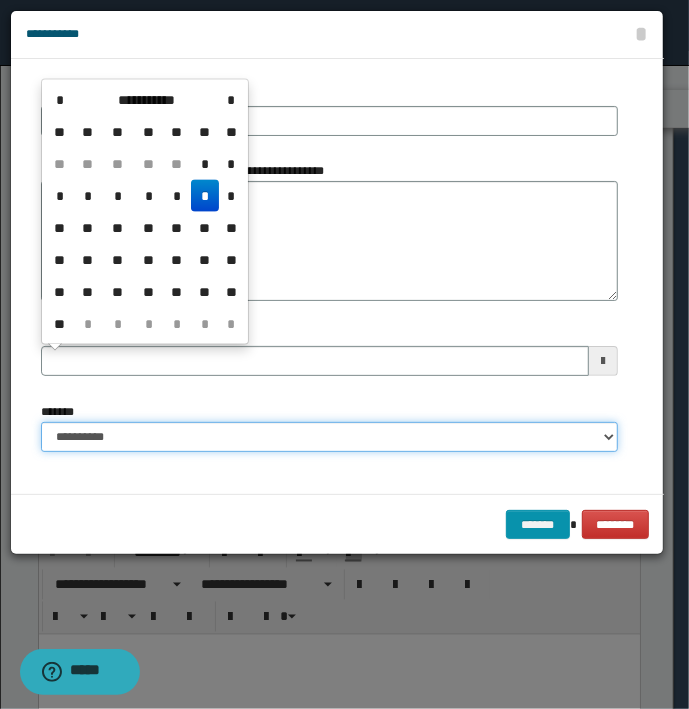 type 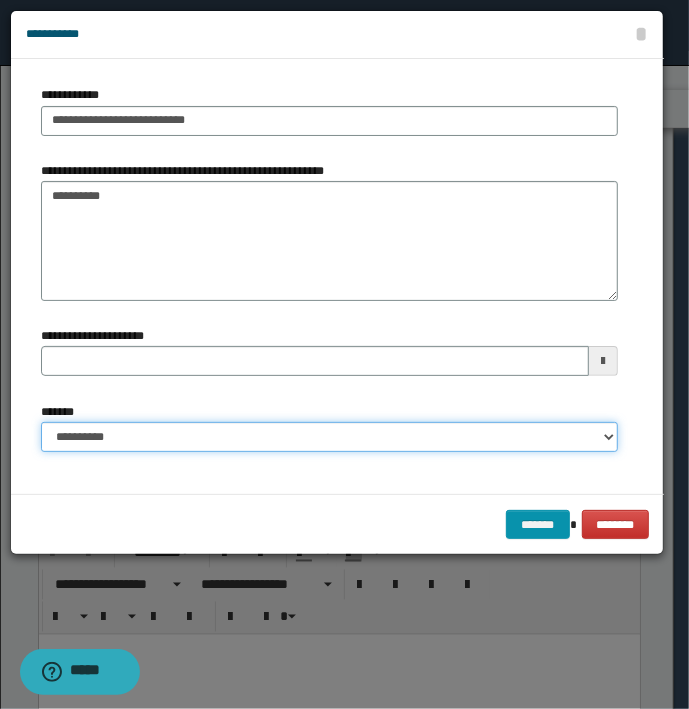select on "*" 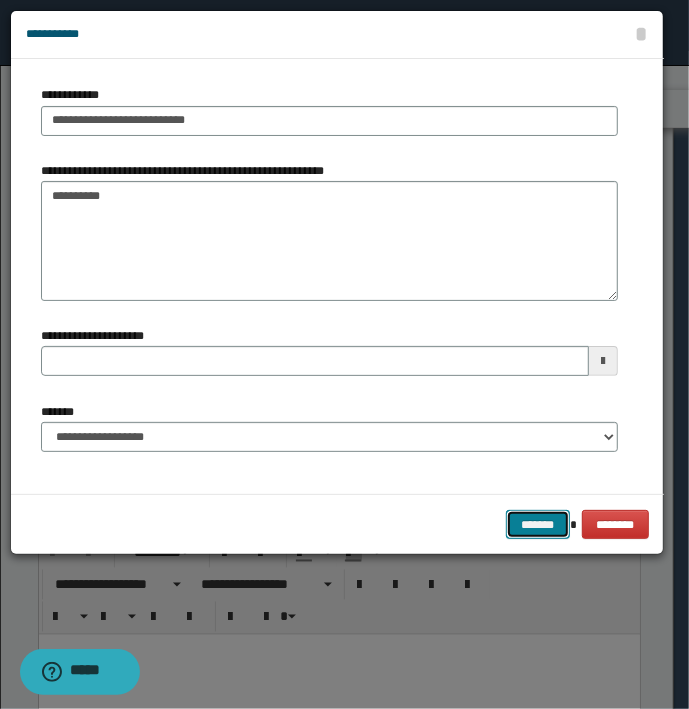 click on "*******" at bounding box center [538, 525] 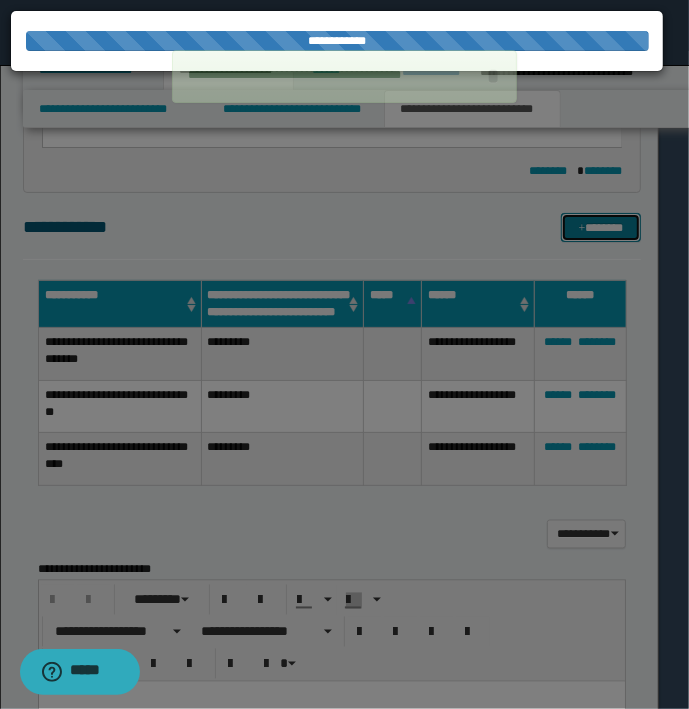 type 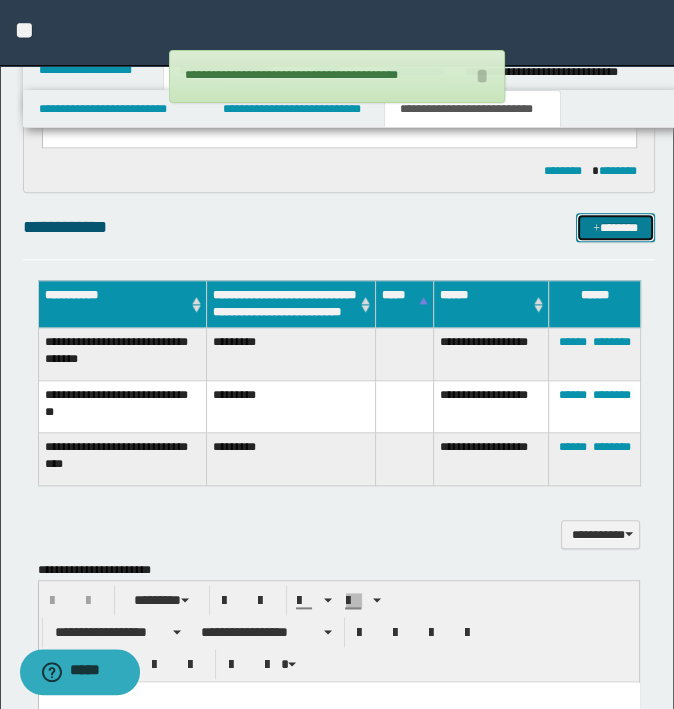 click on "*******" at bounding box center [615, 228] 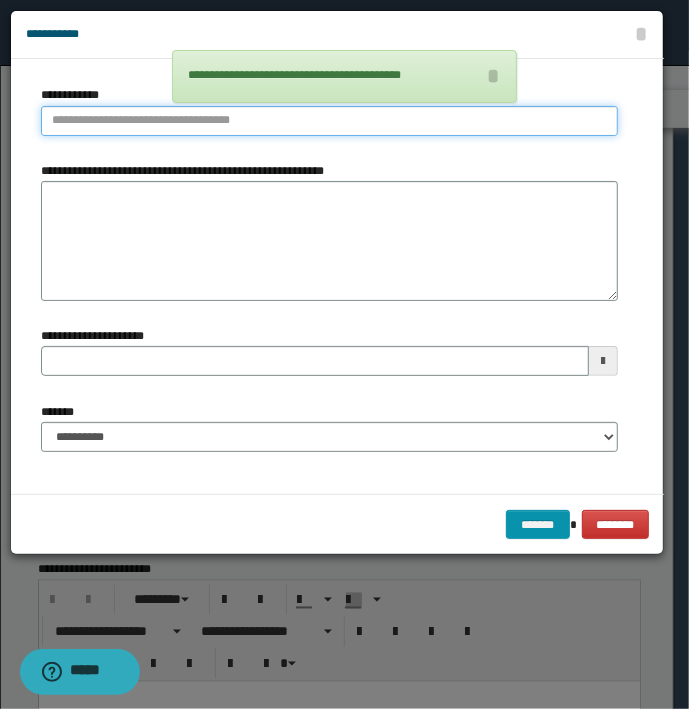 type on "**********" 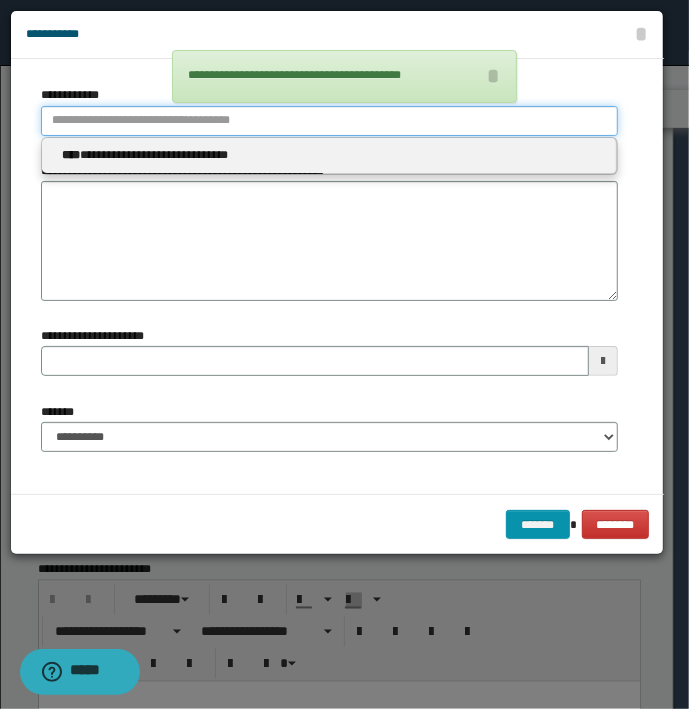 type 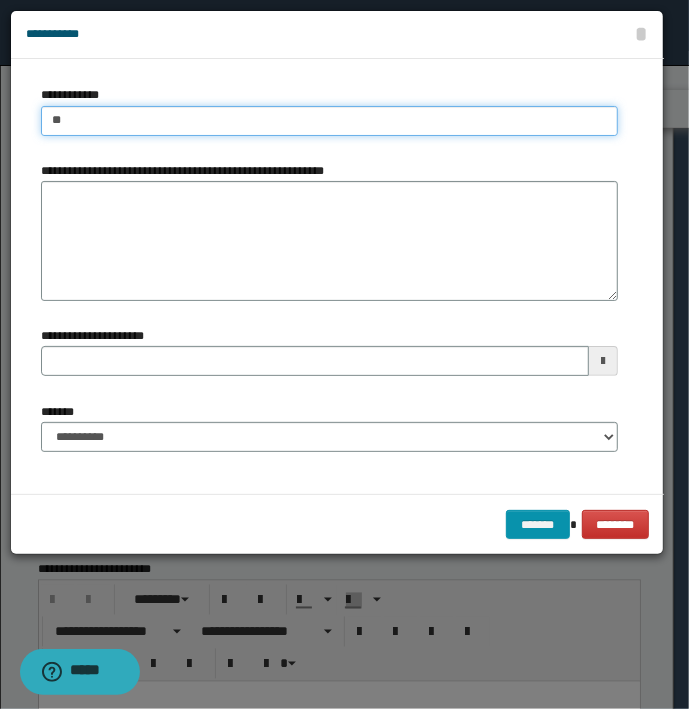 type on "***" 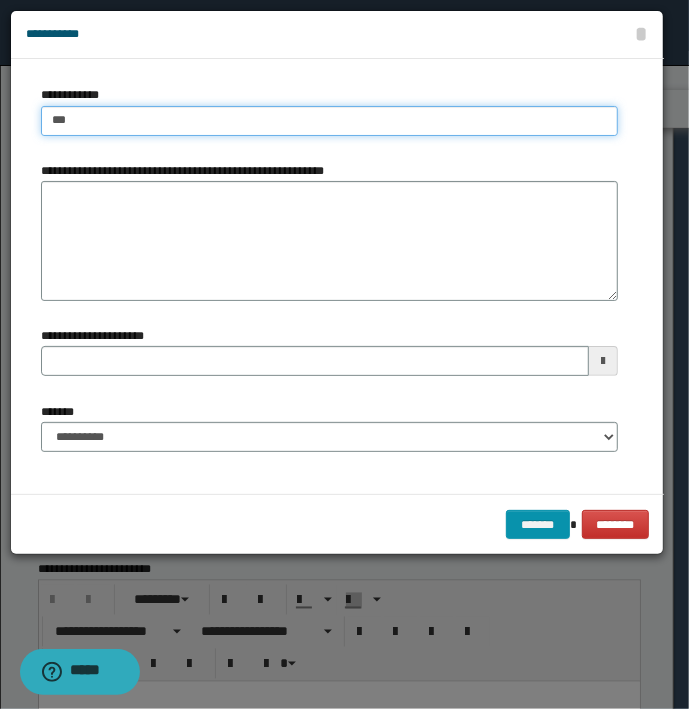 type on "***" 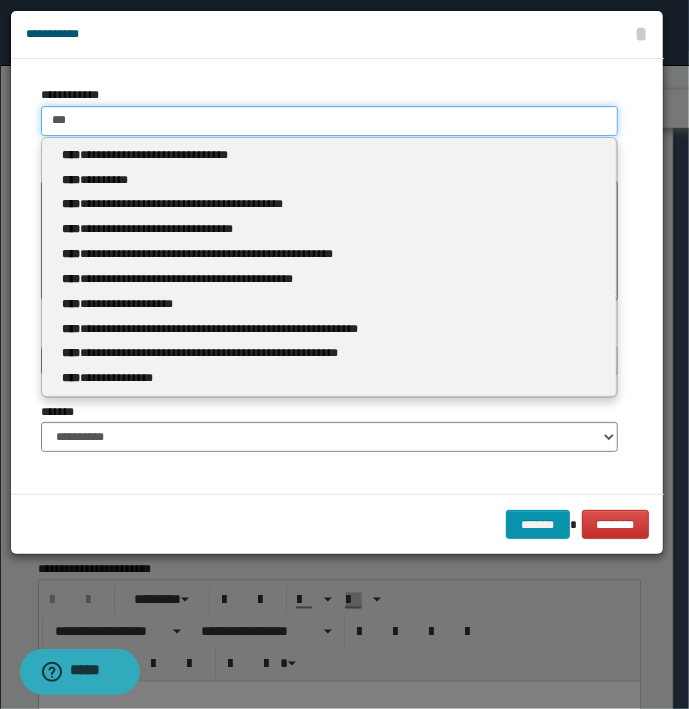 type 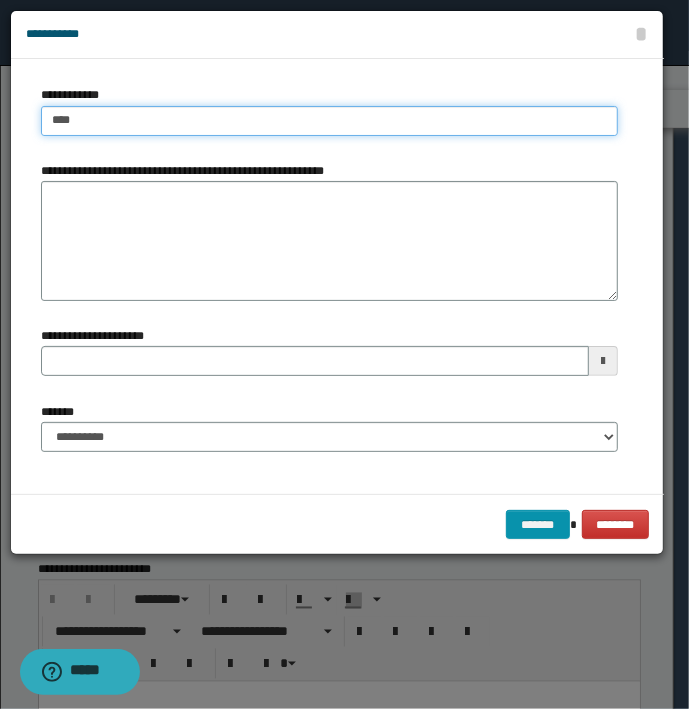 type on "****" 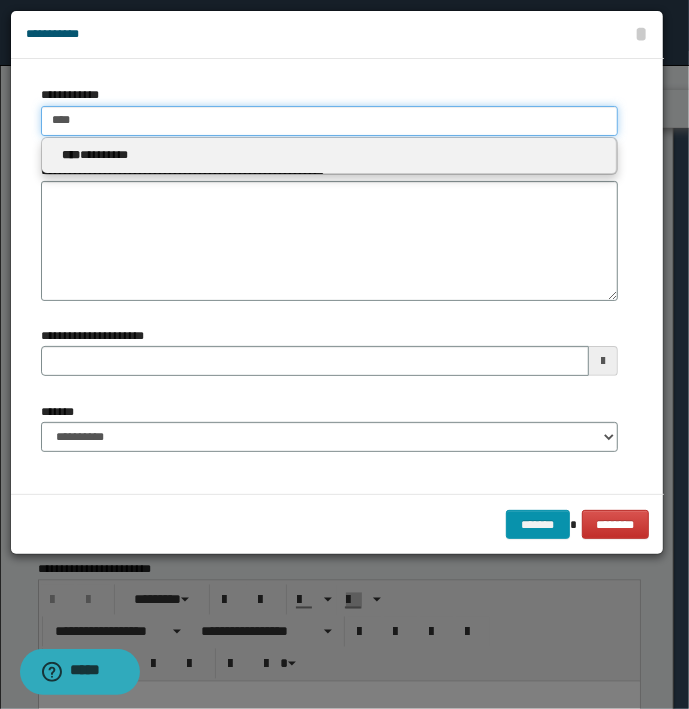 type 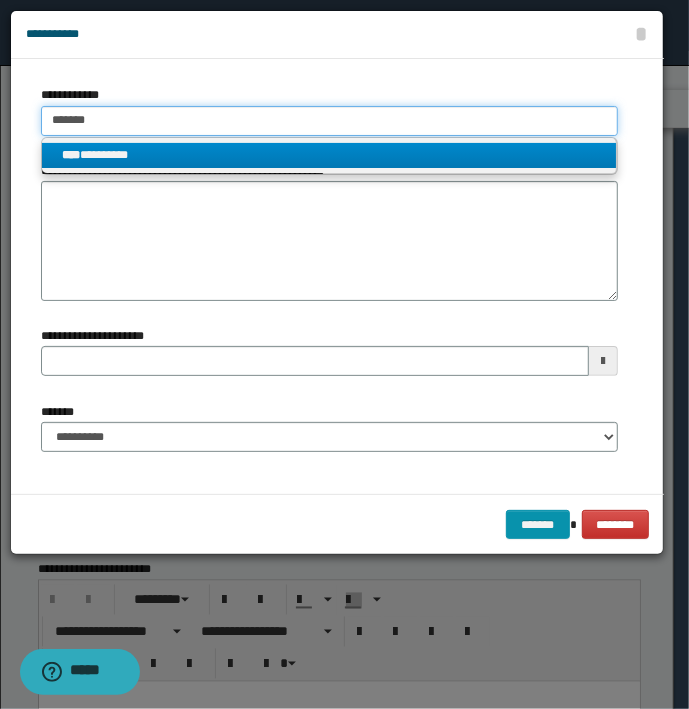 type on "*******" 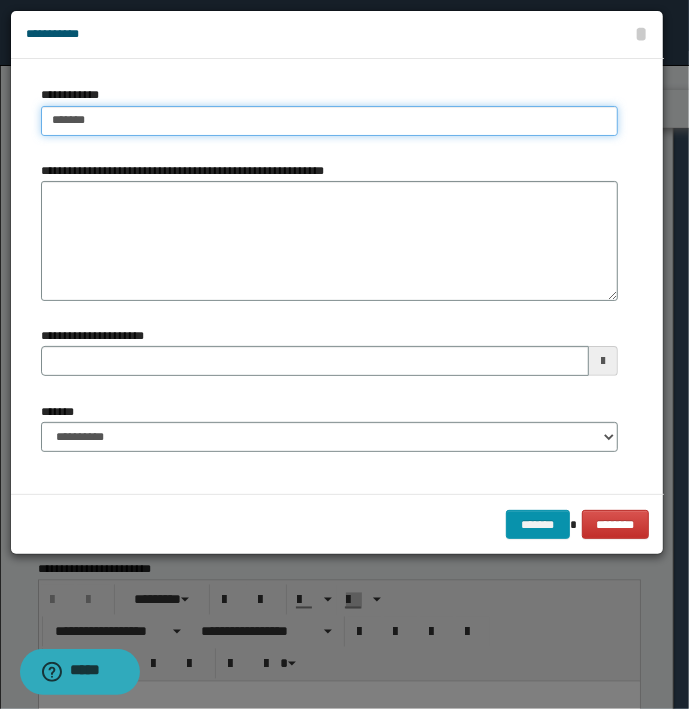 type on "**********" 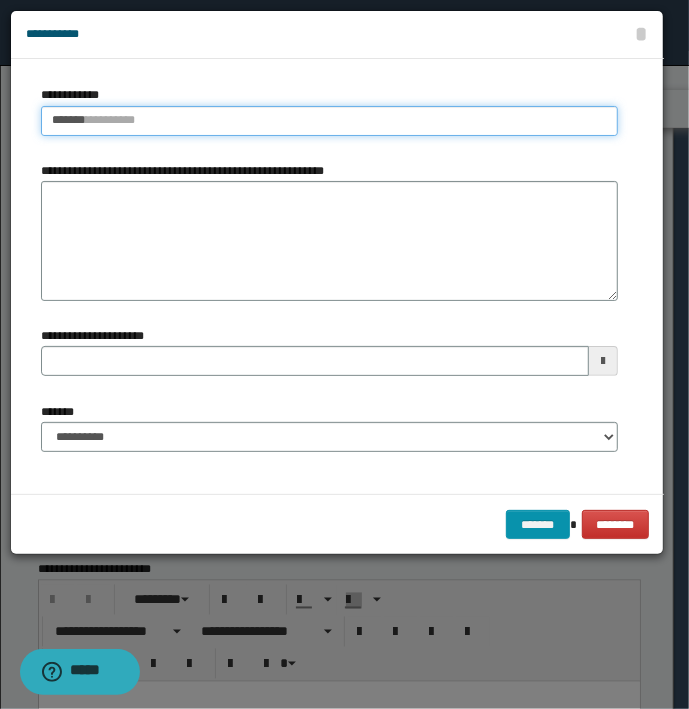 click on "*******" at bounding box center (329, 121) 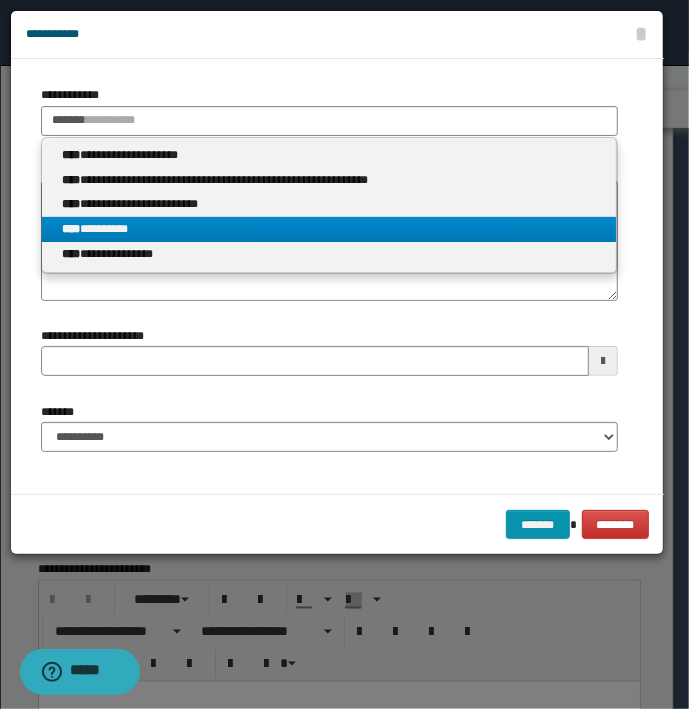 click on "**** *********" at bounding box center (329, 229) 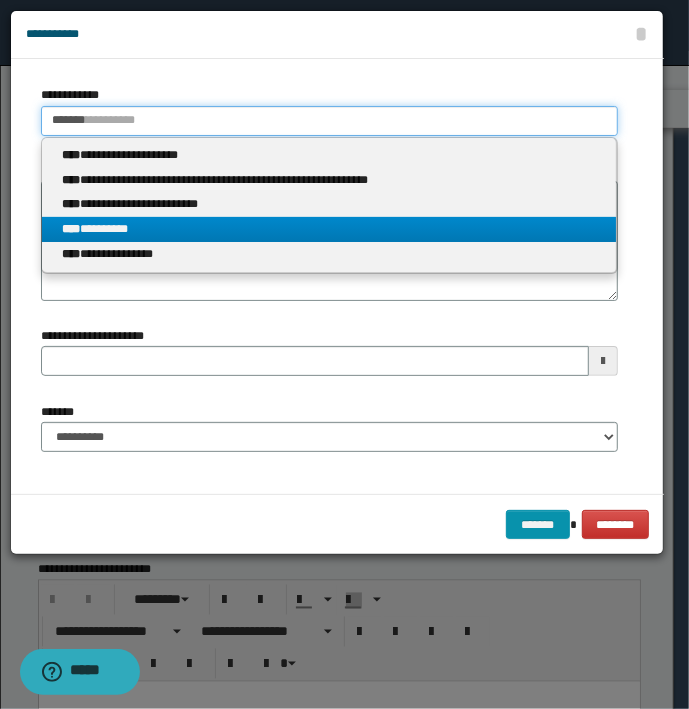 type 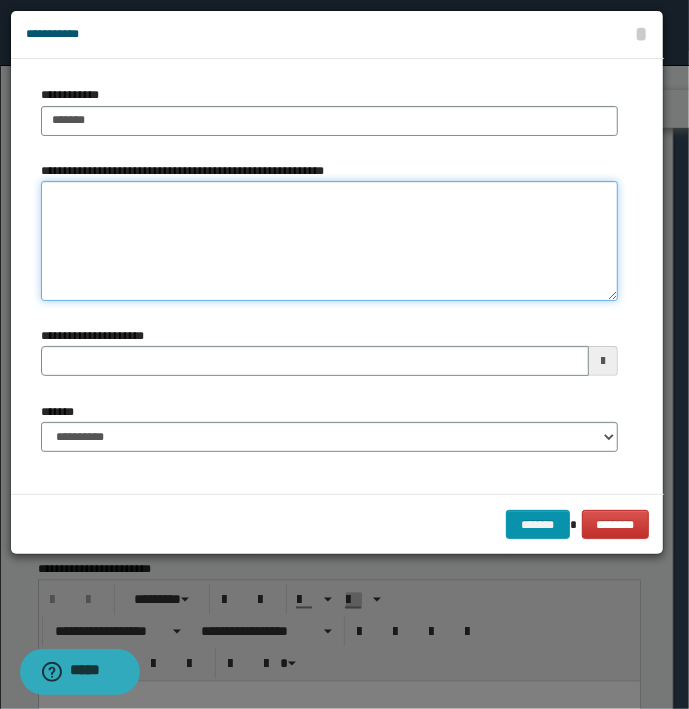 click on "**********" at bounding box center (329, 241) 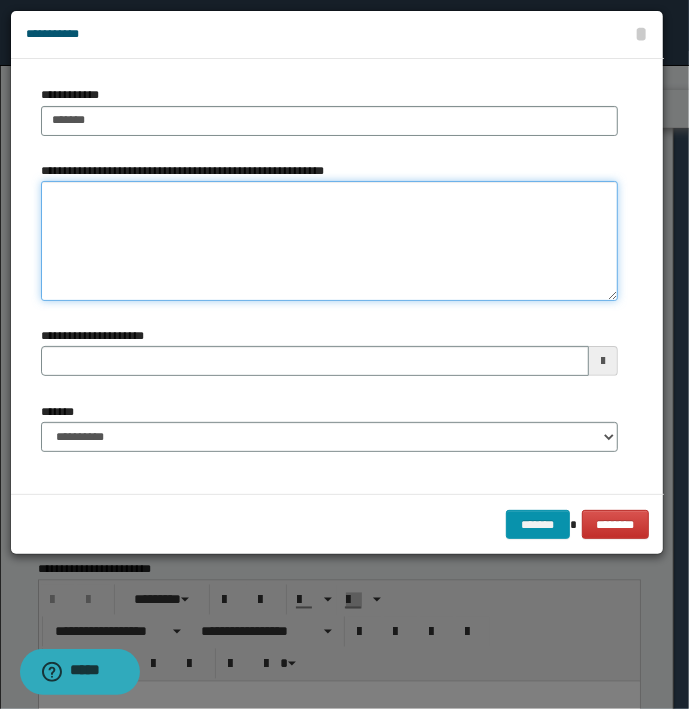 type on "**********" 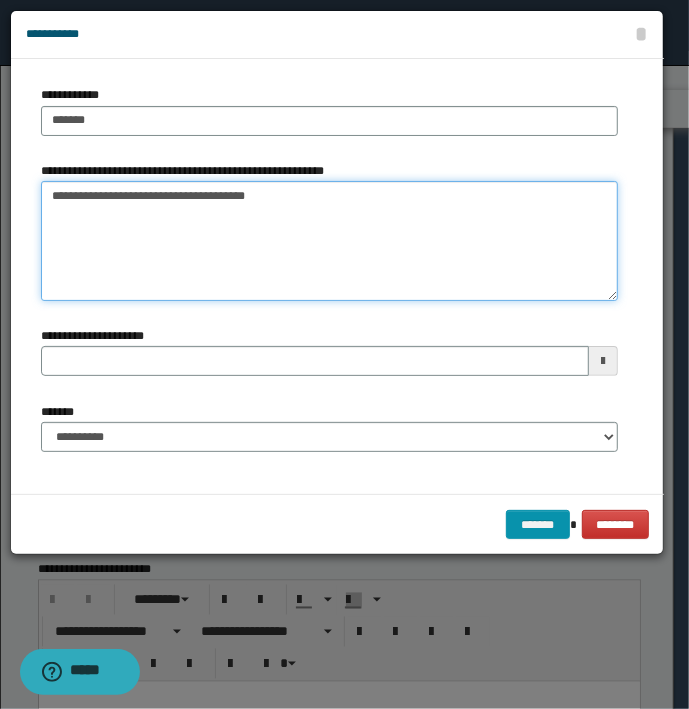 click on "**********" at bounding box center [329, 241] 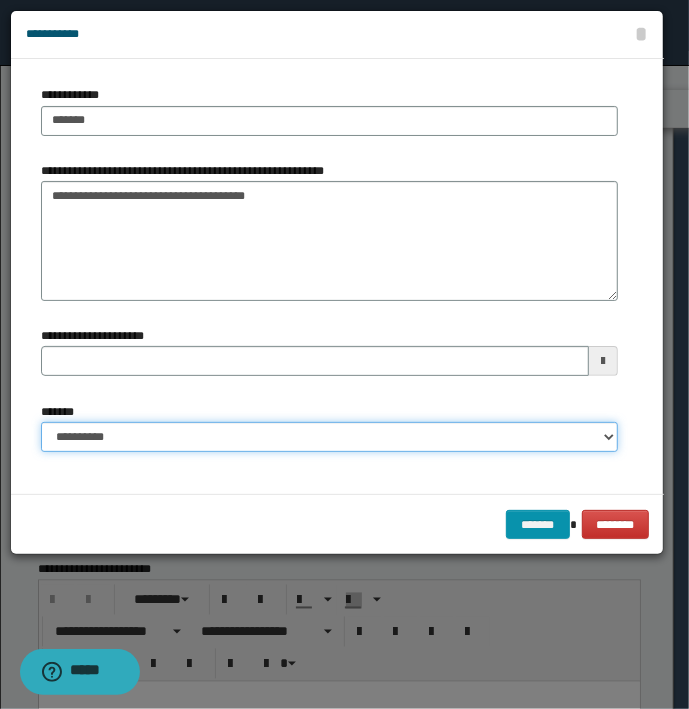 drag, startPoint x: 280, startPoint y: 432, endPoint x: 268, endPoint y: 435, distance: 12.369317 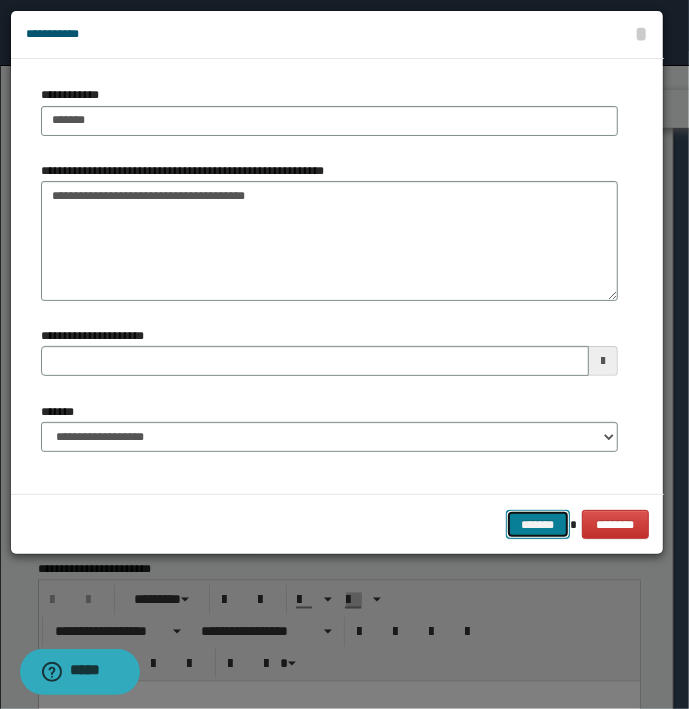 click on "*******" at bounding box center (538, 525) 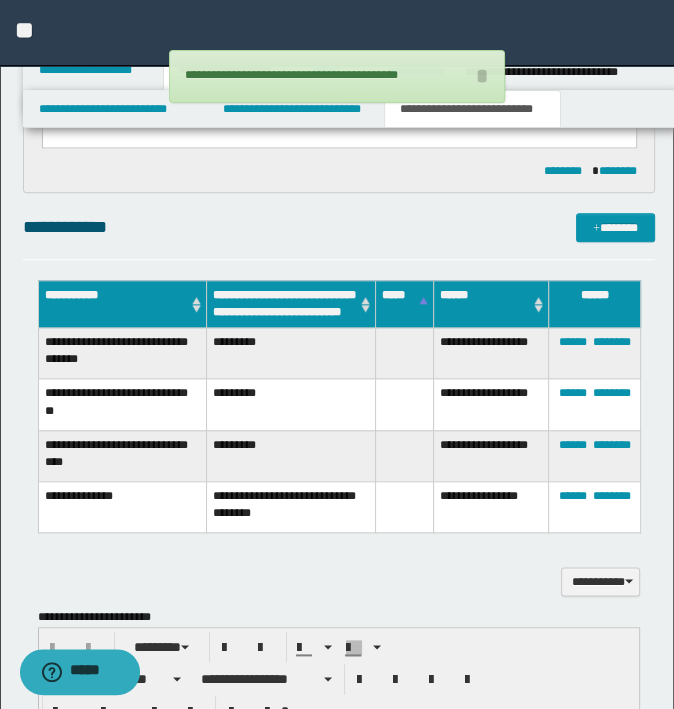 click on "**********" at bounding box center (339, 677) 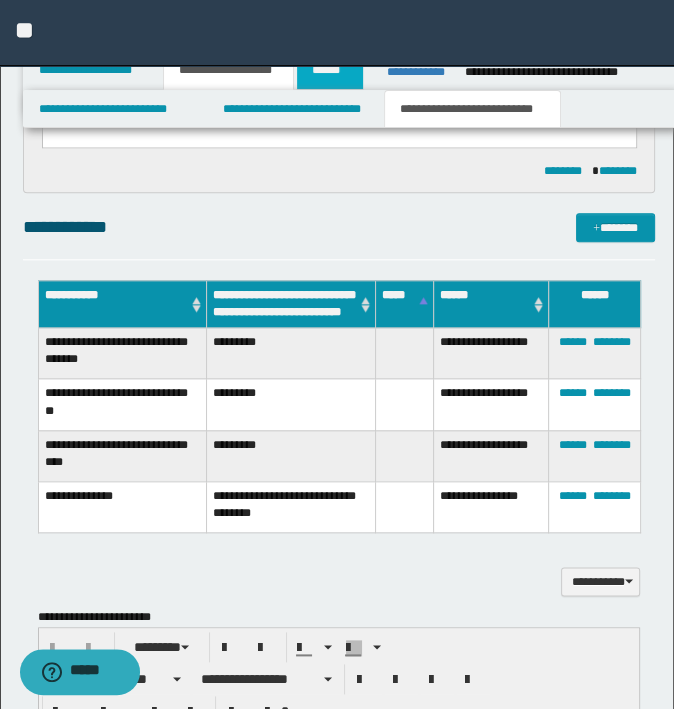 click on "******" at bounding box center [330, 70] 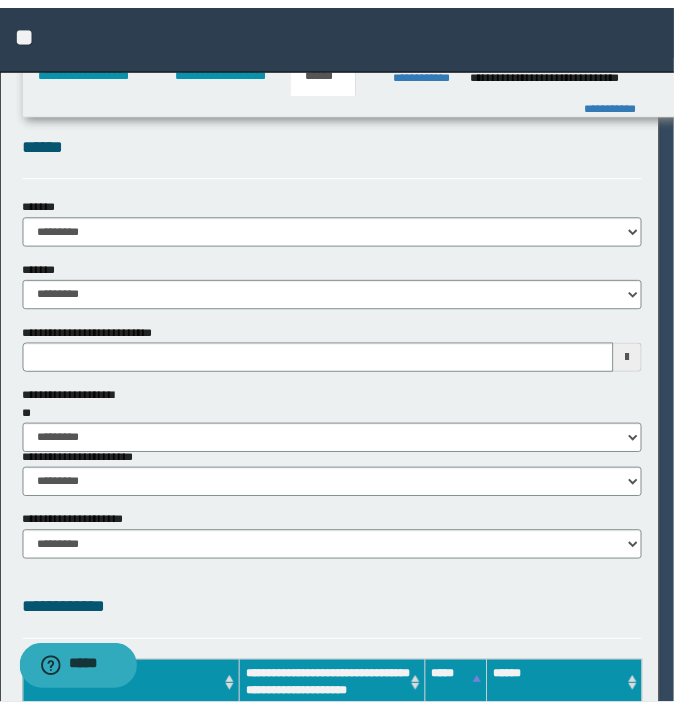 scroll, scrollTop: 0, scrollLeft: 0, axis: both 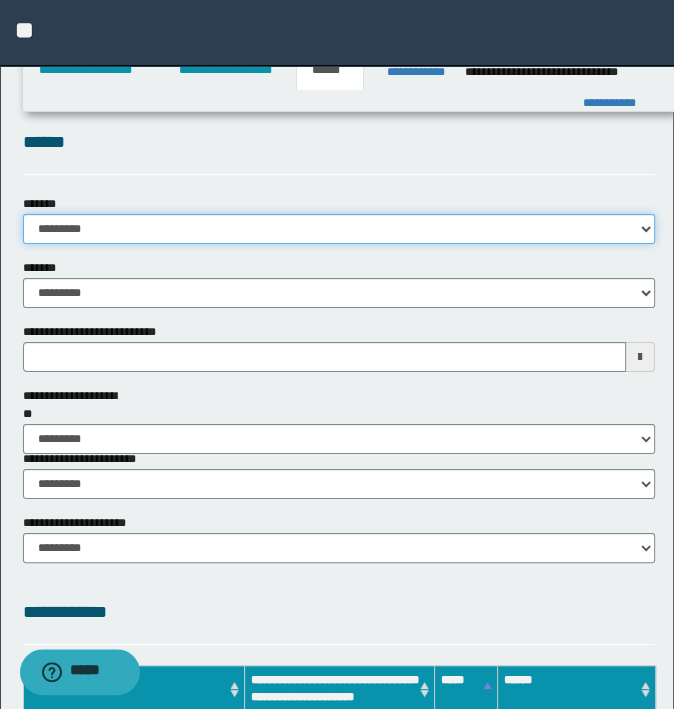 click on "**********" at bounding box center (339, 229) 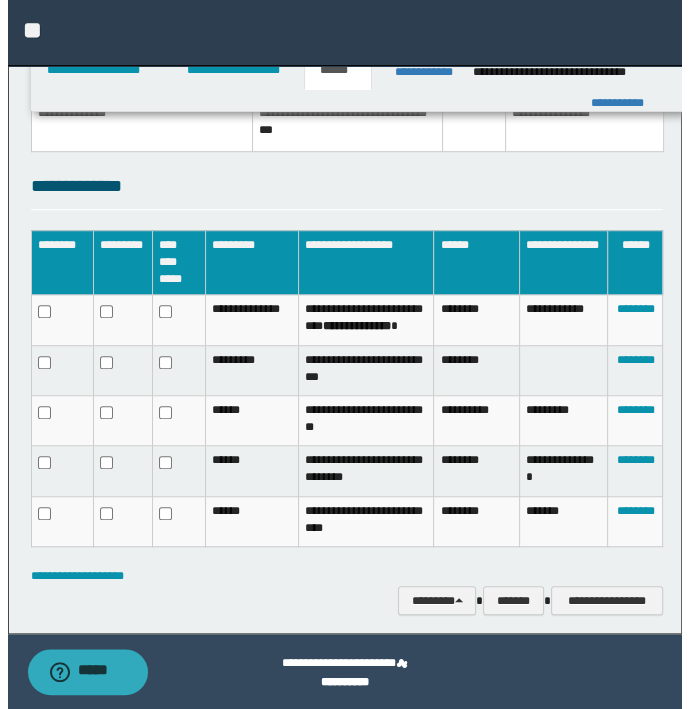 scroll, scrollTop: 717, scrollLeft: 0, axis: vertical 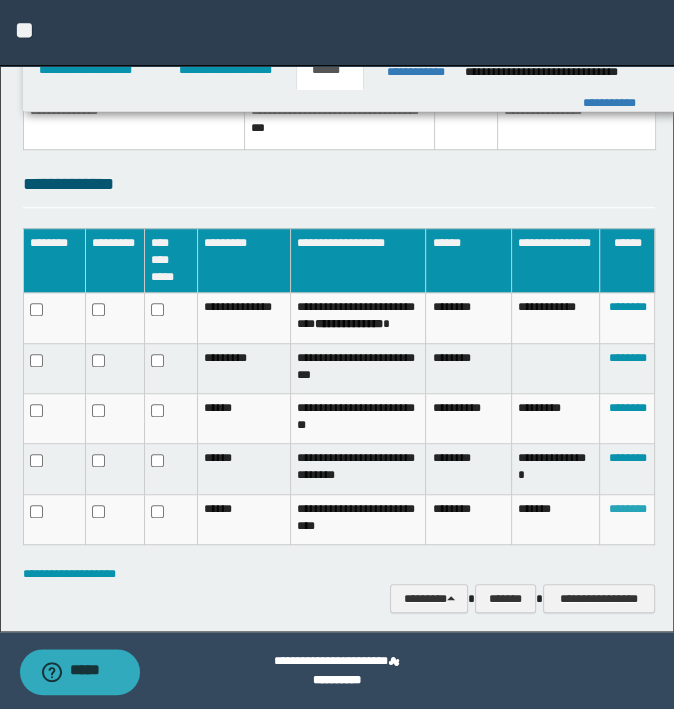 click on "********" at bounding box center [627, 509] 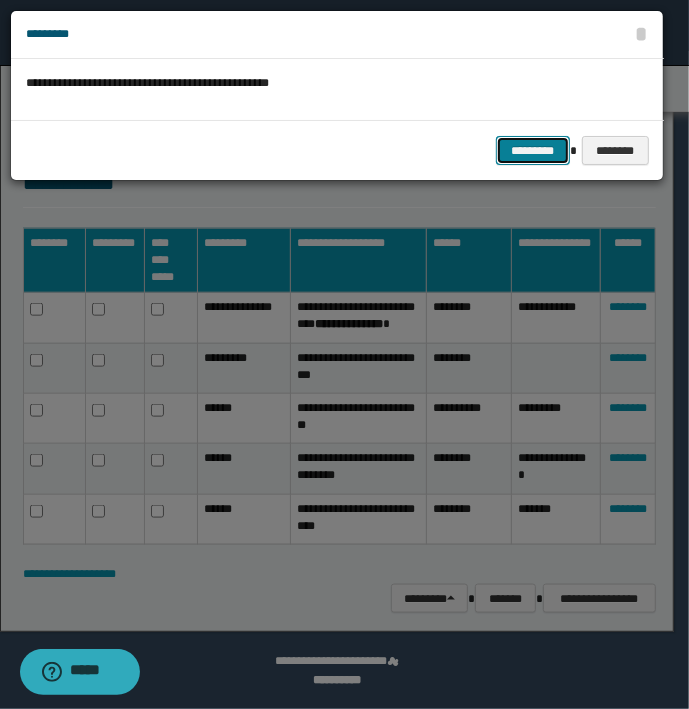 click on "*********" at bounding box center (533, 151) 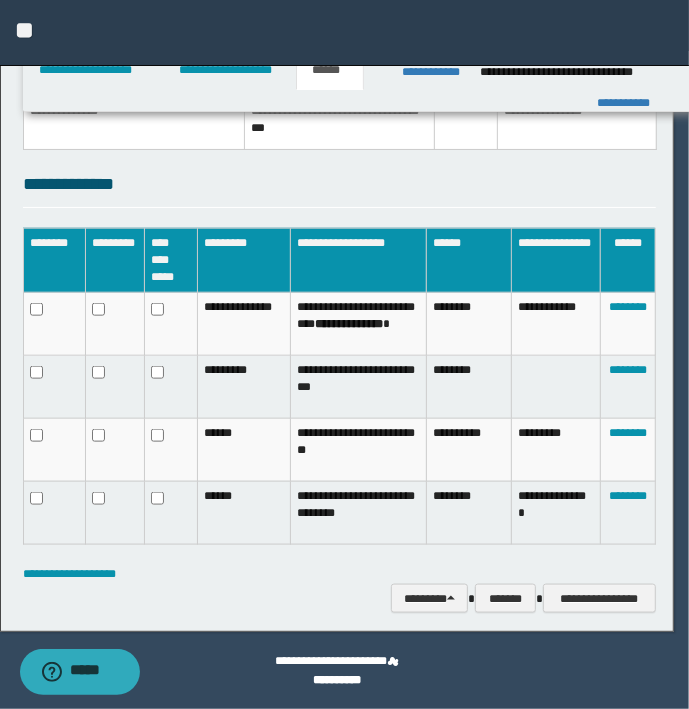 scroll, scrollTop: 636, scrollLeft: 0, axis: vertical 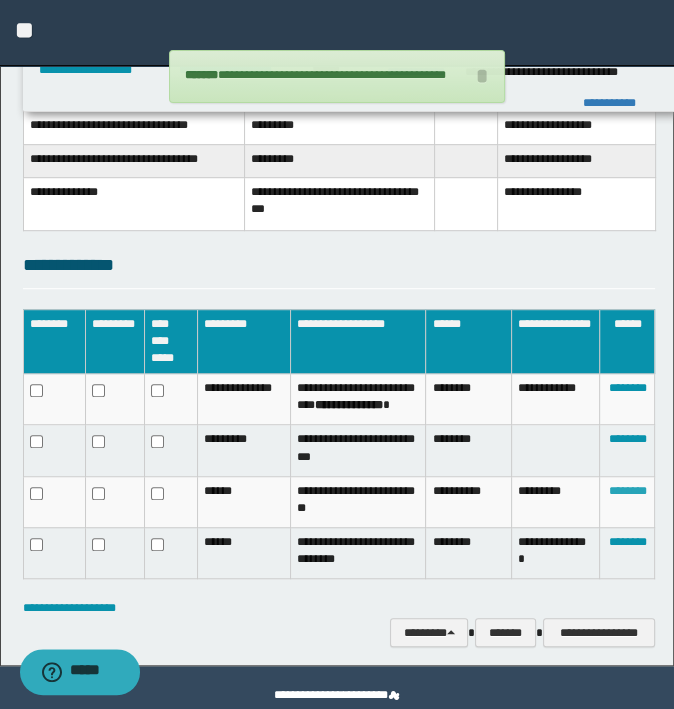 click on "********" at bounding box center [627, 491] 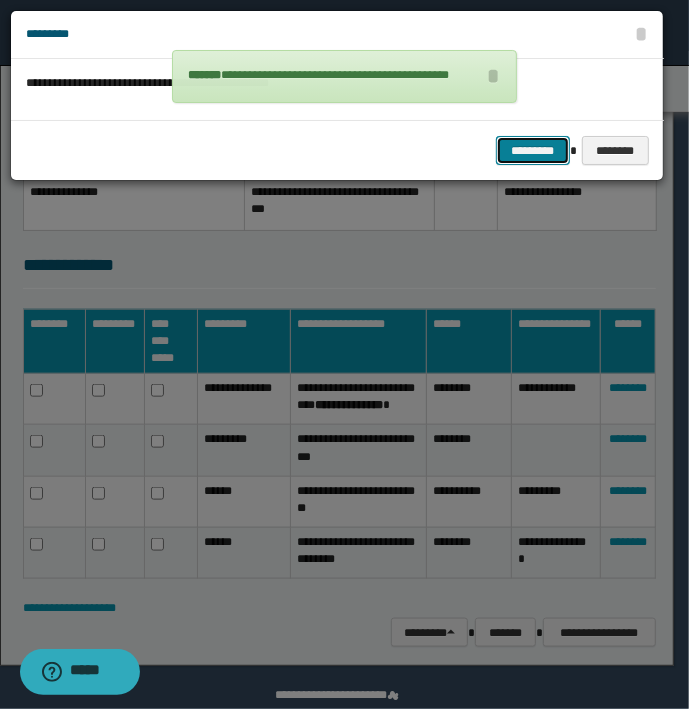 click on "*********" at bounding box center (533, 151) 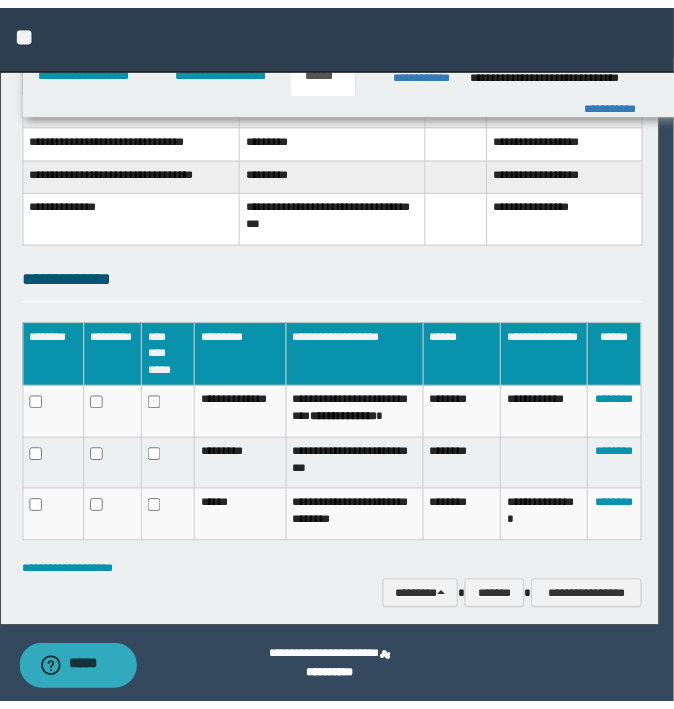 scroll, scrollTop: 589, scrollLeft: 0, axis: vertical 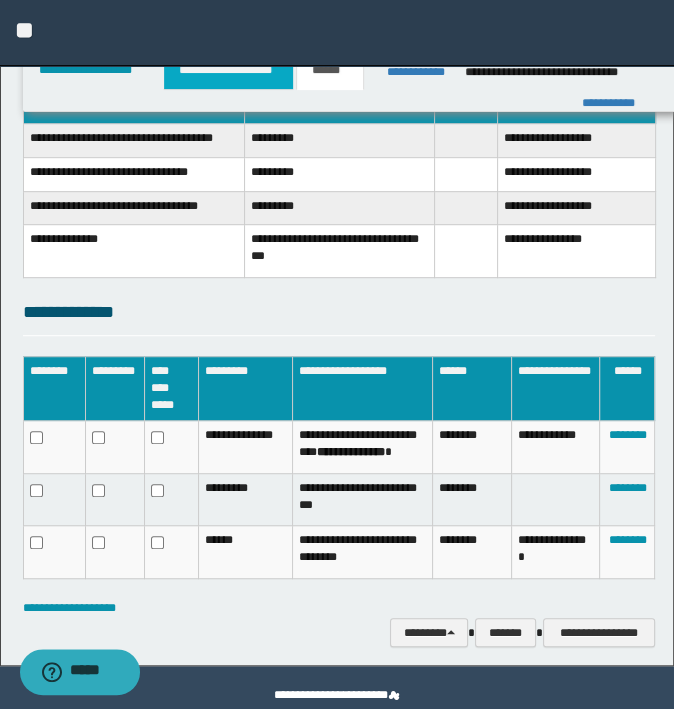 click on "**********" at bounding box center (228, 70) 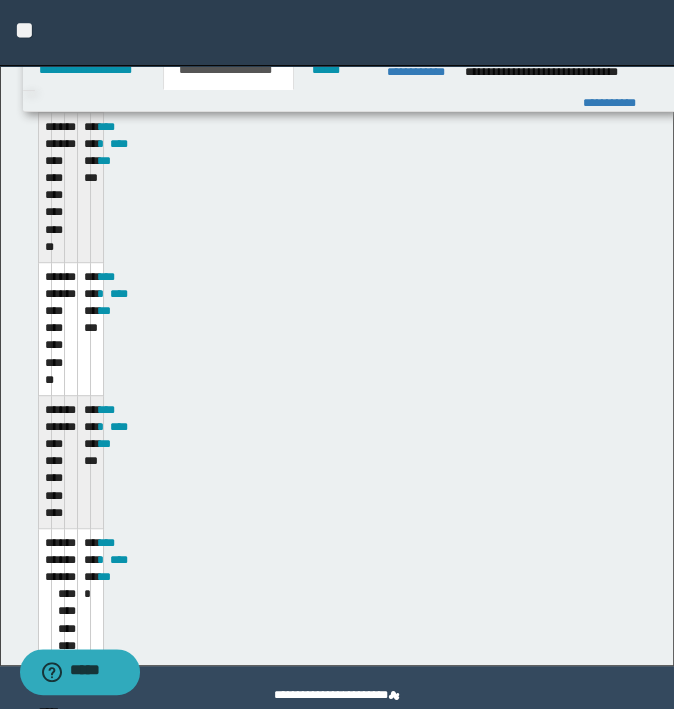 scroll, scrollTop: 620, scrollLeft: 0, axis: vertical 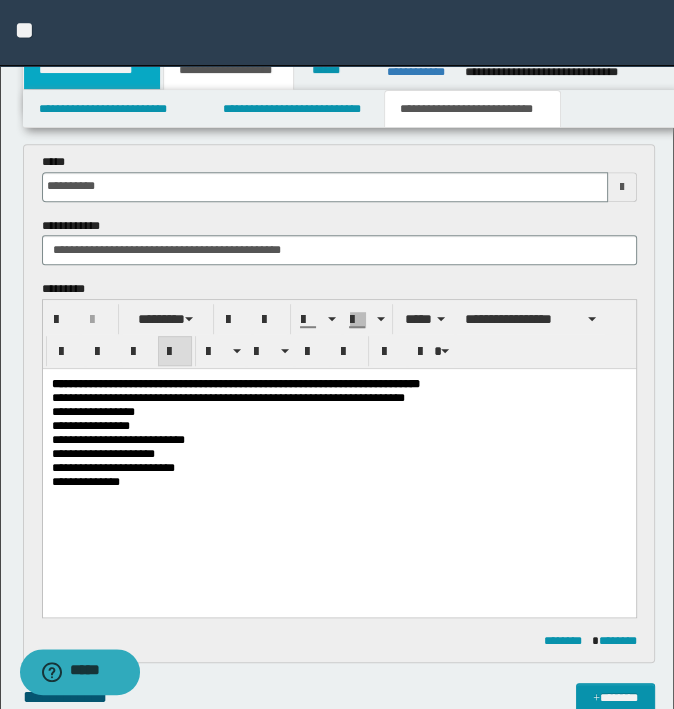 click on "**********" at bounding box center [92, 70] 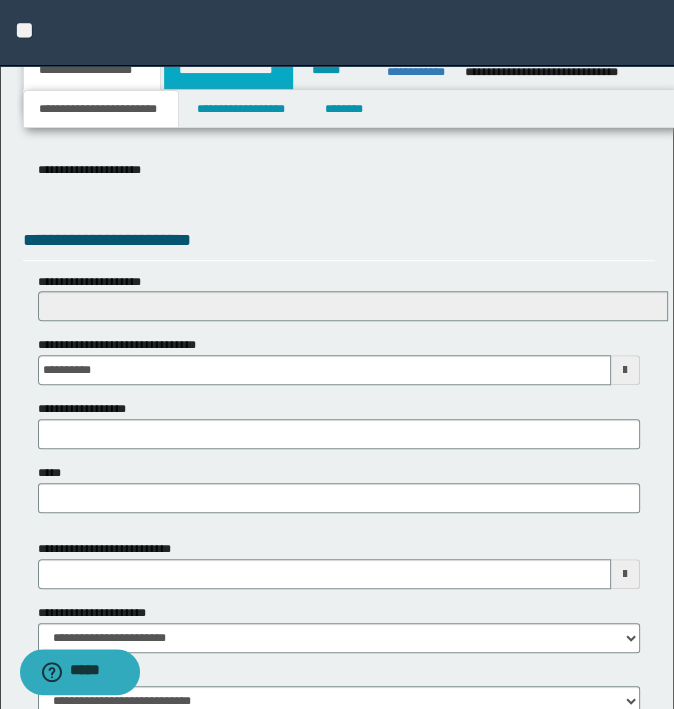 click on "**********" at bounding box center (228, 70) 